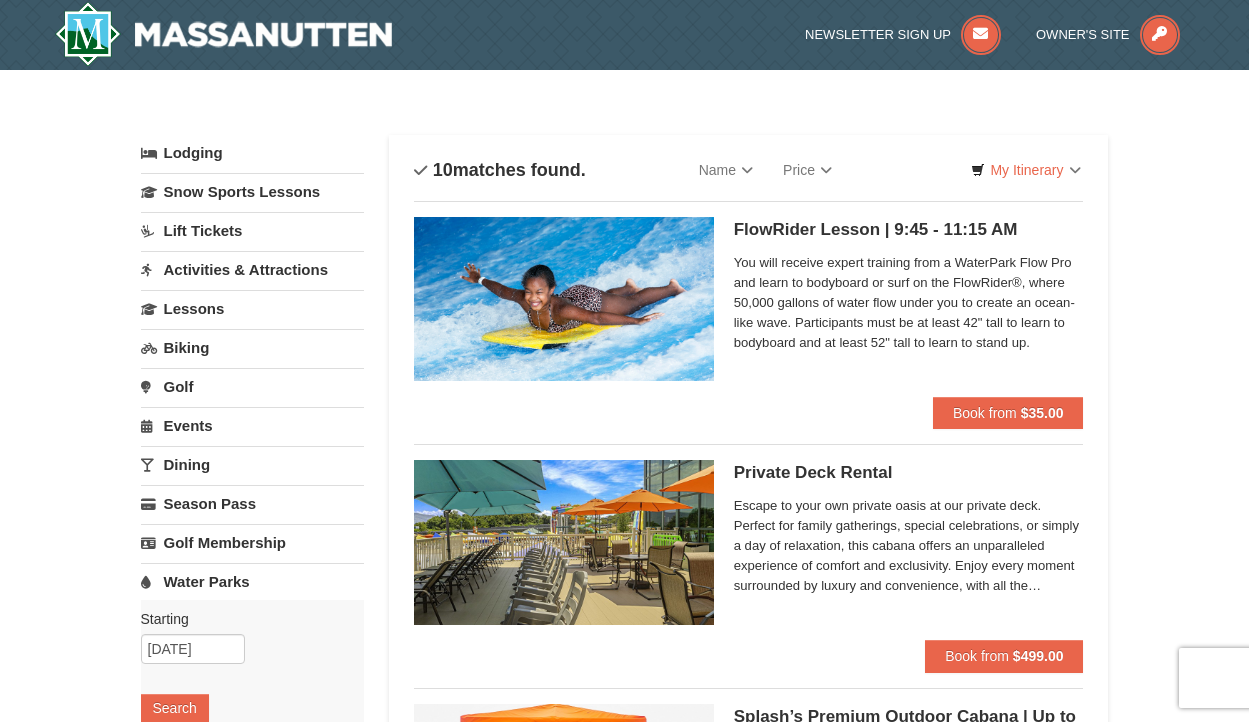 scroll, scrollTop: 0, scrollLeft: 0, axis: both 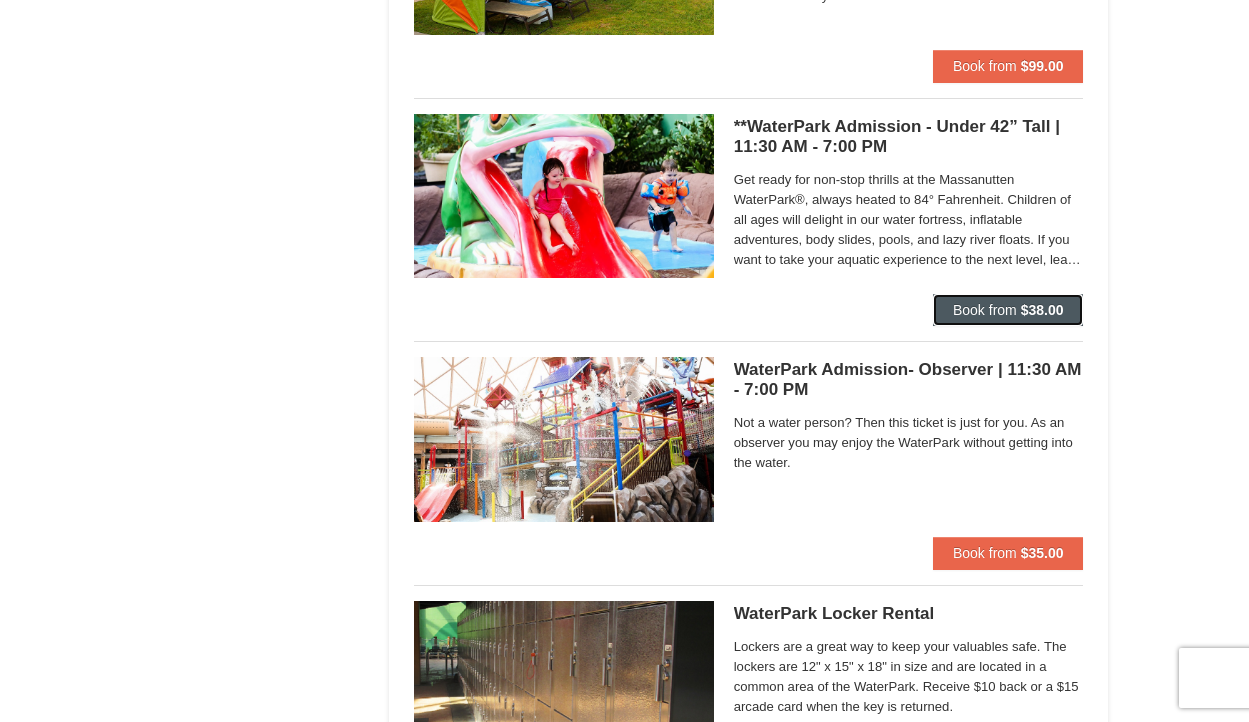 click on "Book from" at bounding box center [985, 310] 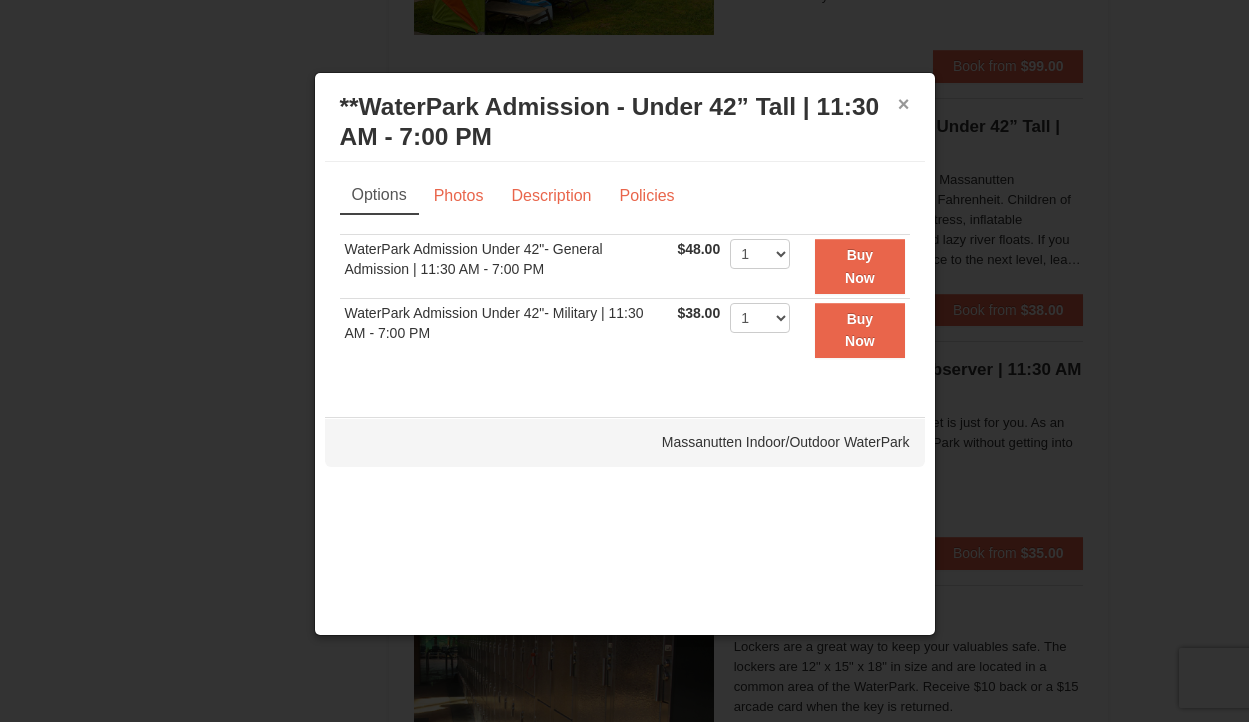 click on "×" at bounding box center (904, 104) 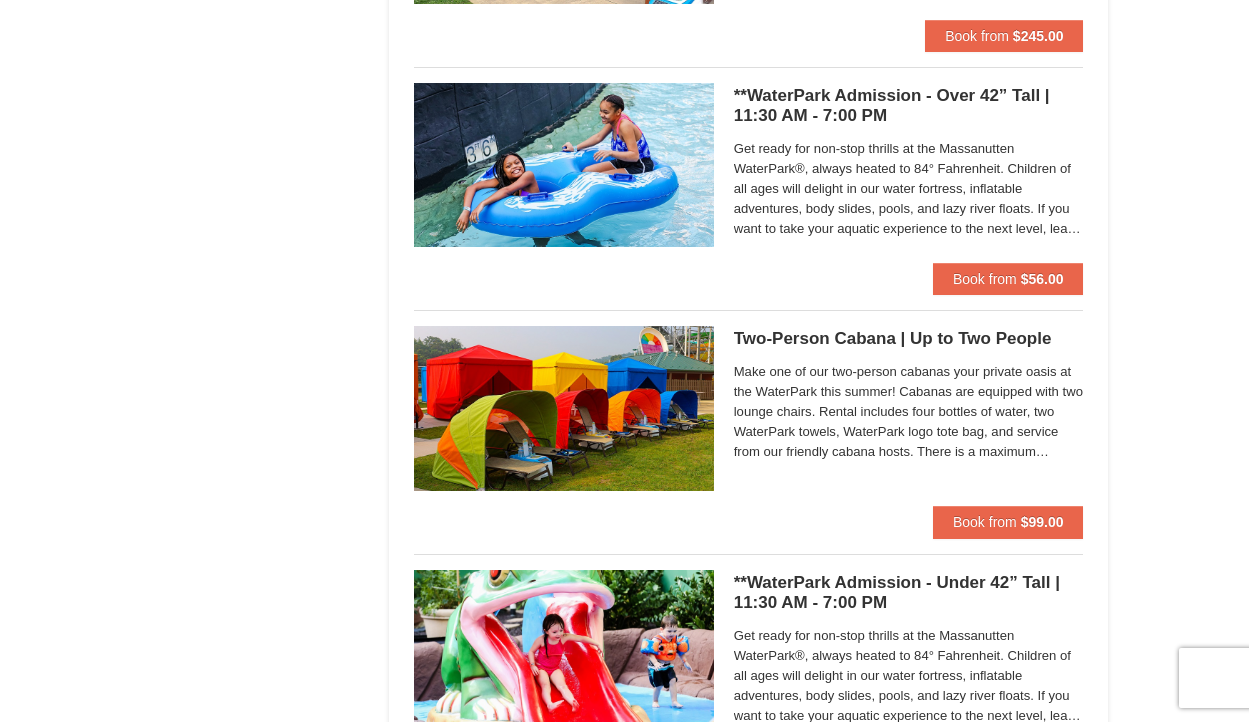 scroll, scrollTop: 1347, scrollLeft: 0, axis: vertical 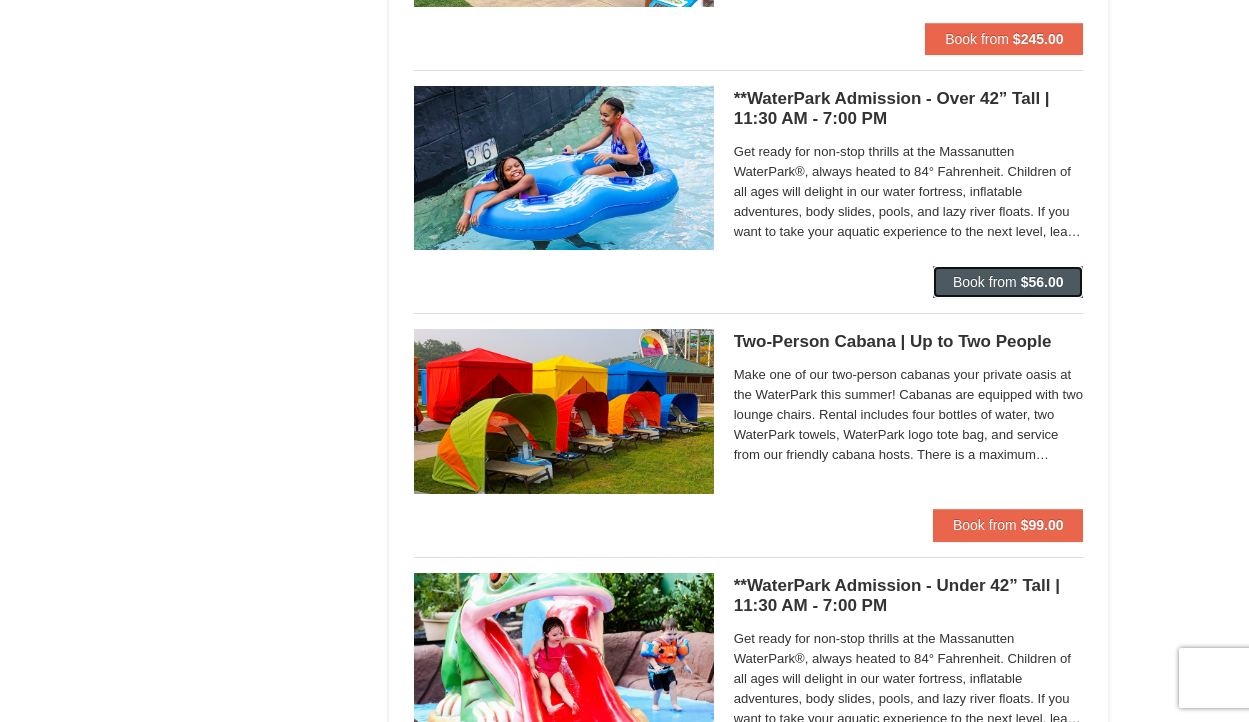 click on "Book from   $56.00" at bounding box center [1008, 282] 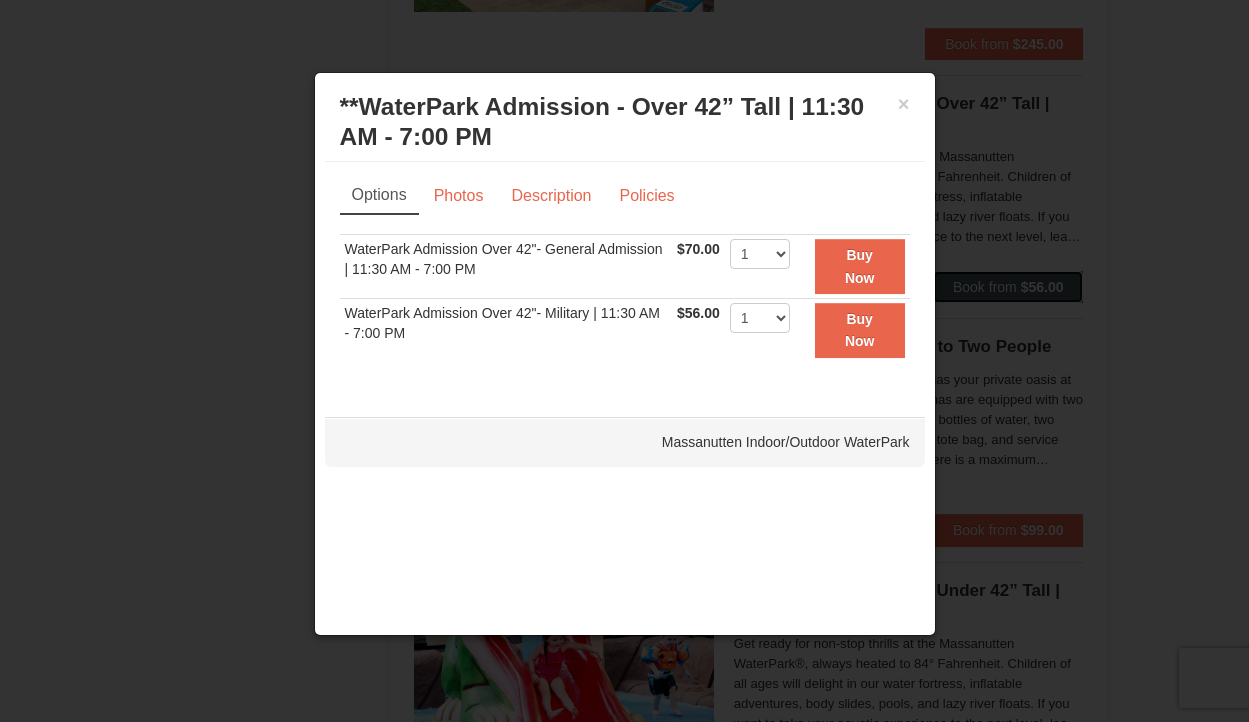 scroll, scrollTop: 1331, scrollLeft: 0, axis: vertical 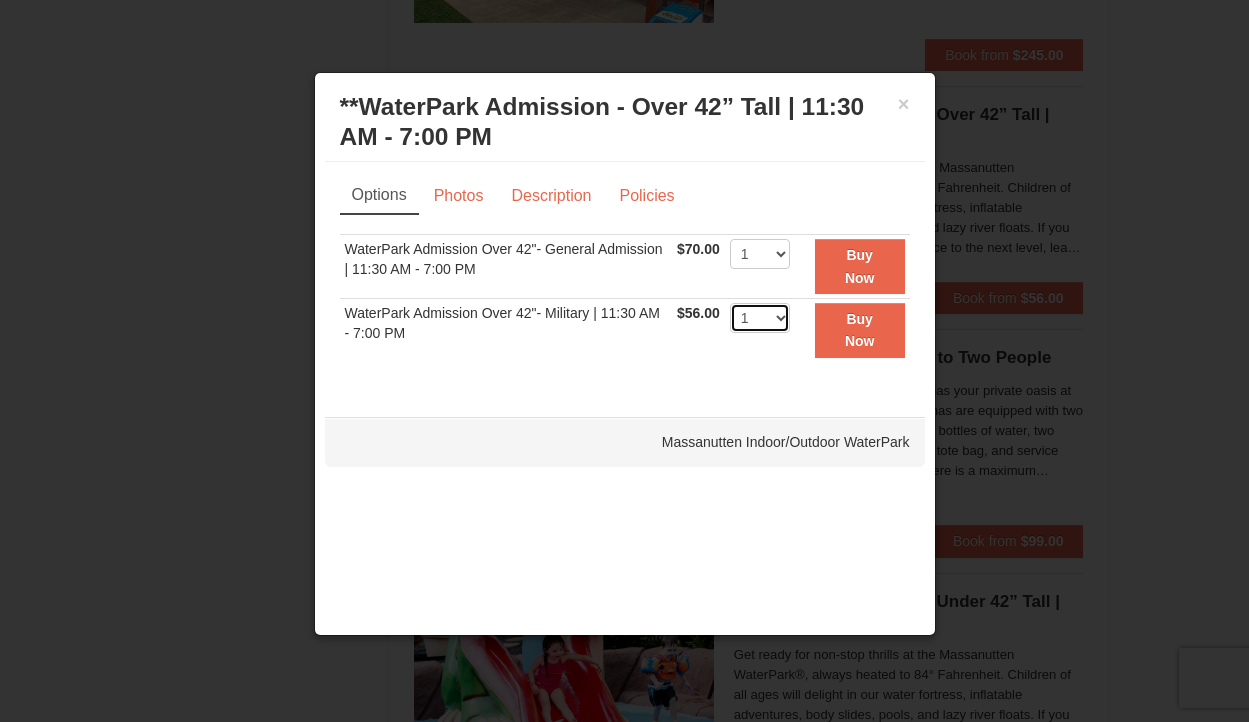 click on "1
2
3
4
5
6
7
8
9
10
11
12
13
14
15
16
17
18
19
20
21 22" at bounding box center (760, 318) 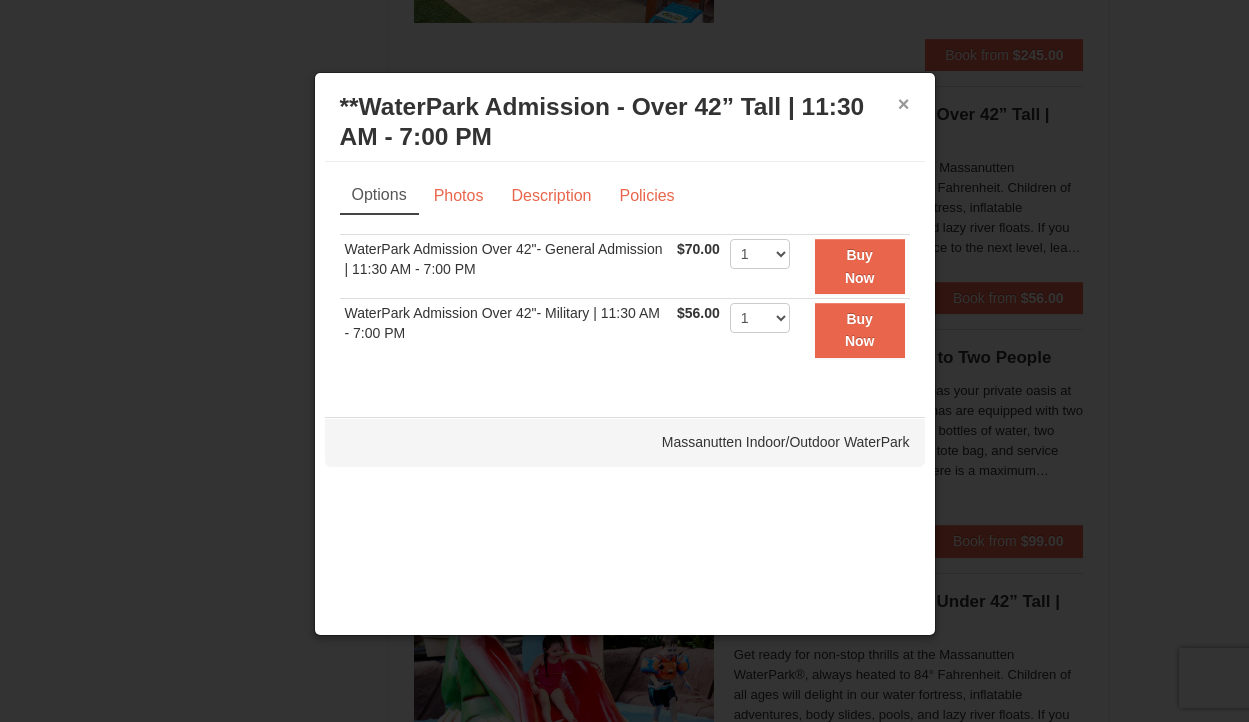 click on "×" at bounding box center (904, 104) 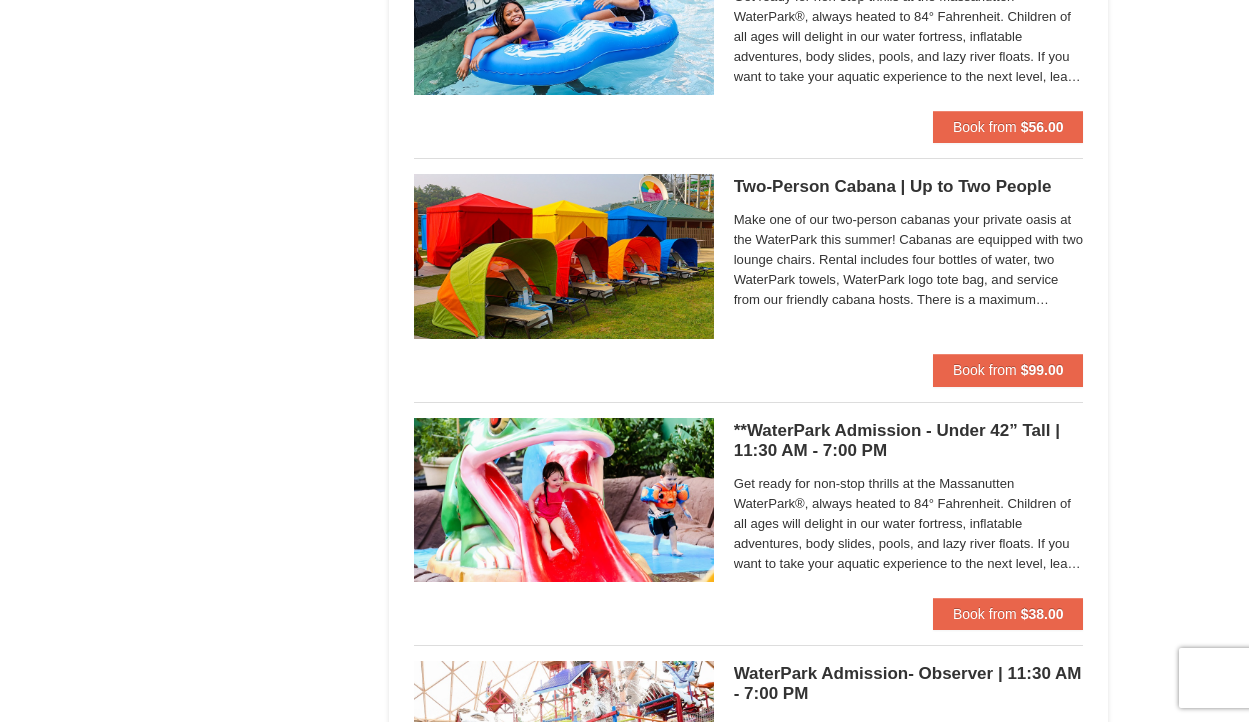 scroll, scrollTop: 1507, scrollLeft: 0, axis: vertical 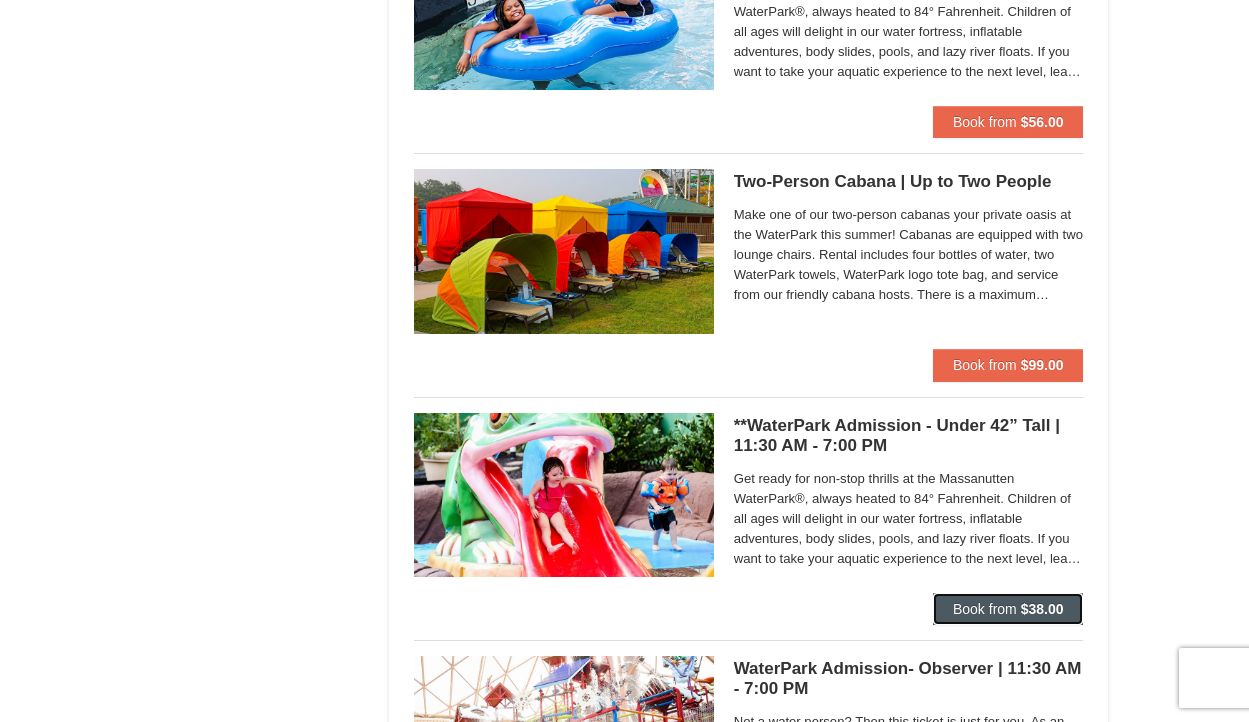 click on "Book from" at bounding box center (985, 609) 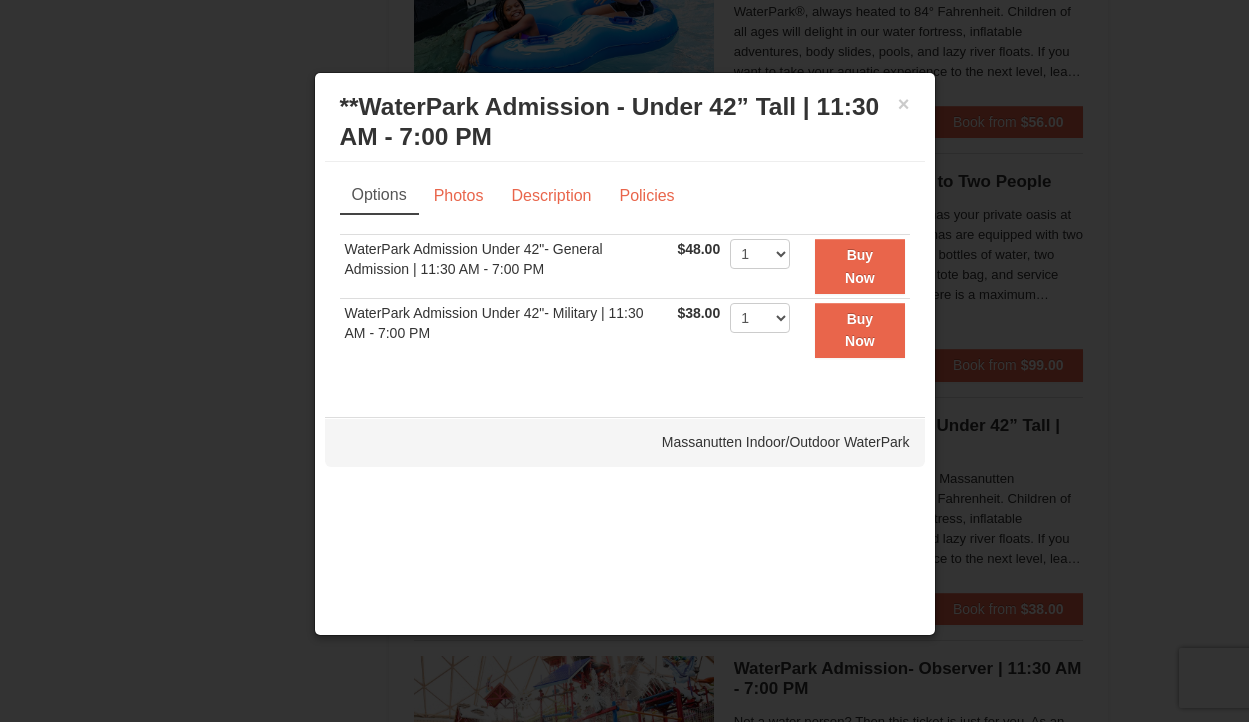 click on "×
**WaterPark Admission - Under 42” Tall | 11:30 AM - 7:00 PM  Massanutten Indoor/Outdoor WaterPark" at bounding box center (625, 122) 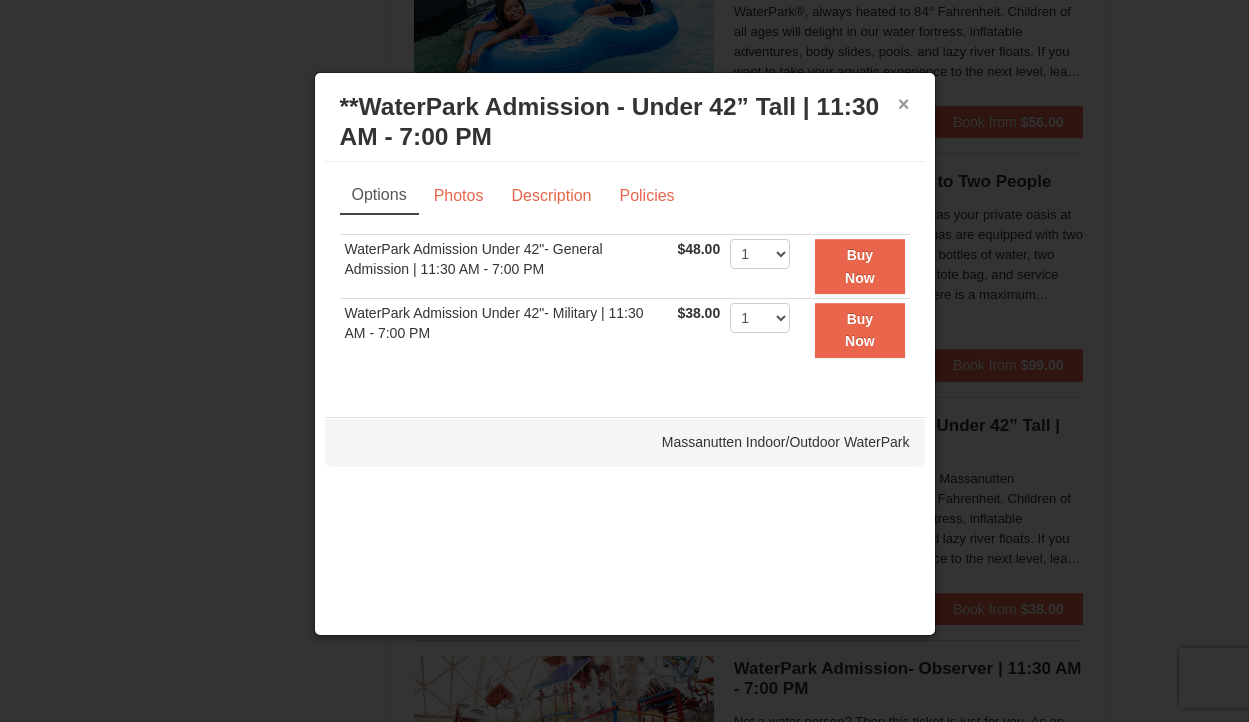 click on "×" at bounding box center (904, 104) 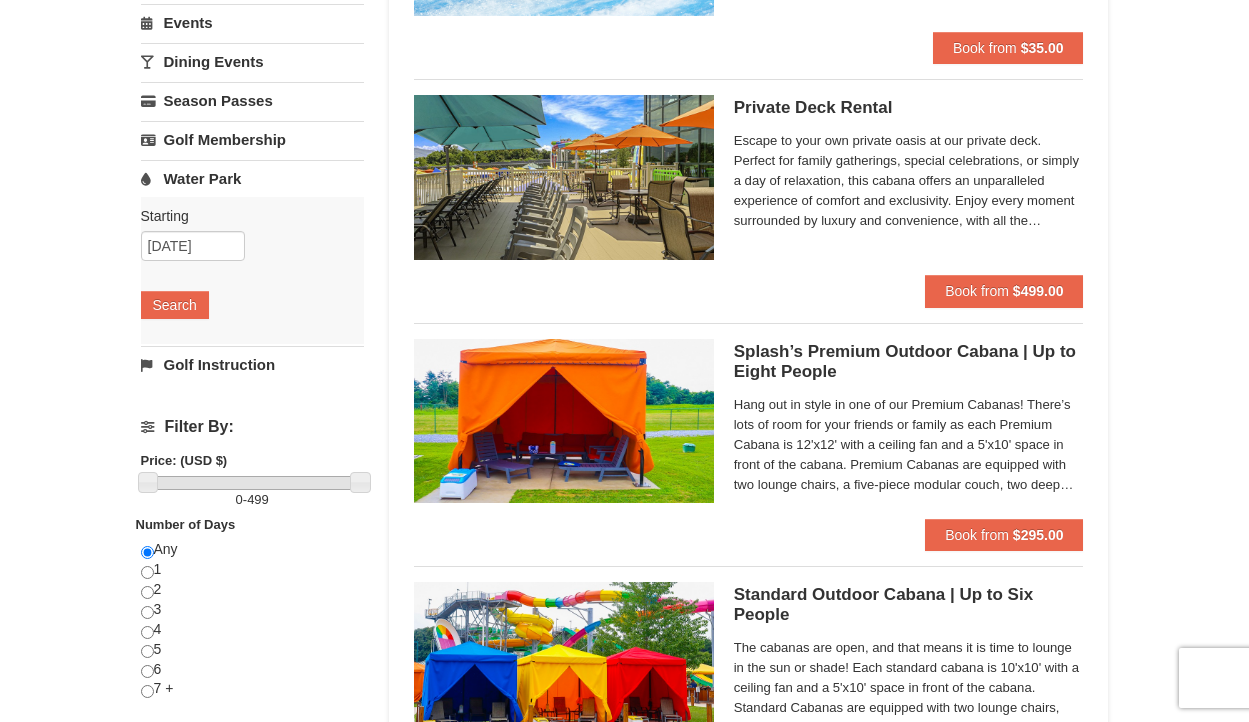 scroll, scrollTop: 361, scrollLeft: 0, axis: vertical 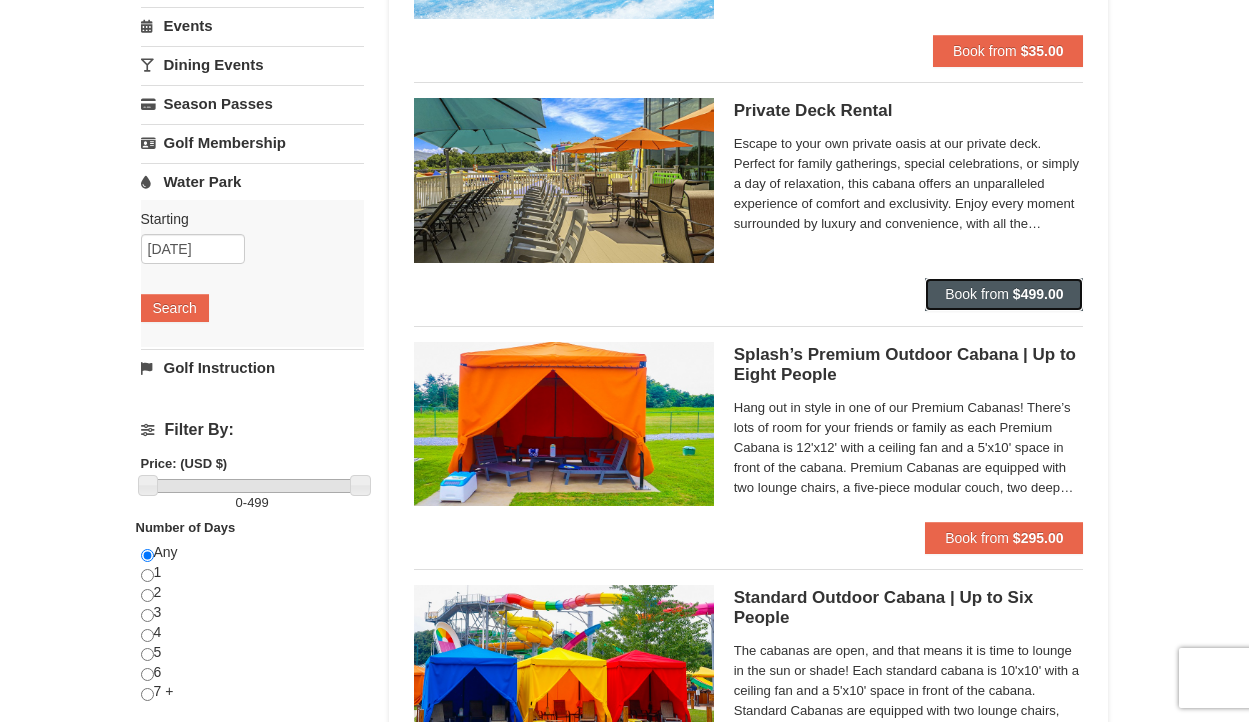 click on "Book from" at bounding box center (977, 294) 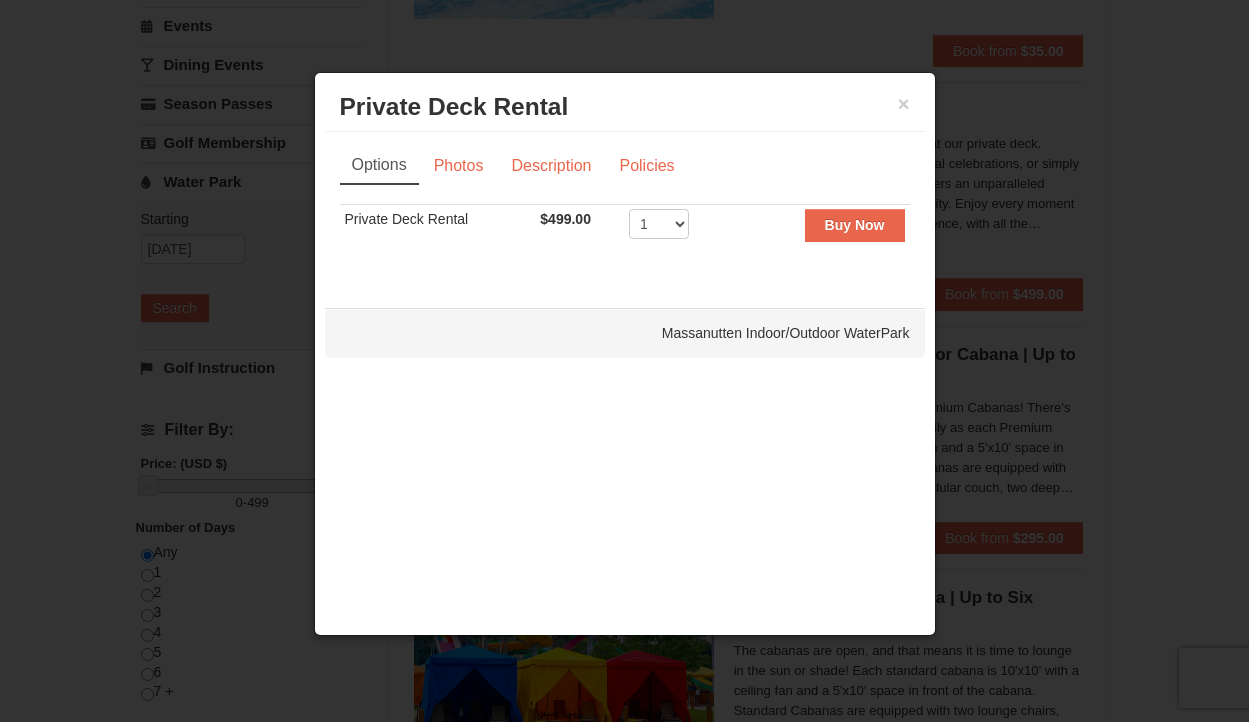 click on "Private Deck Rental  Massanutten Indoor/Outdoor WaterPark" at bounding box center [625, 107] 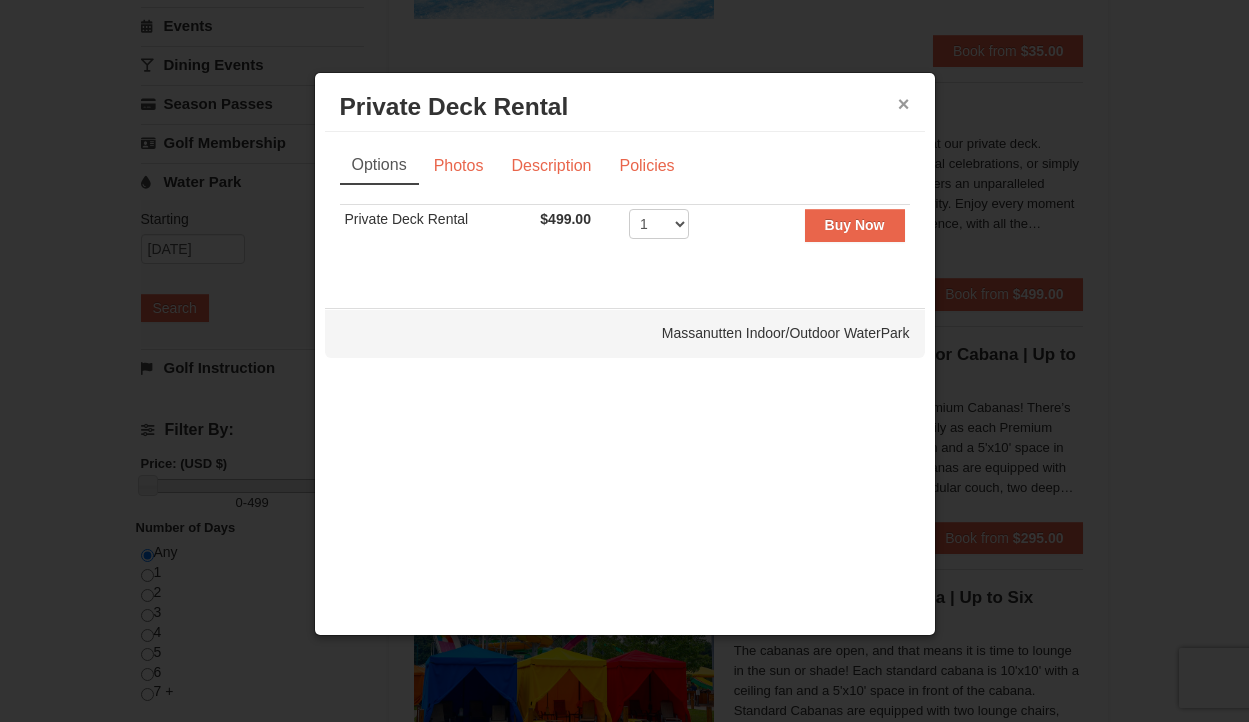 click on "×" at bounding box center (904, 104) 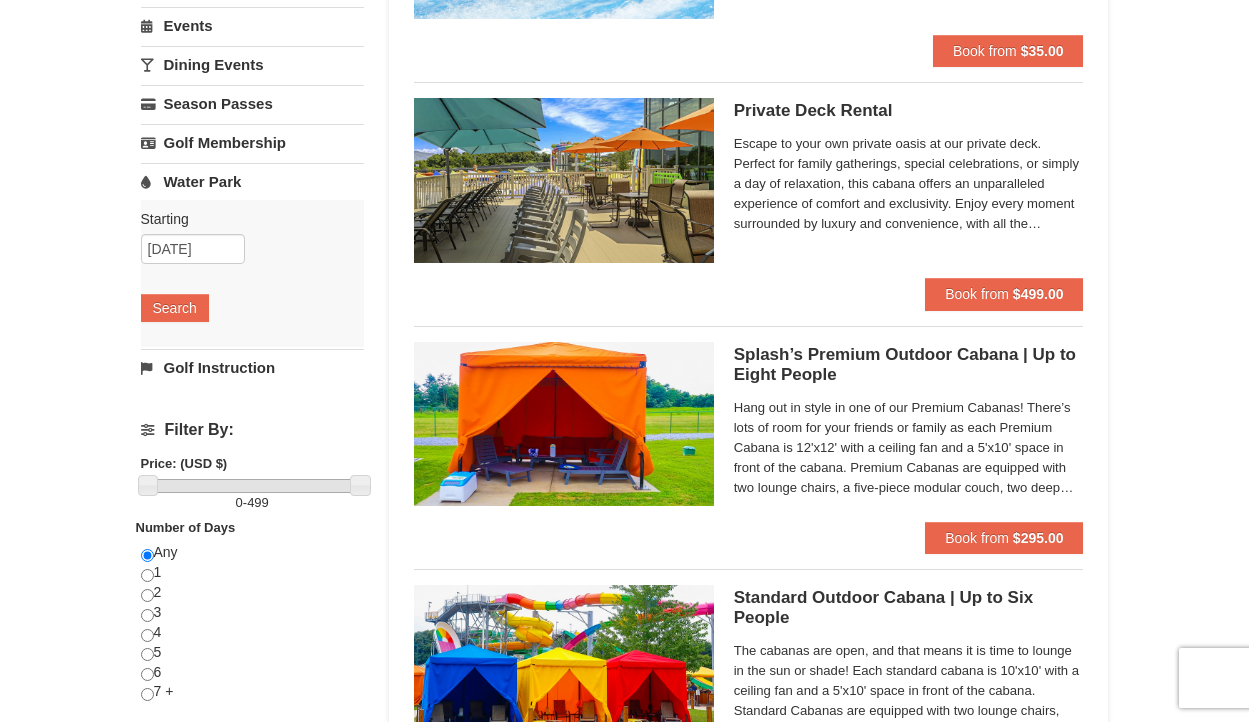 click on "Private Deck Rental  Massanutten Indoor/Outdoor WaterPark" at bounding box center [909, 111] 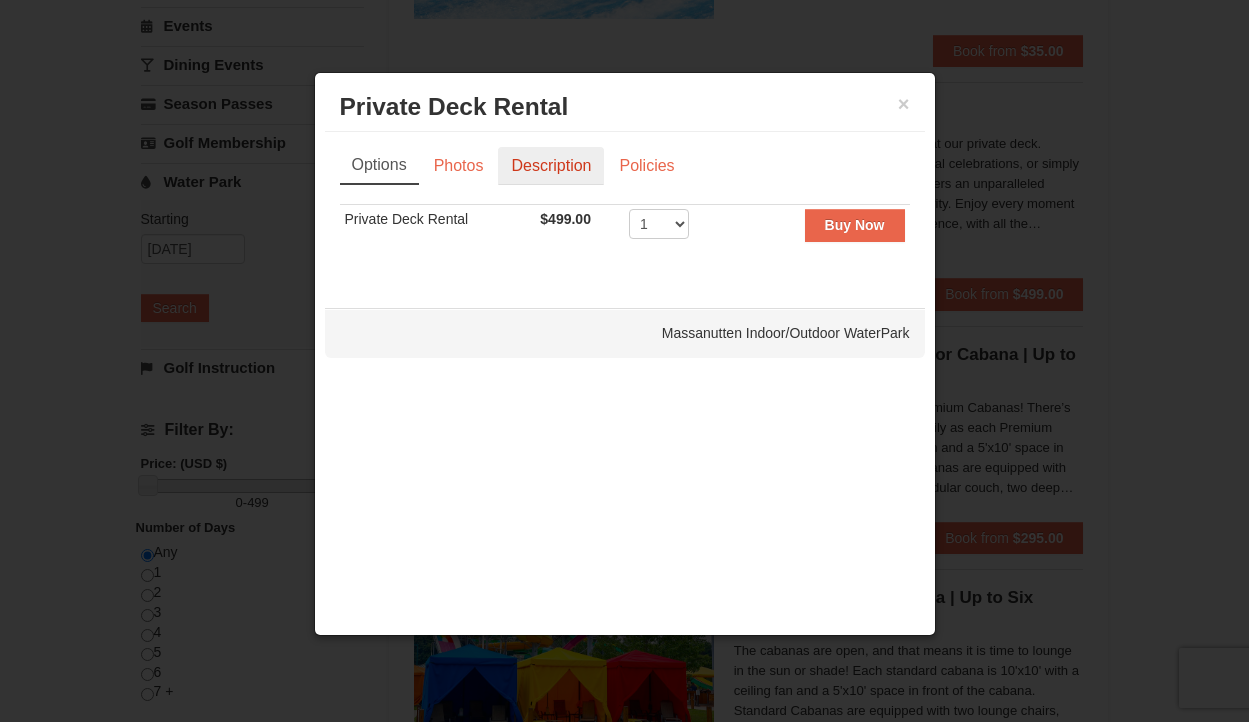 click on "Description" at bounding box center [551, 166] 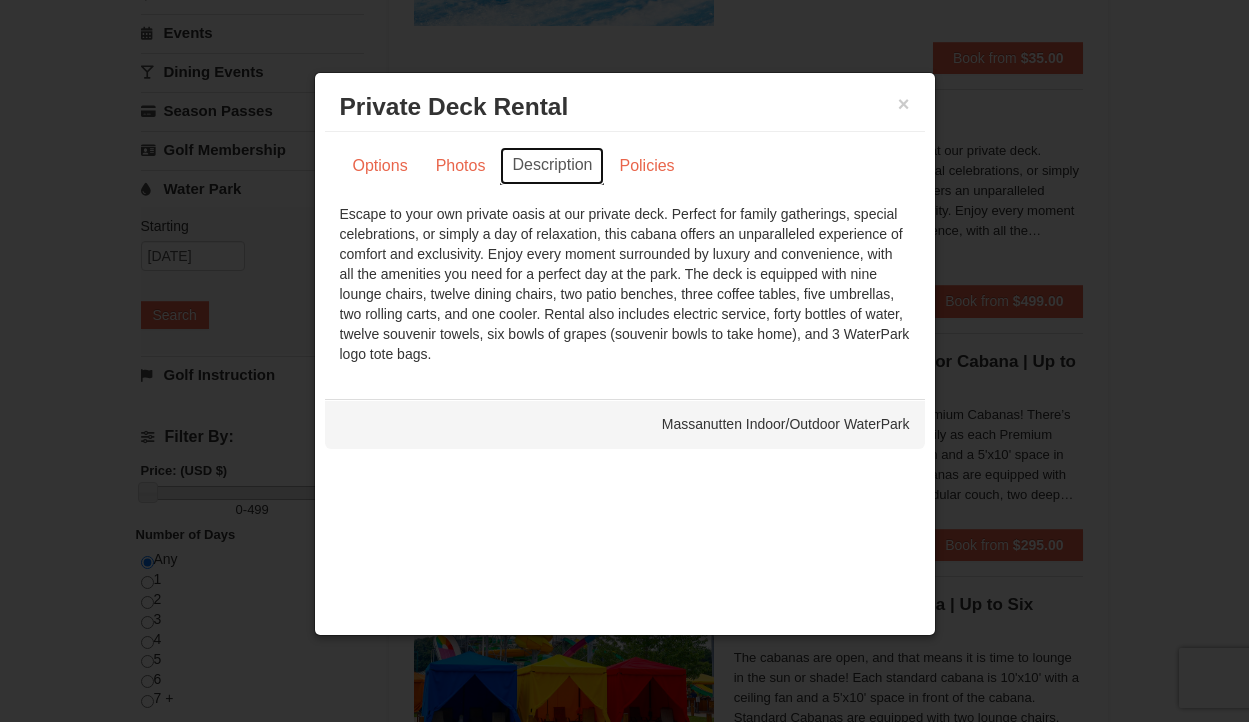 scroll, scrollTop: 358, scrollLeft: 0, axis: vertical 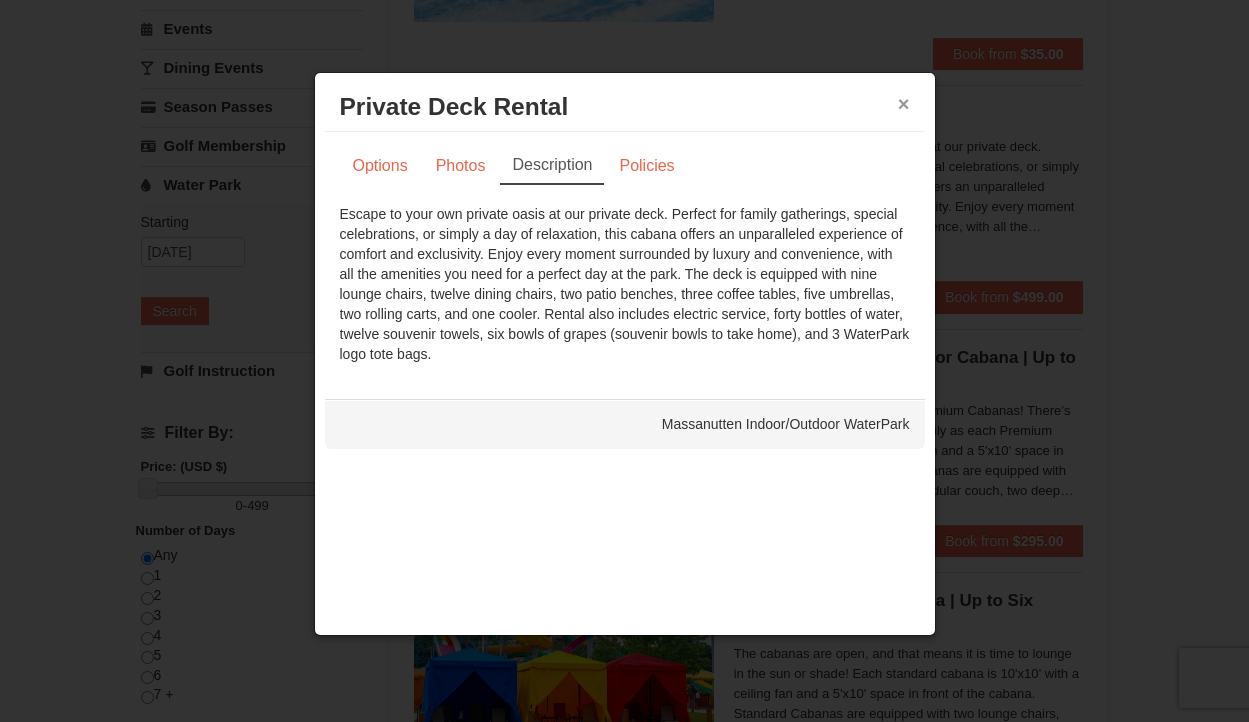 click on "×" at bounding box center [904, 104] 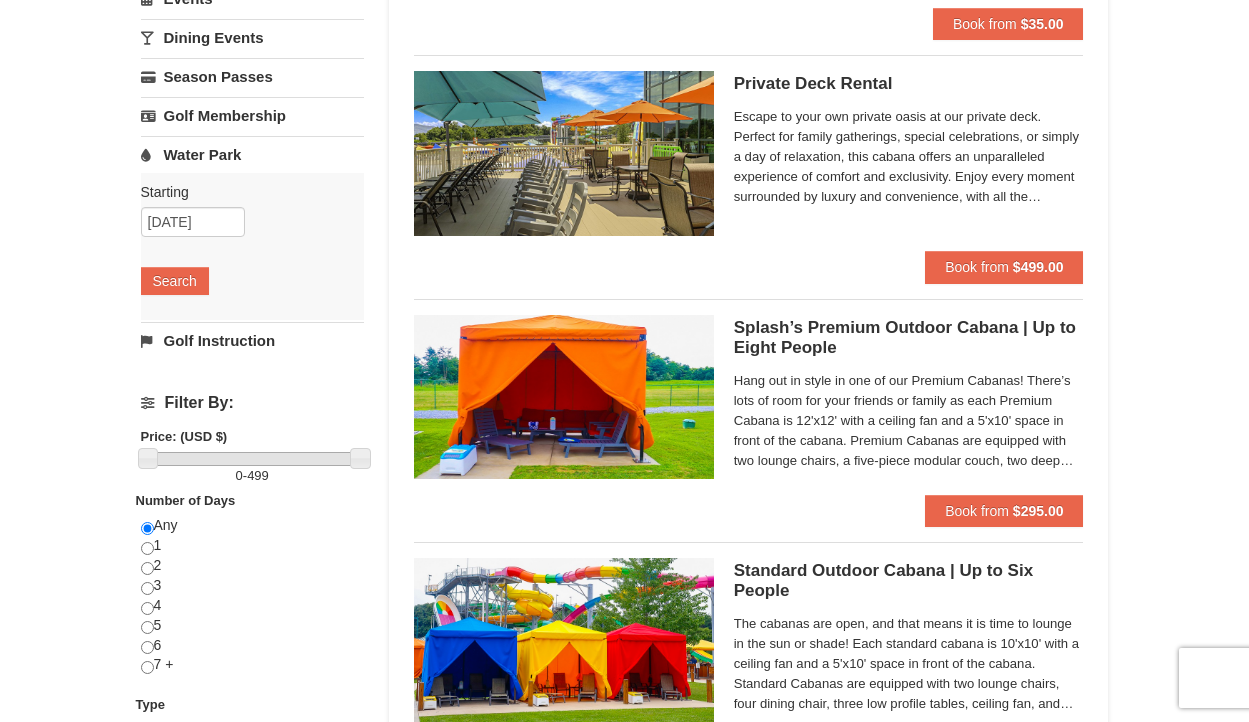 scroll, scrollTop: 399, scrollLeft: 0, axis: vertical 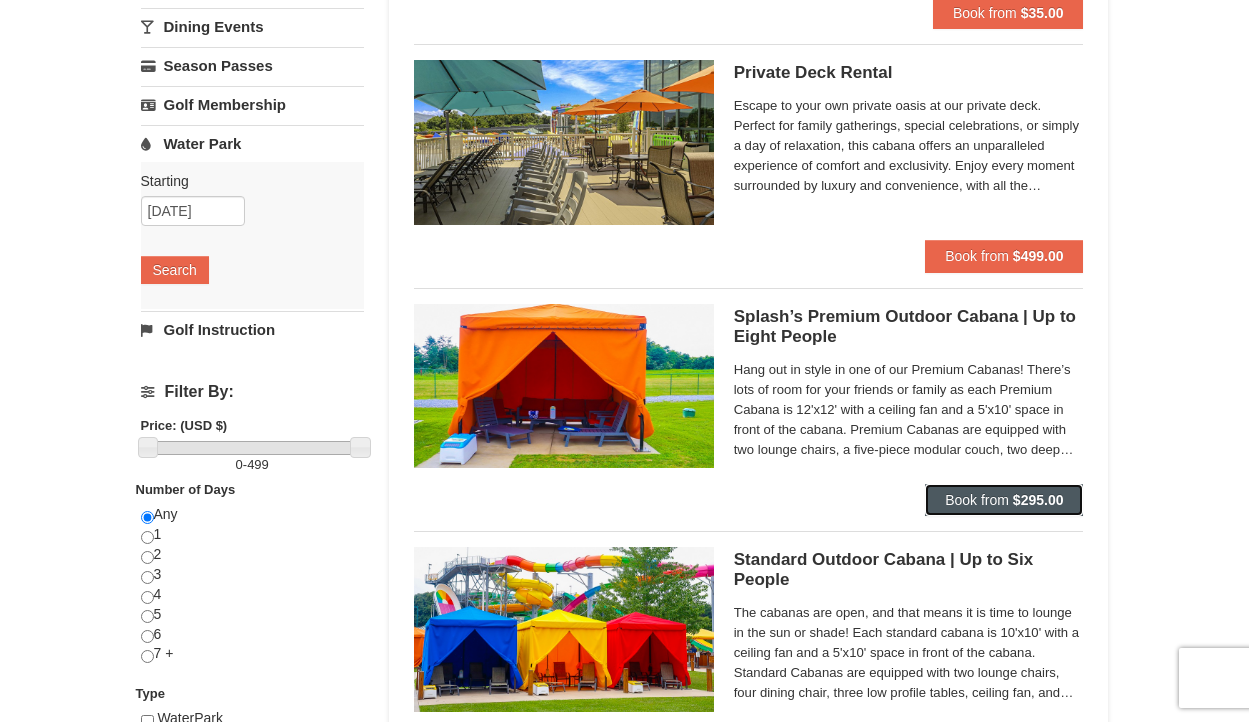 click on "Book from" at bounding box center [977, 500] 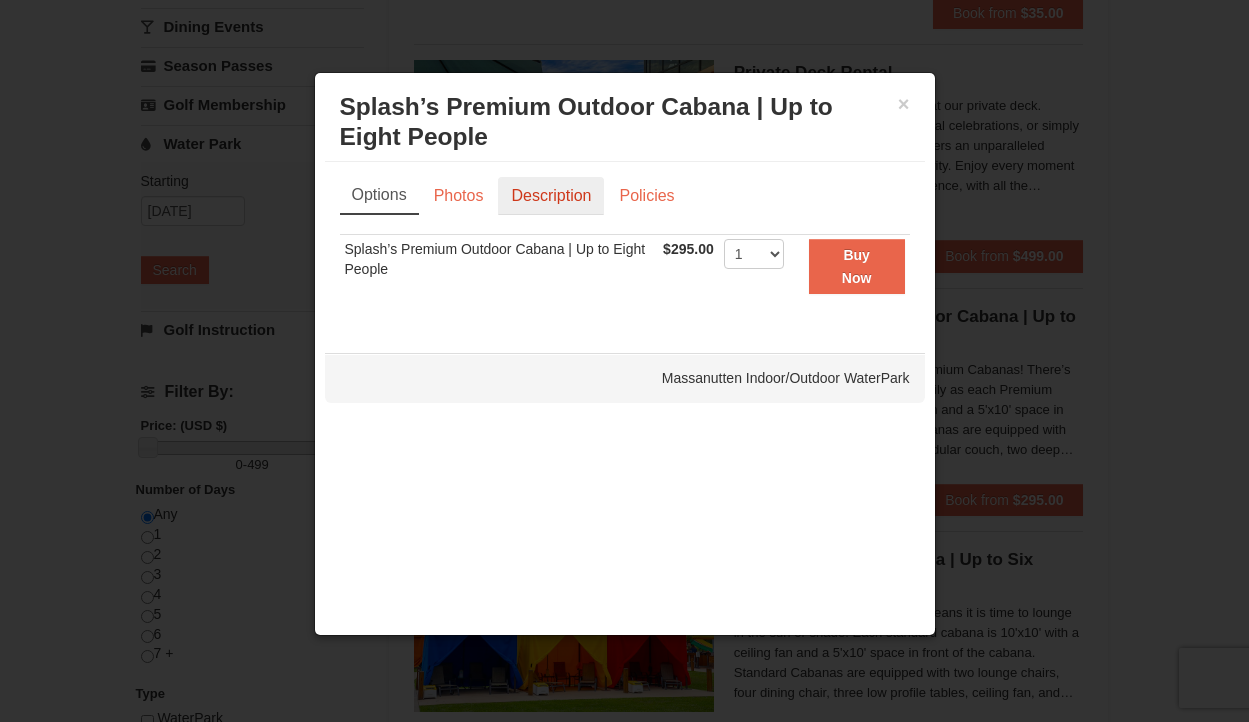click on "Description" at bounding box center (551, 196) 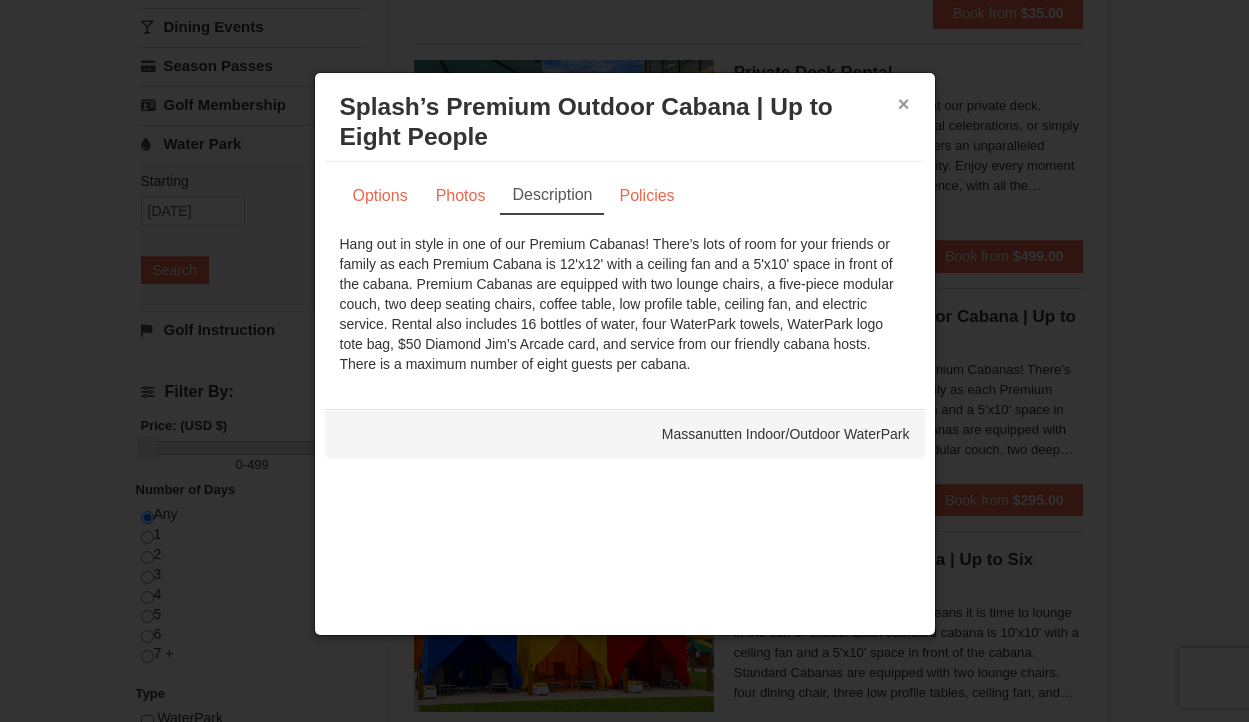 click on "×" at bounding box center [904, 104] 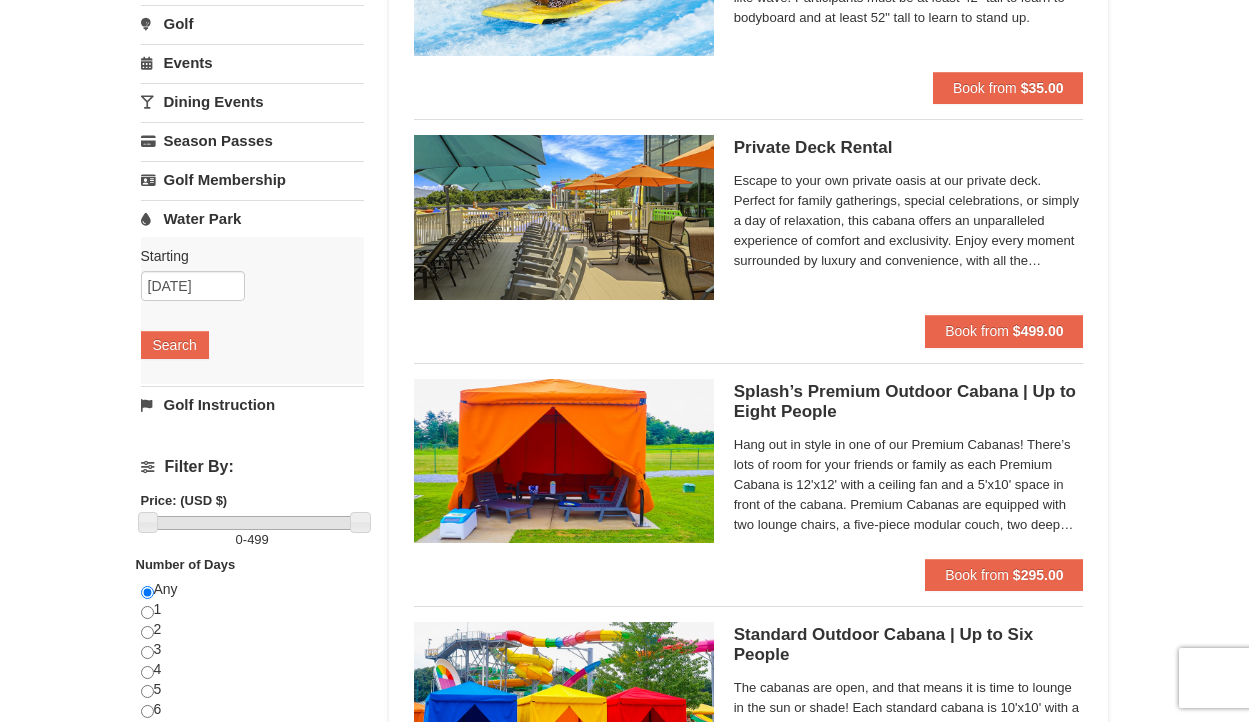 scroll, scrollTop: 343, scrollLeft: 0, axis: vertical 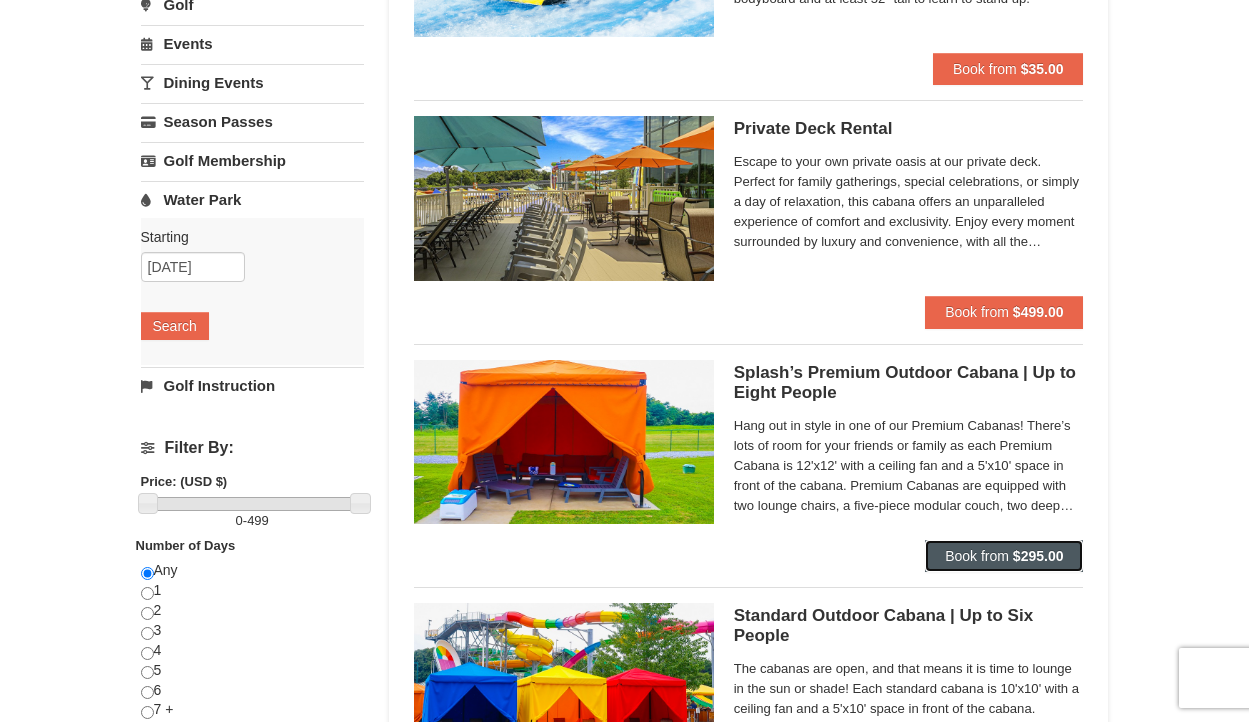 click on "Book from" at bounding box center (977, 556) 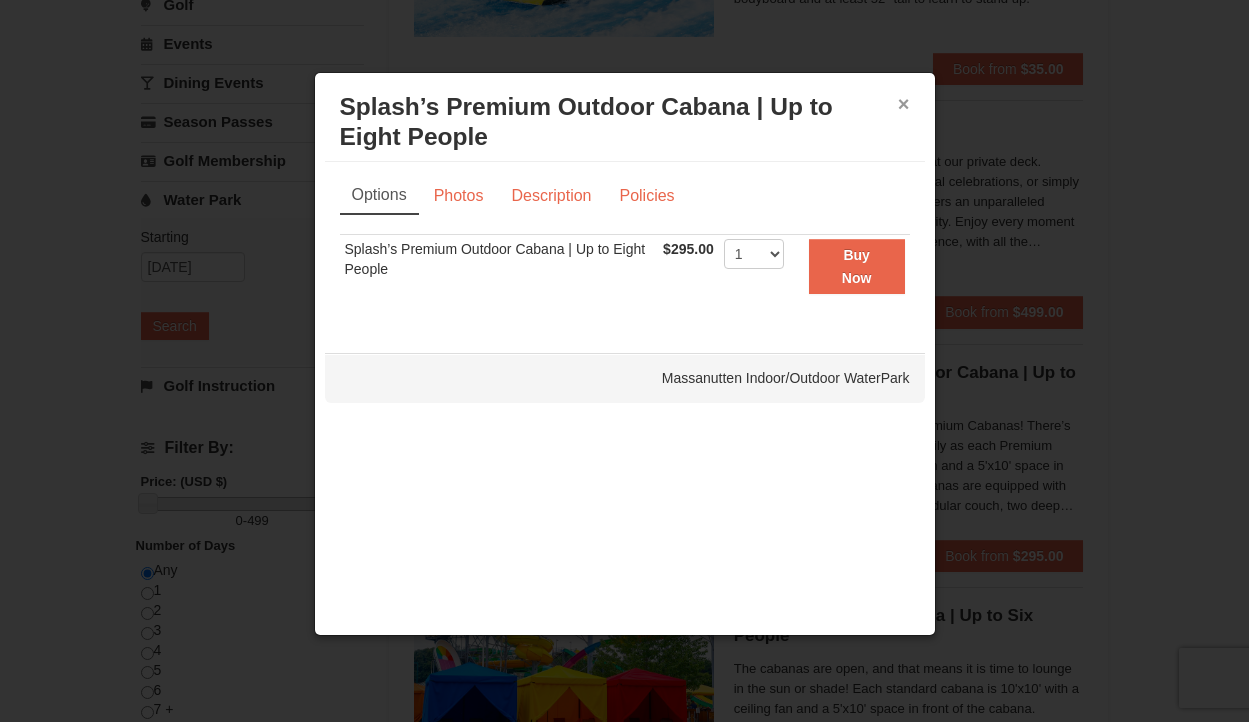 click on "×" at bounding box center [904, 104] 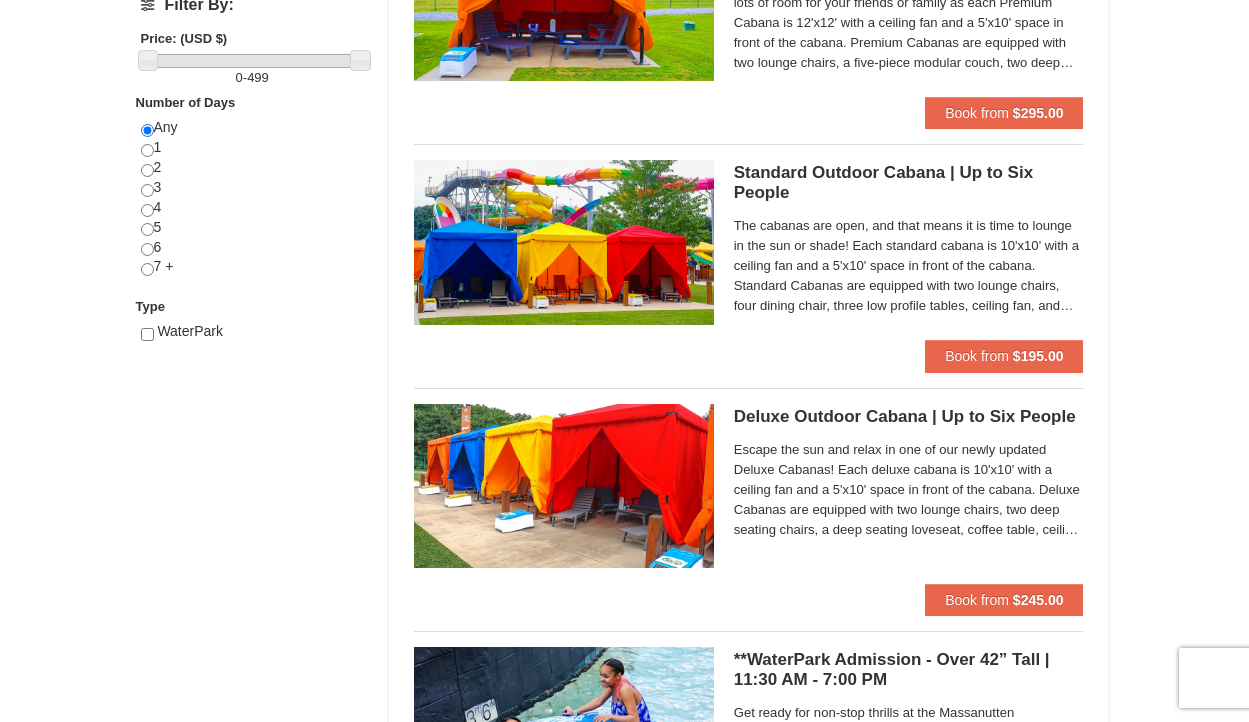 scroll, scrollTop: 790, scrollLeft: 0, axis: vertical 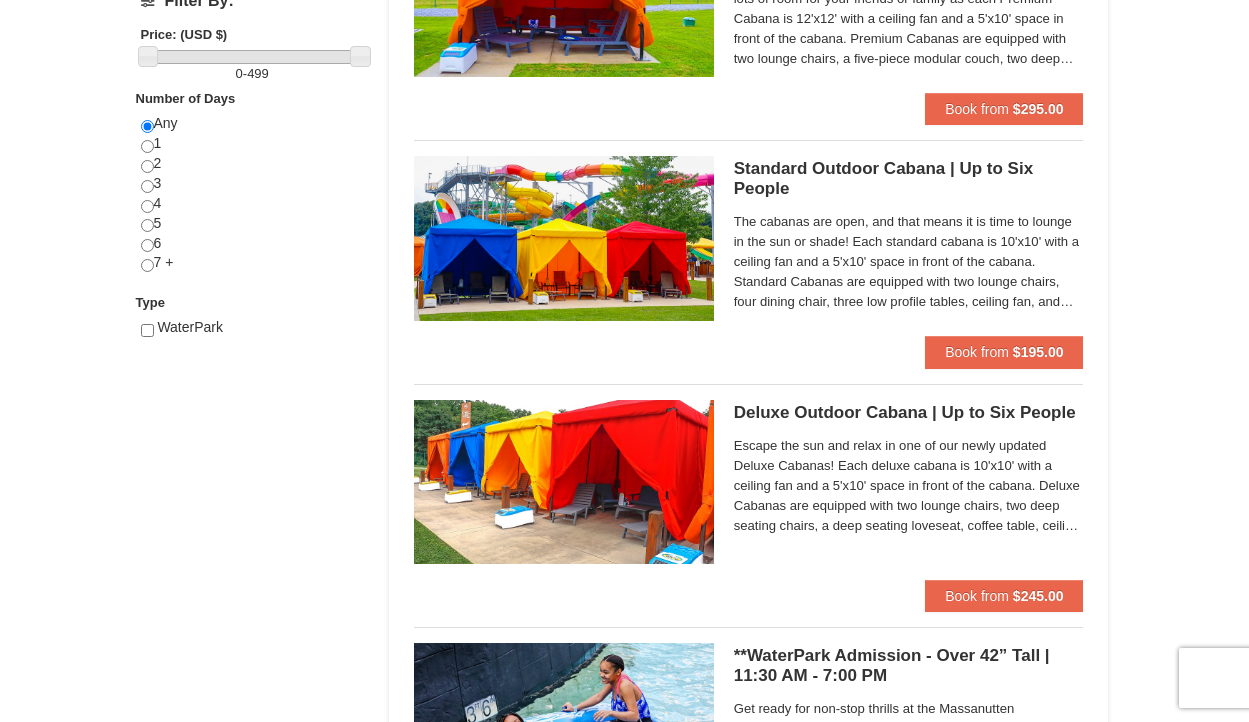 click on "The cabanas are open, and that means it is time to lounge in the sun or shade! Each standard cabana is 10'x10' with a ceiling fan and a 5'x10' space in front of the cabana. Standard Cabanas are equipped with two lounge chairs, four dining chair, three low profile tables, ceiling fan, and electric service. Rental also includes six bottles of water, two WaterPark towels, WaterPark logo tote bag, and service from our friendly cabana hosts. There is a maximum number of six guests per cabana." at bounding box center [909, 265] 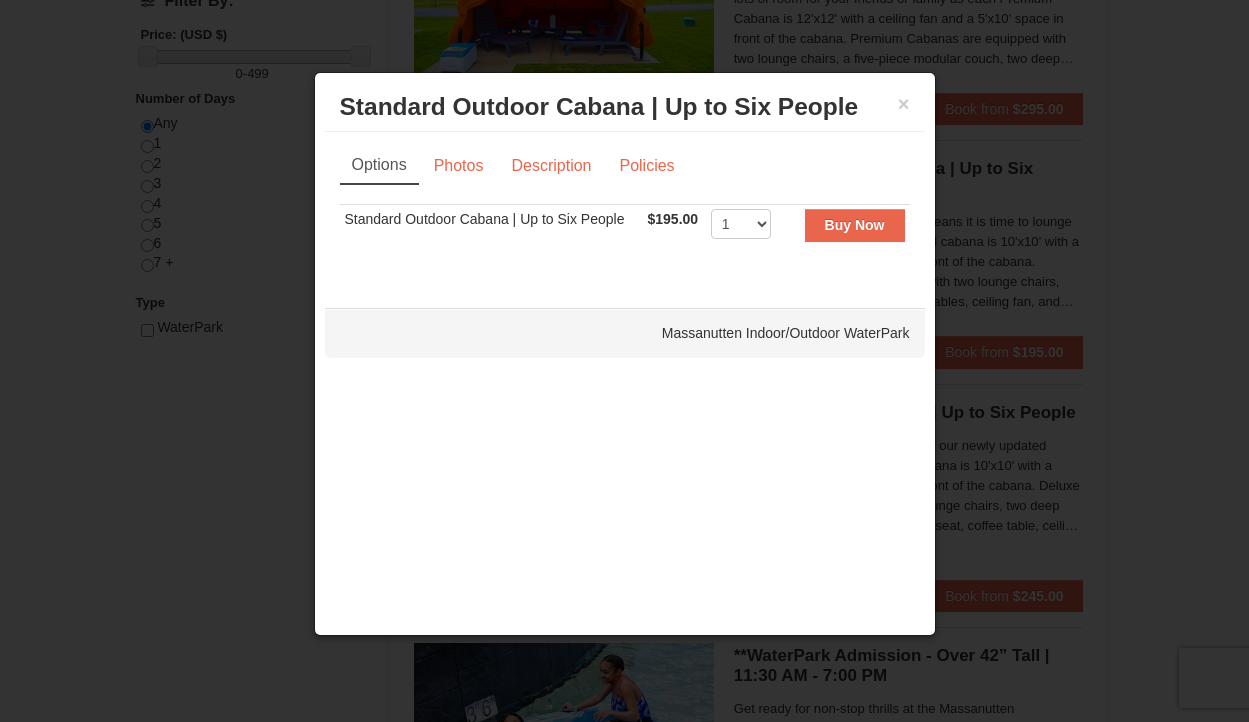 click on "×
Standard Outdoor Cabana | Up to Six People  Massanutten Indoor/Outdoor WaterPark" at bounding box center (625, 107) 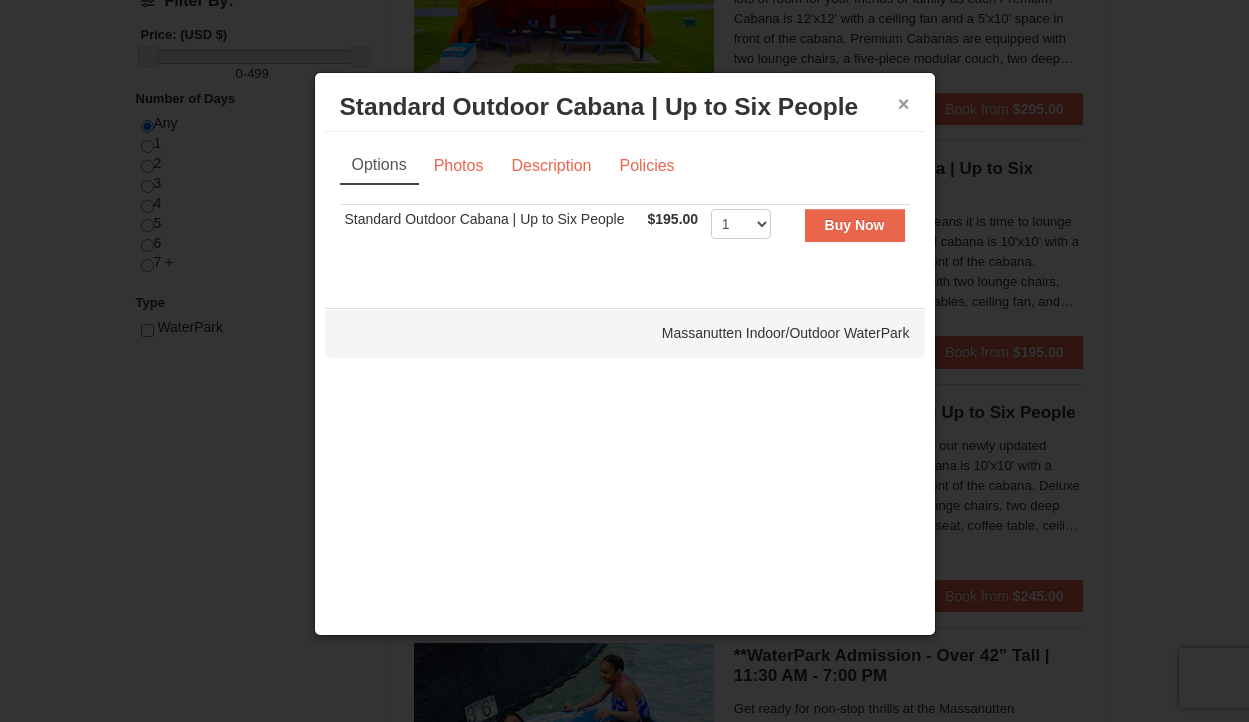 click on "×" at bounding box center (904, 104) 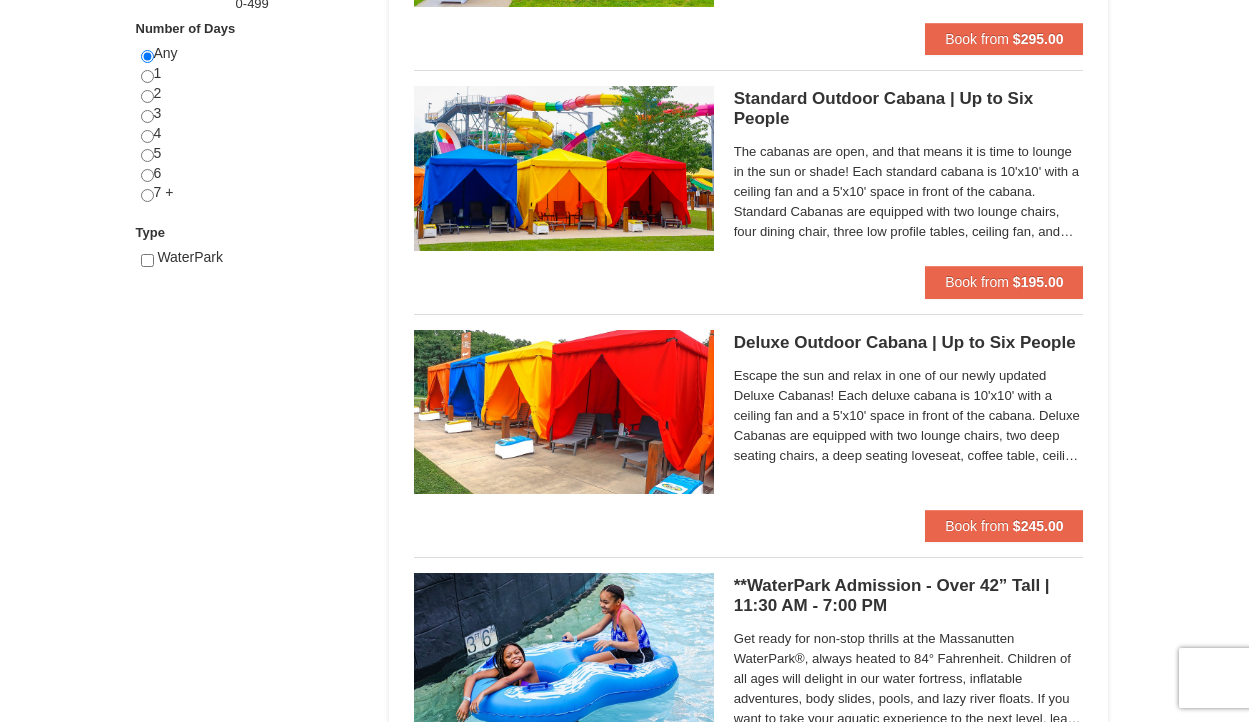 scroll, scrollTop: 858, scrollLeft: 0, axis: vertical 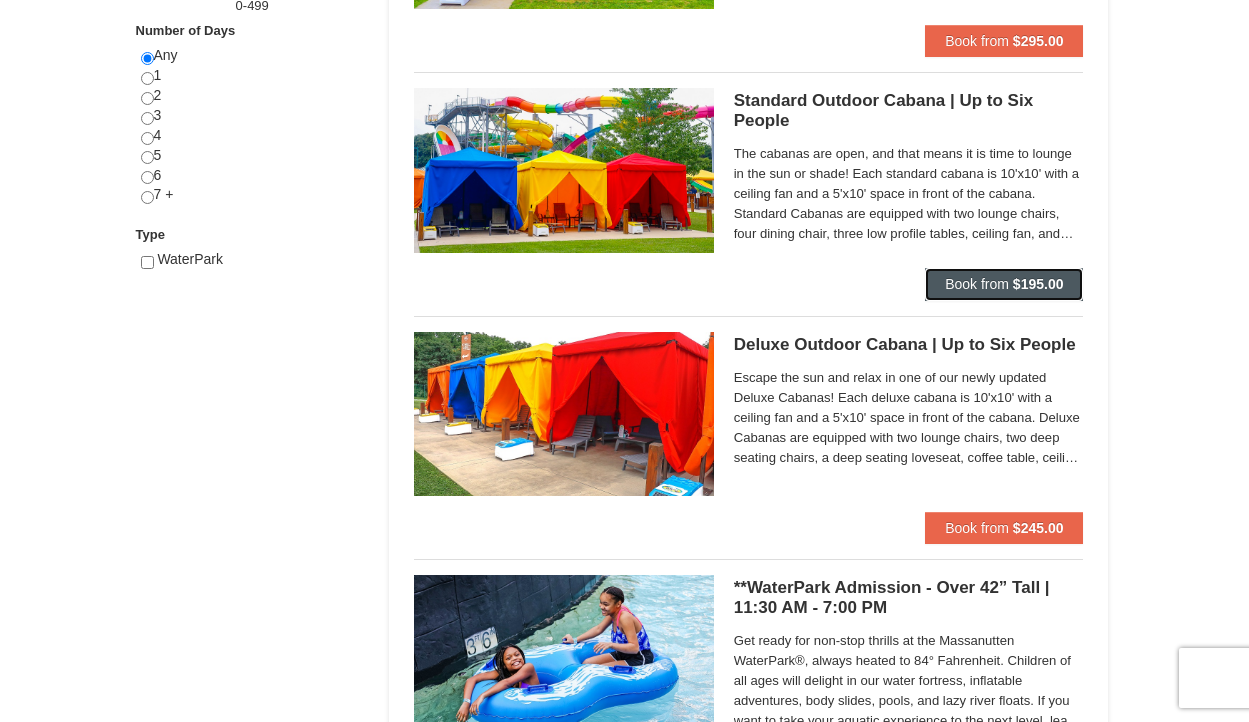 click on "Book from   $195.00" at bounding box center [1004, 284] 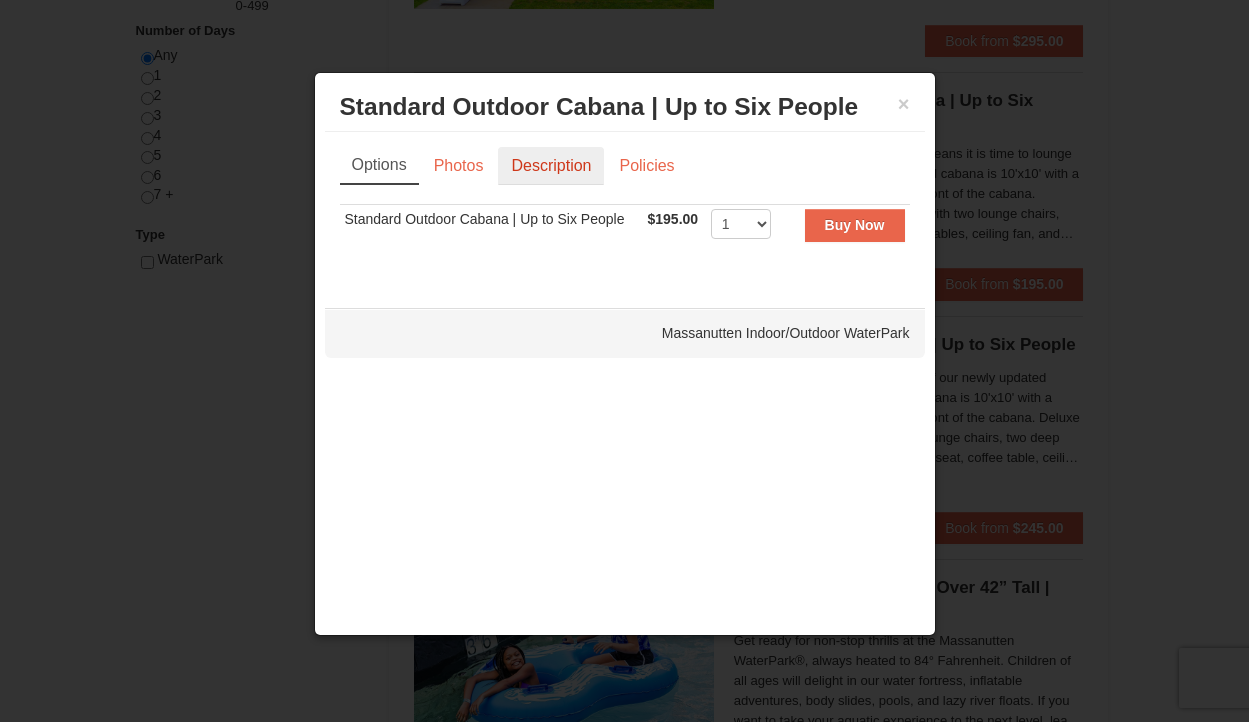 click on "Description" at bounding box center [551, 166] 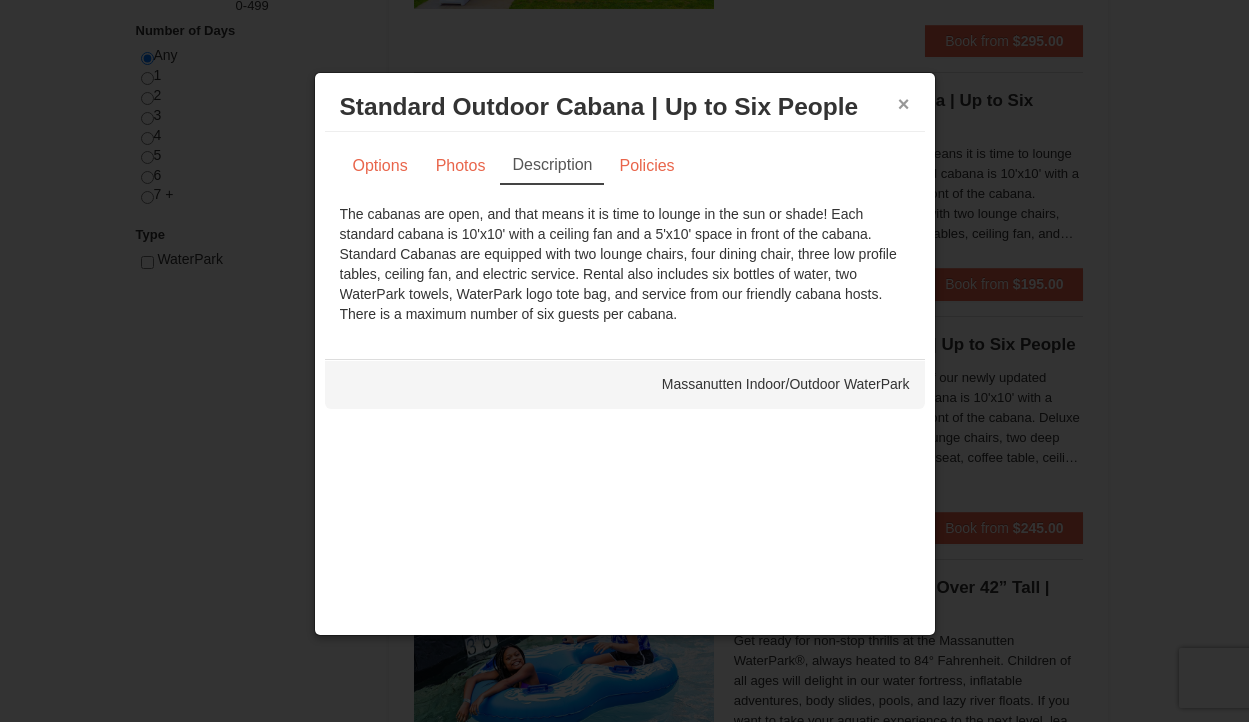 click on "×" at bounding box center [904, 104] 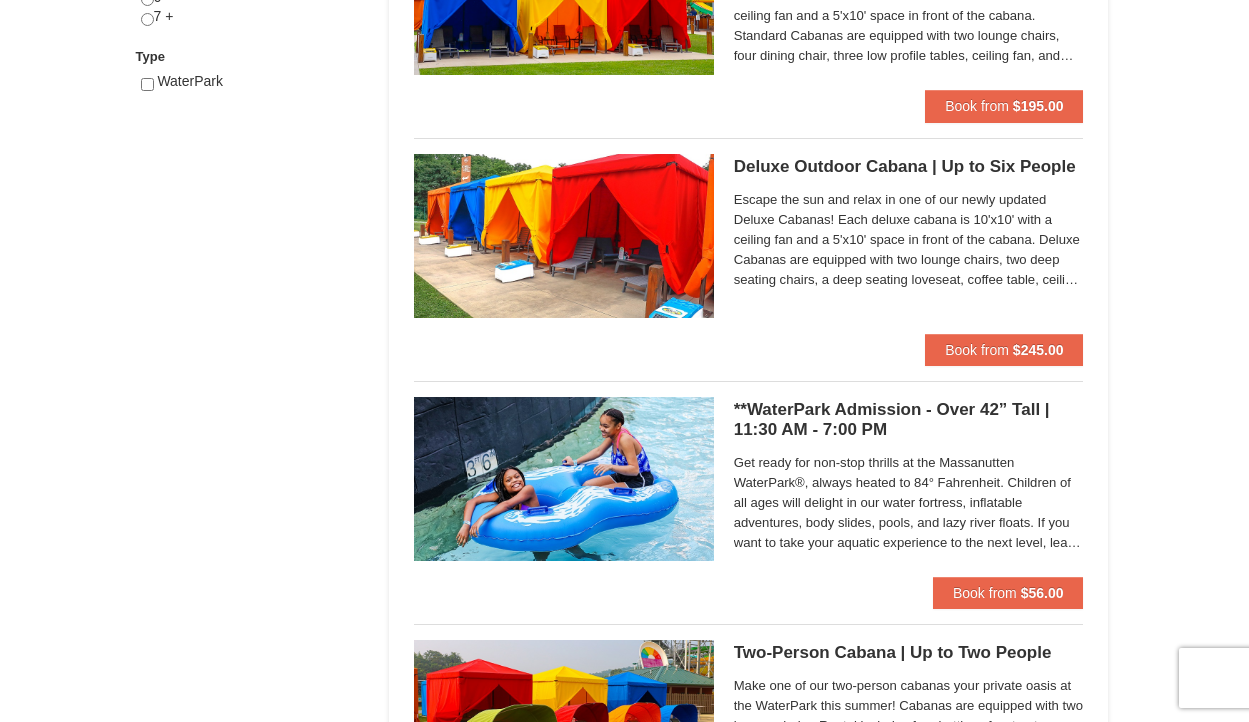 scroll, scrollTop: 1041, scrollLeft: 0, axis: vertical 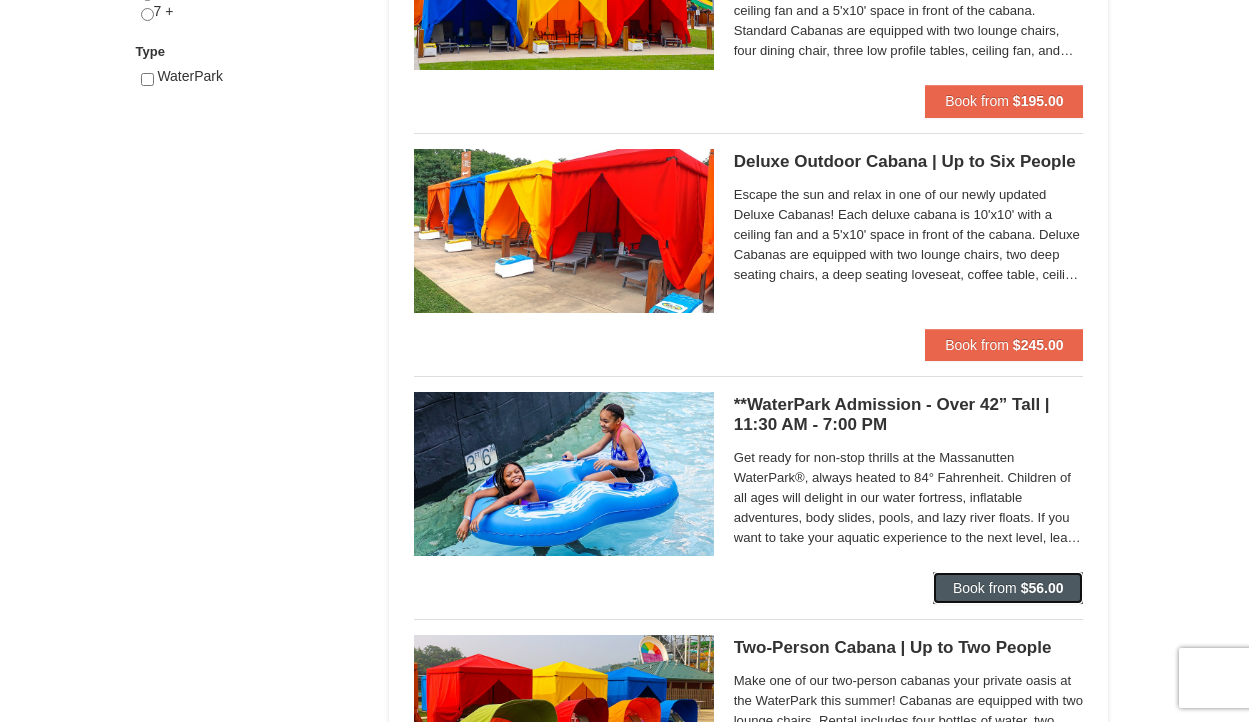 click on "Book from" at bounding box center (985, 588) 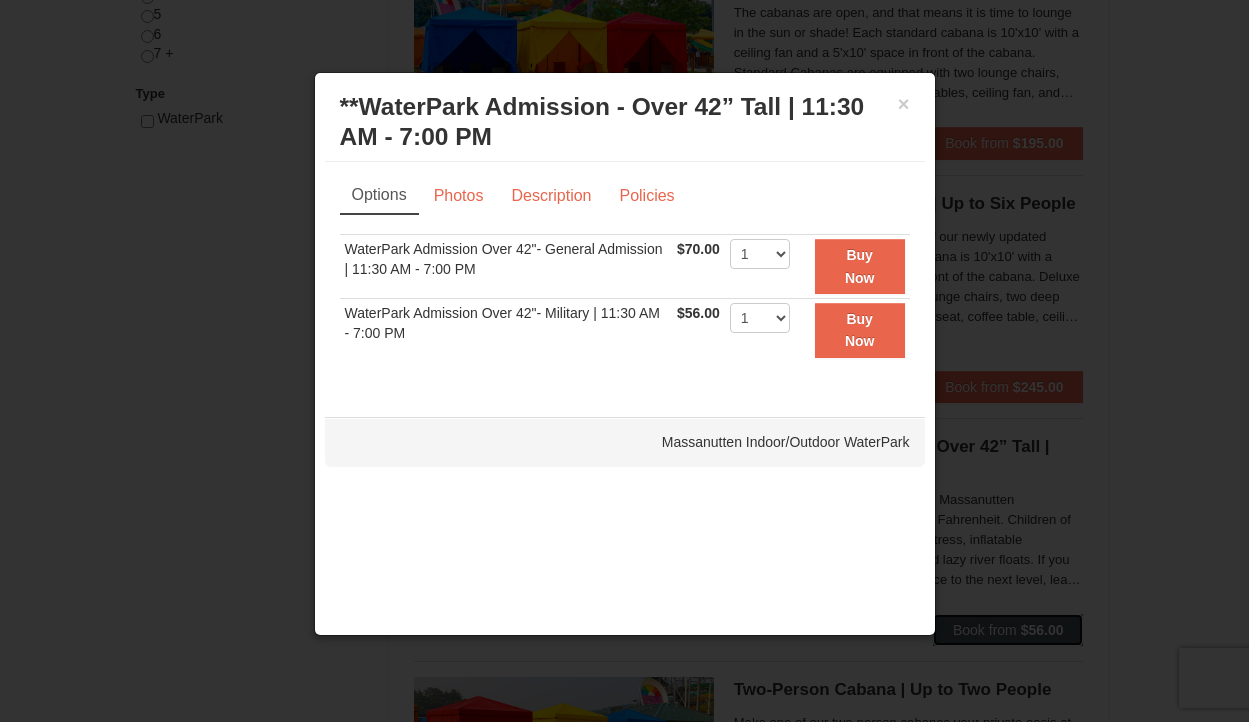 scroll, scrollTop: 1030, scrollLeft: 0, axis: vertical 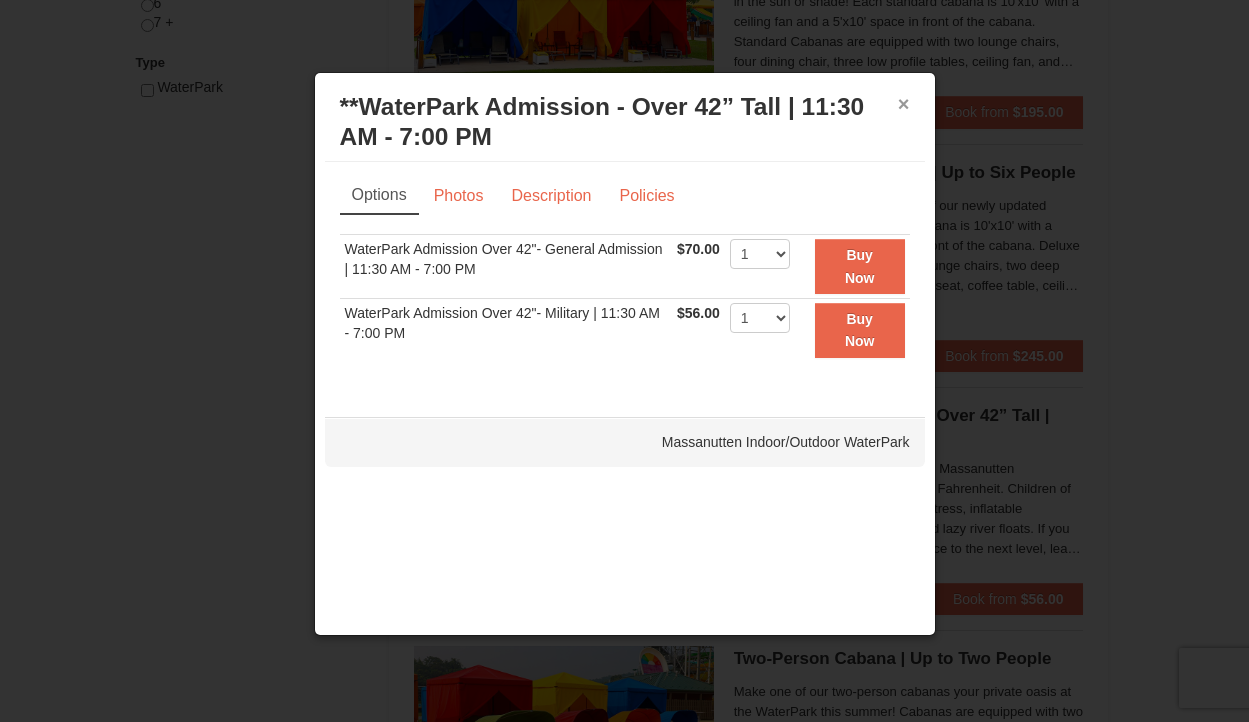 click on "×" at bounding box center (904, 104) 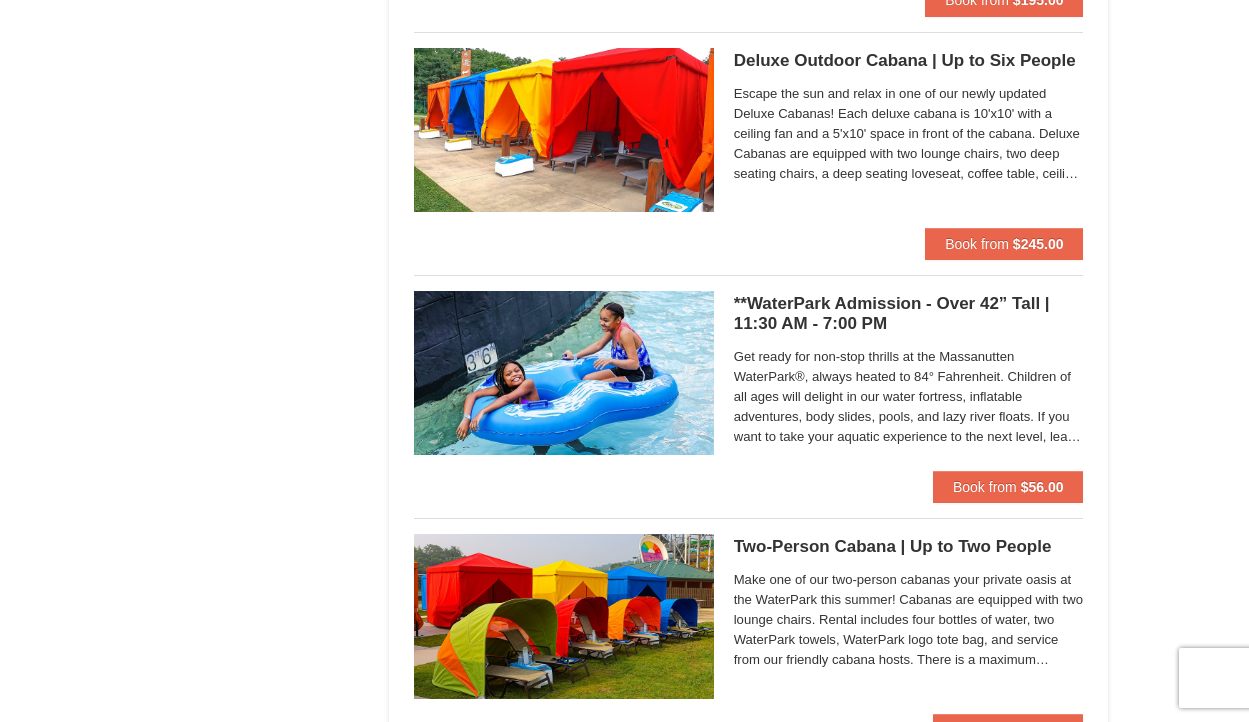 scroll, scrollTop: 1143, scrollLeft: 0, axis: vertical 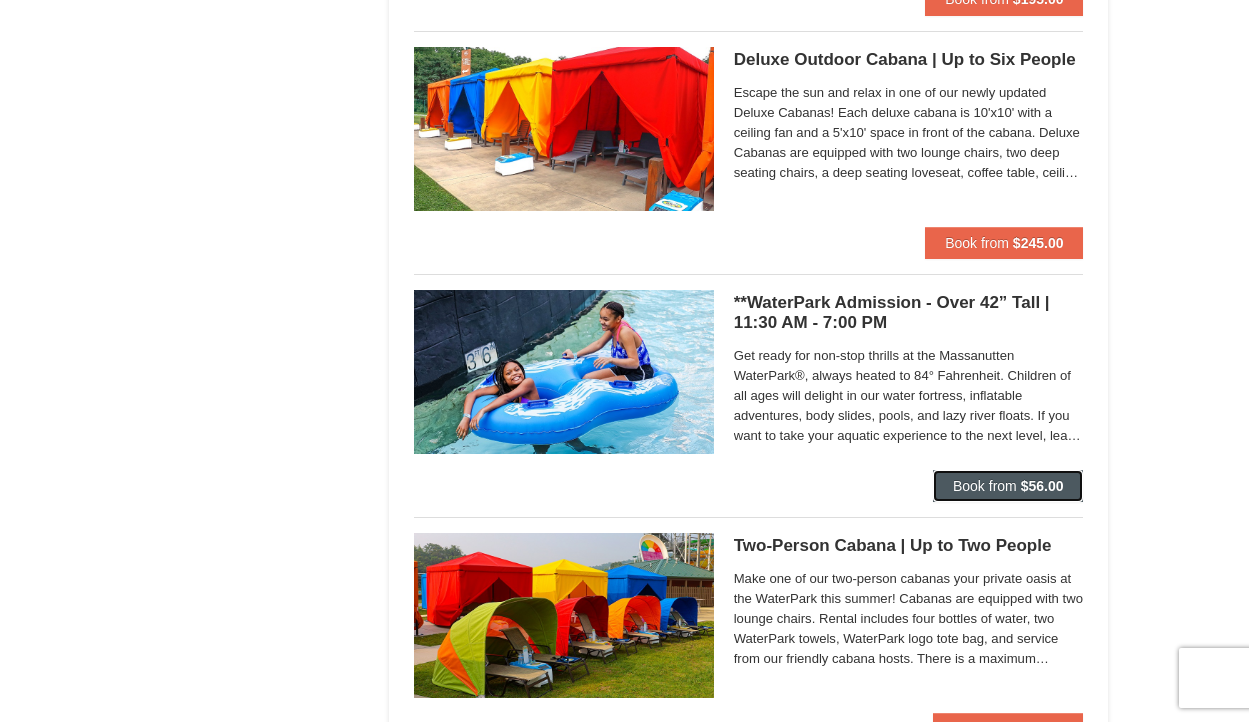 click on "Book from" at bounding box center [985, 486] 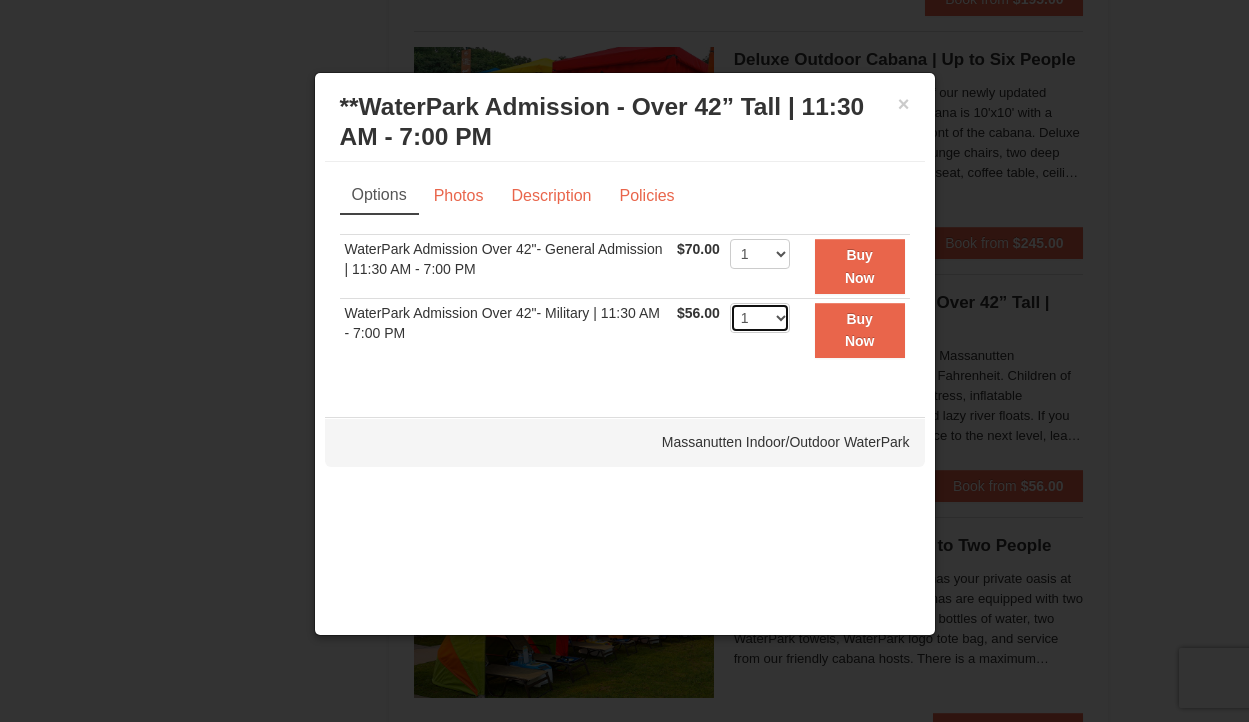 click on "1
2
3
4
5
6
7
8
9
10
11
12
13
14
15
16
17
18
19
20
21 22" at bounding box center (760, 318) 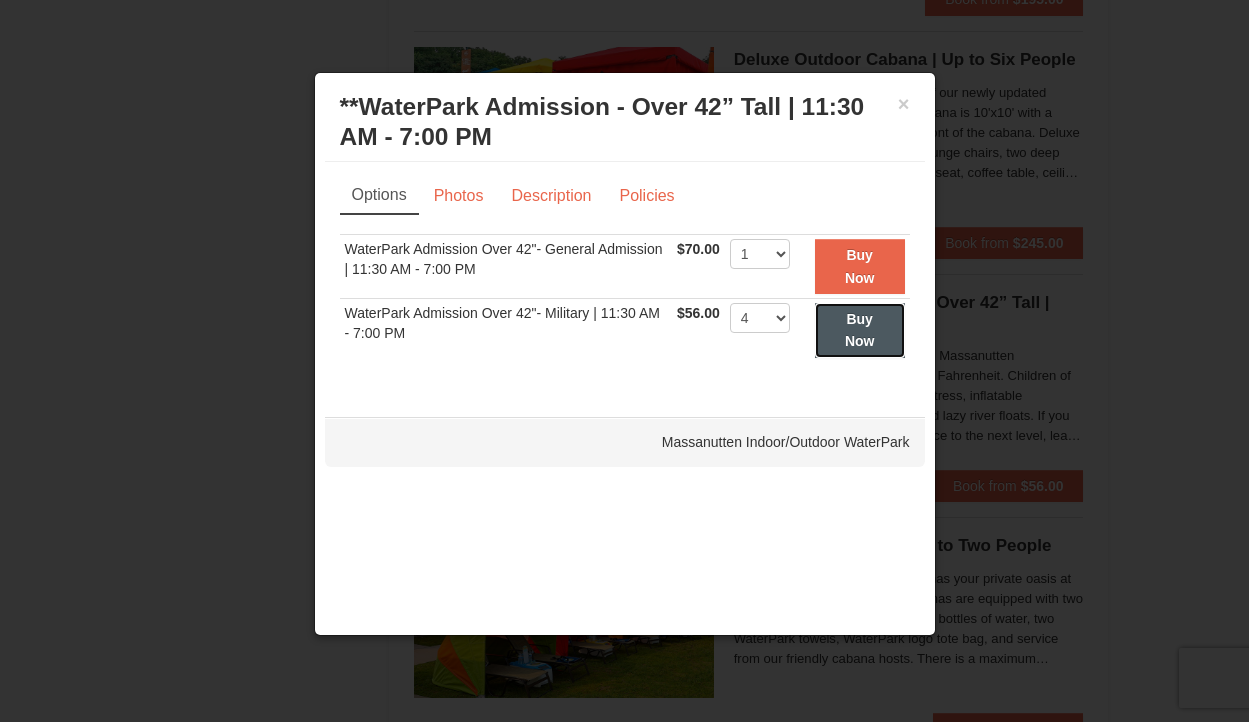 click on "Buy Now" at bounding box center [860, 330] 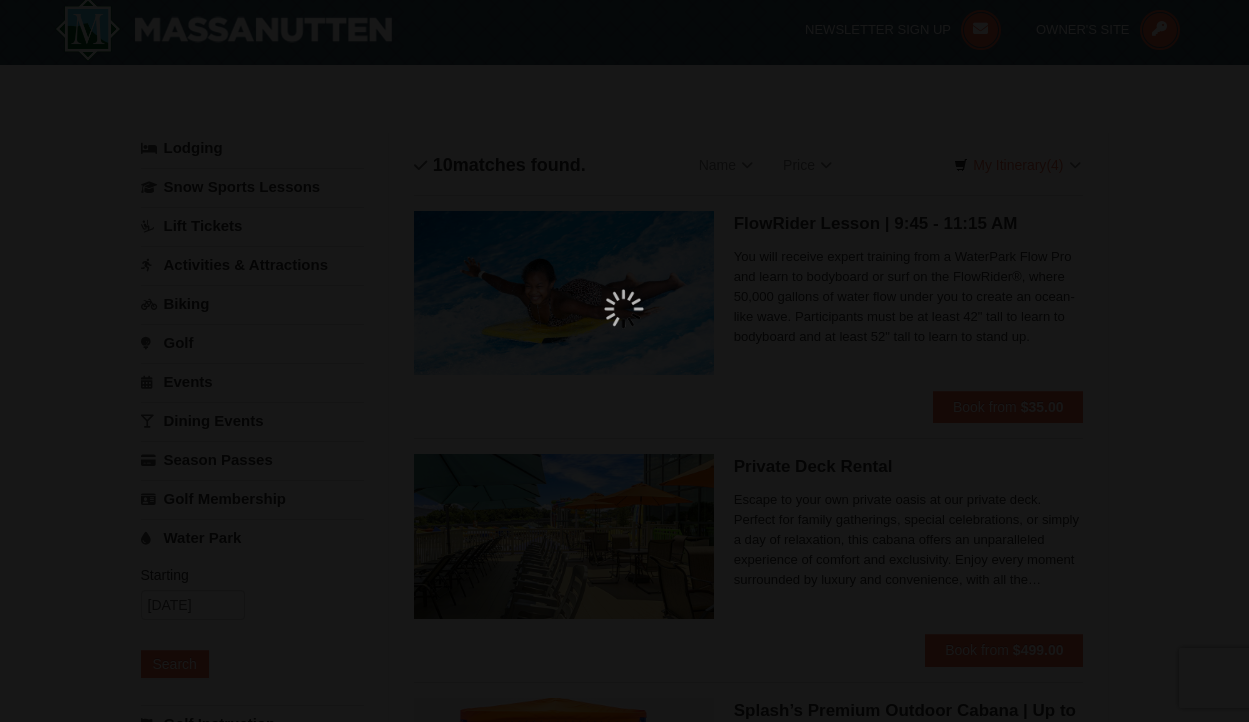 scroll, scrollTop: 6, scrollLeft: 0, axis: vertical 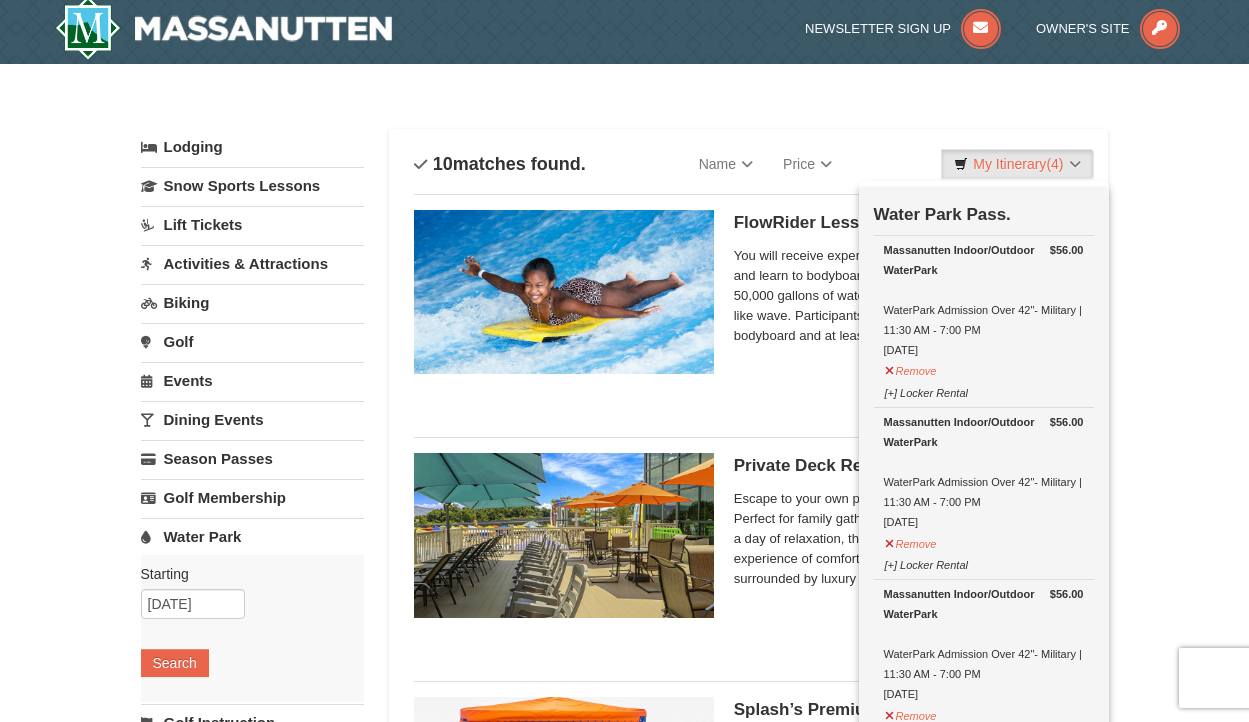 click on "×
Categories
List
Filter
My Itinerary (4)
Check Out Now
Water Park Pass.
$56.00
Massanutten Indoor/Outdoor WaterPark
WaterPark Admission Over 42"- Military | 11:30 AM - 7:00 PM
8/23/2025
$56.00" at bounding box center [625, 1373] 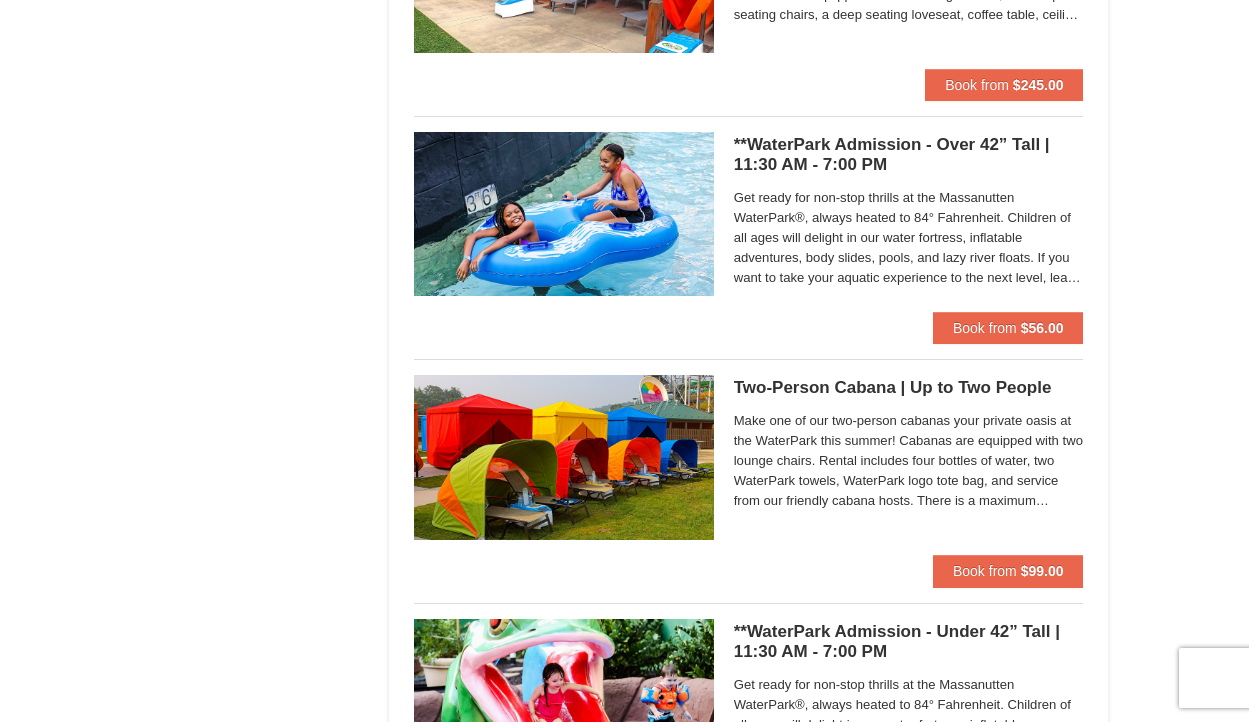 scroll, scrollTop: 1315, scrollLeft: 0, axis: vertical 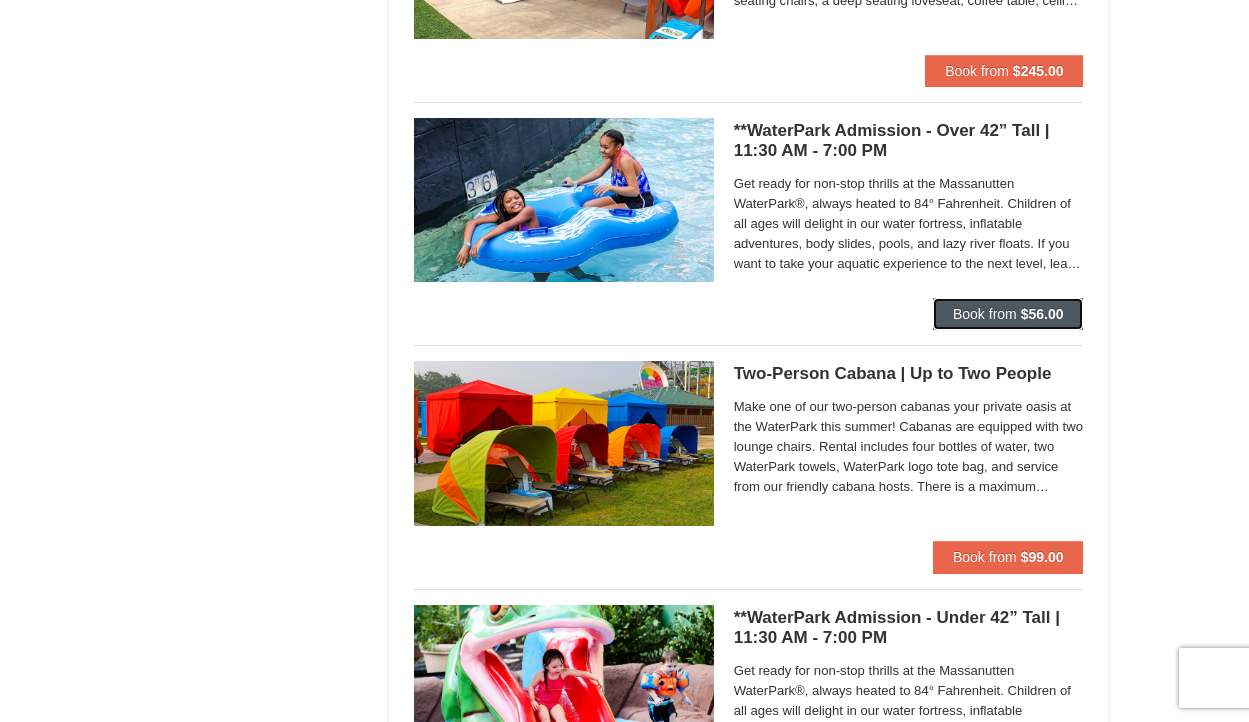 click on "Book from" at bounding box center (985, 314) 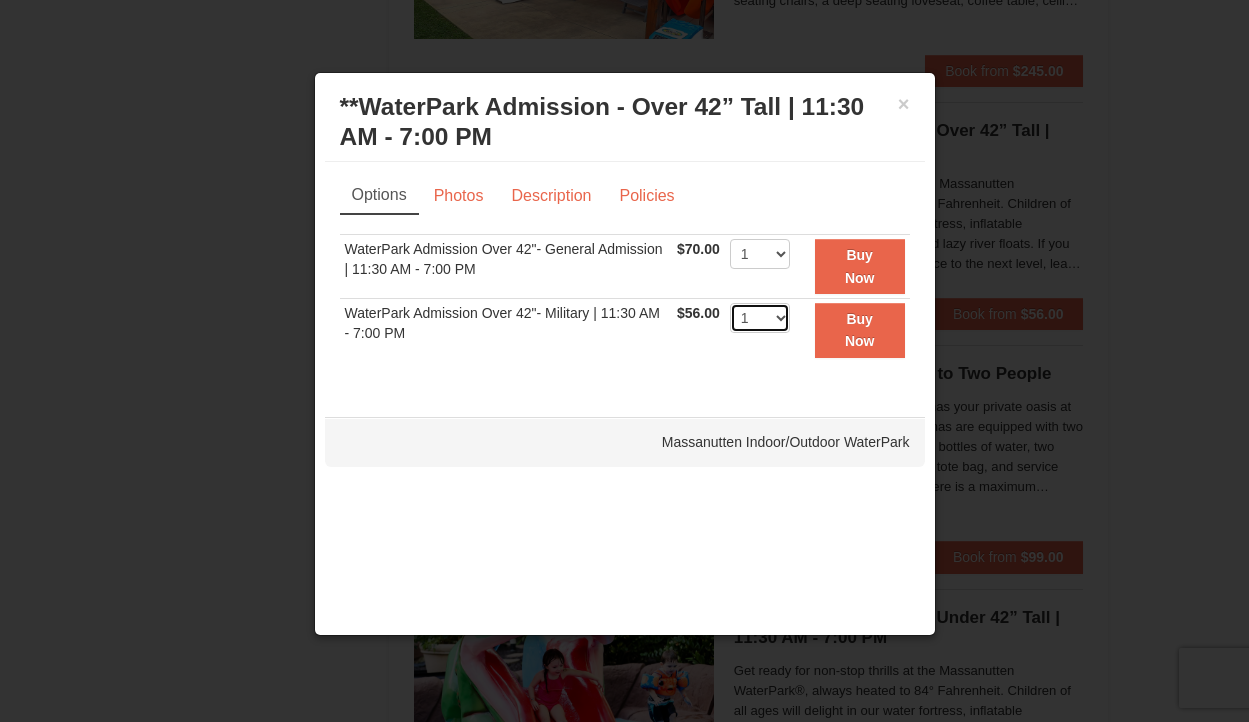 click on "1
2
3
4
5
6
7
8
9
10
11
12
13
14
15
16
17
18
19
20
21 22" at bounding box center [760, 318] 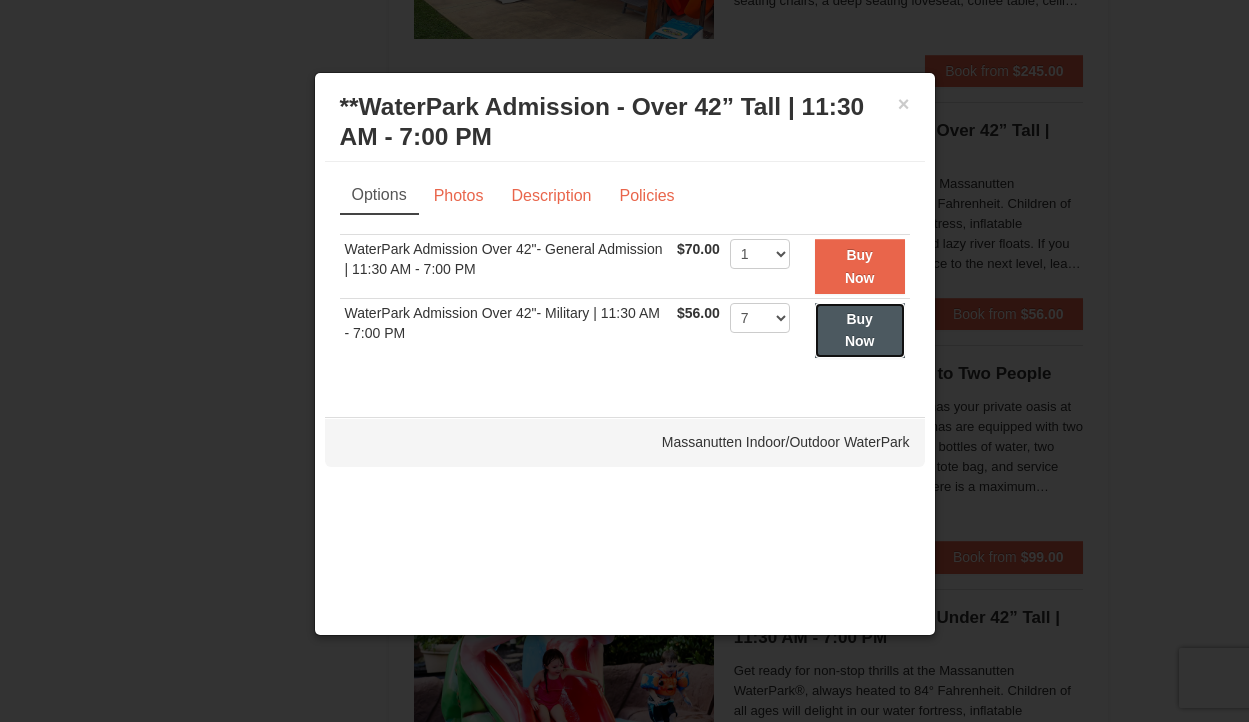 click on "Buy Now" at bounding box center [860, 330] 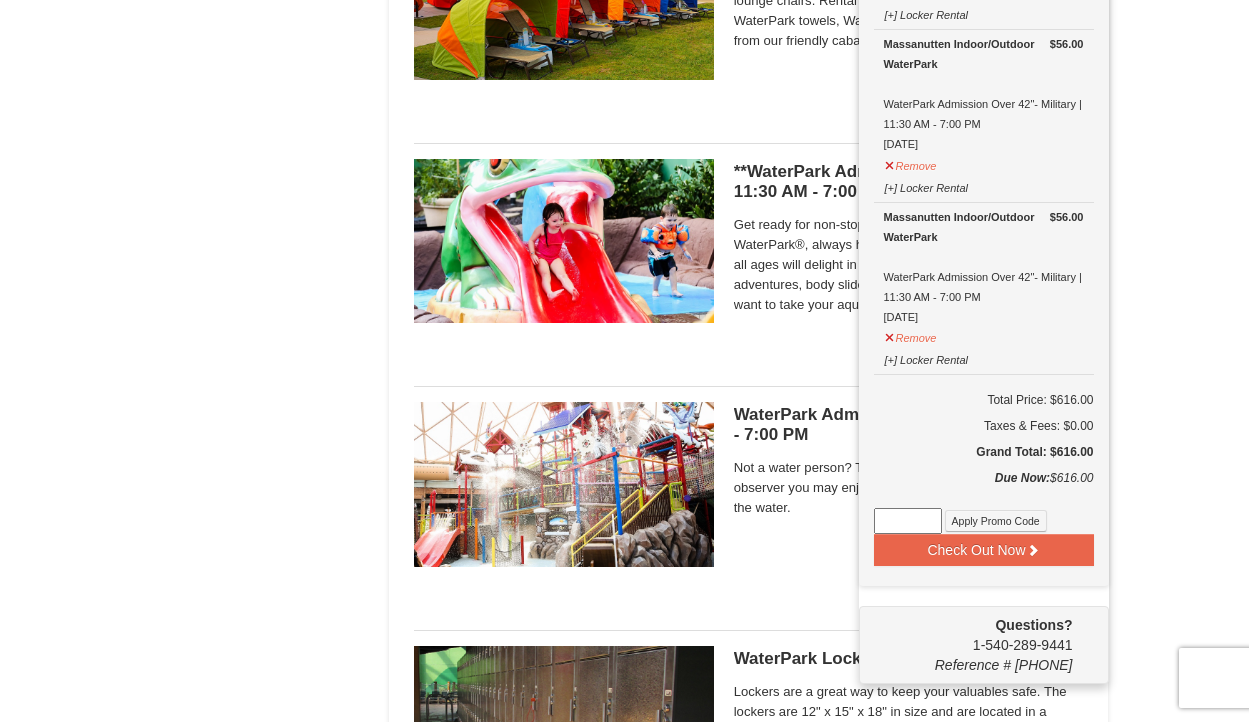 scroll, scrollTop: 1766, scrollLeft: 0, axis: vertical 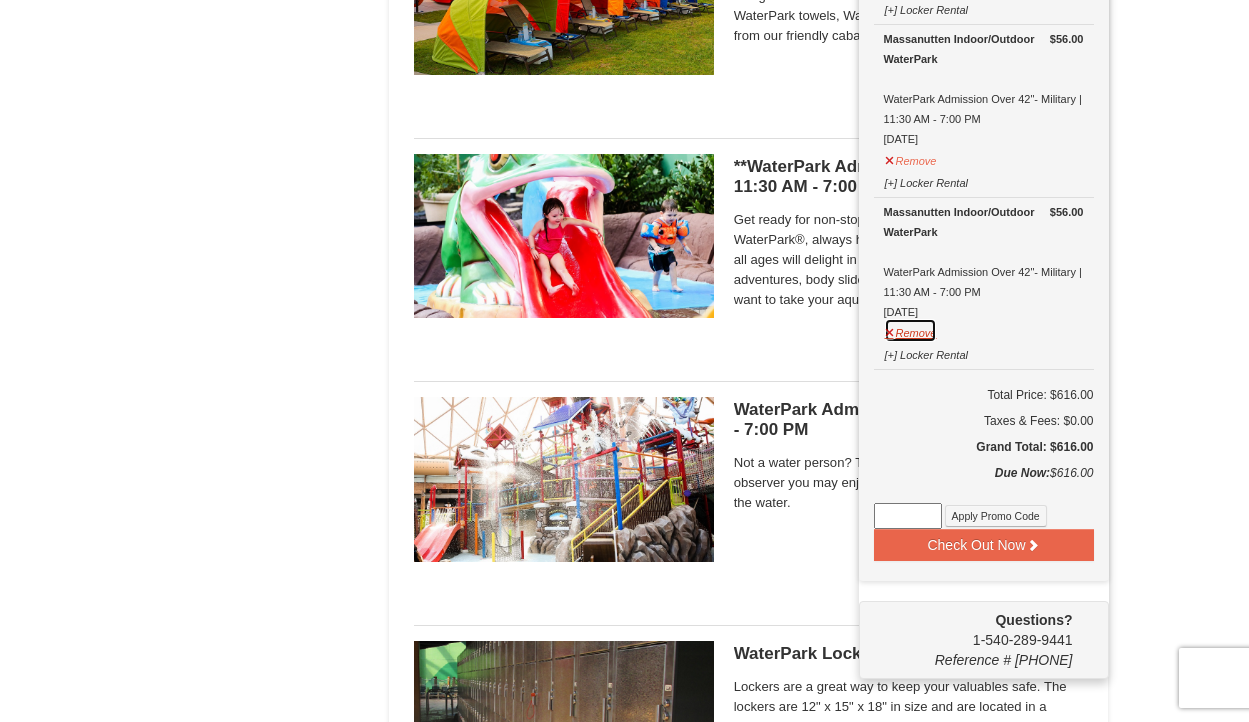 click on "Remove" at bounding box center (911, 330) 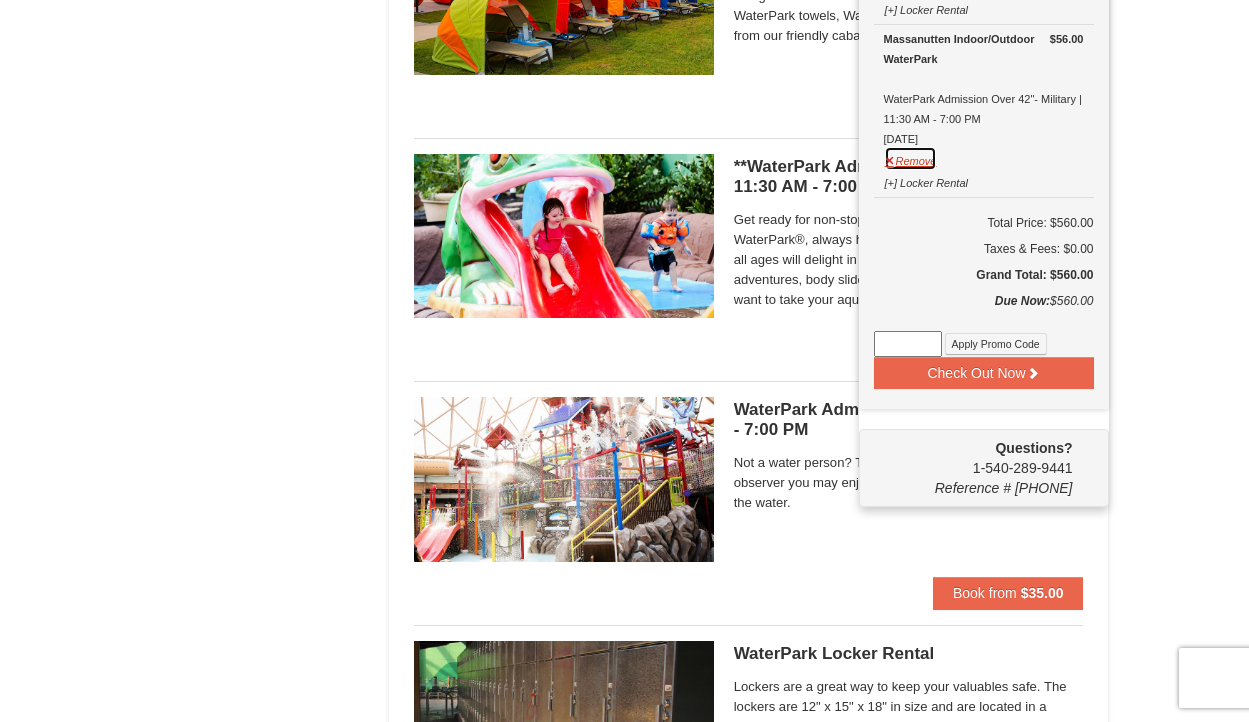 click on "Remove" at bounding box center [911, 158] 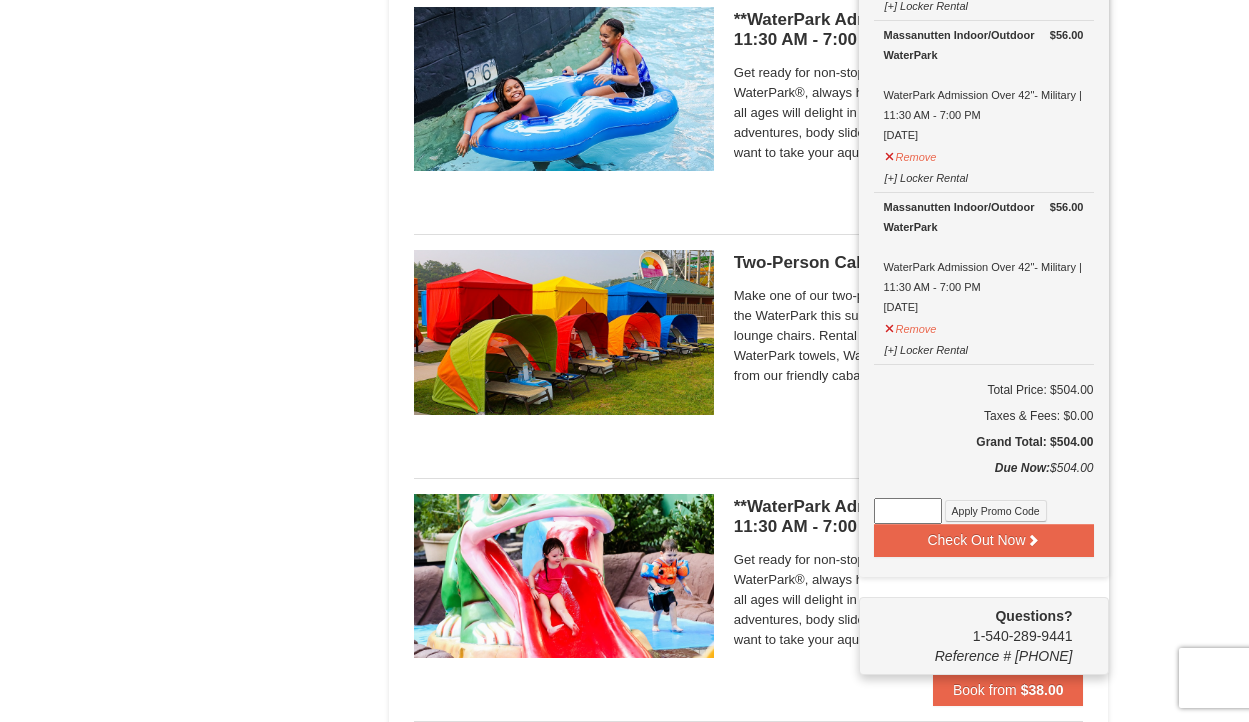 scroll, scrollTop: 1378, scrollLeft: 0, axis: vertical 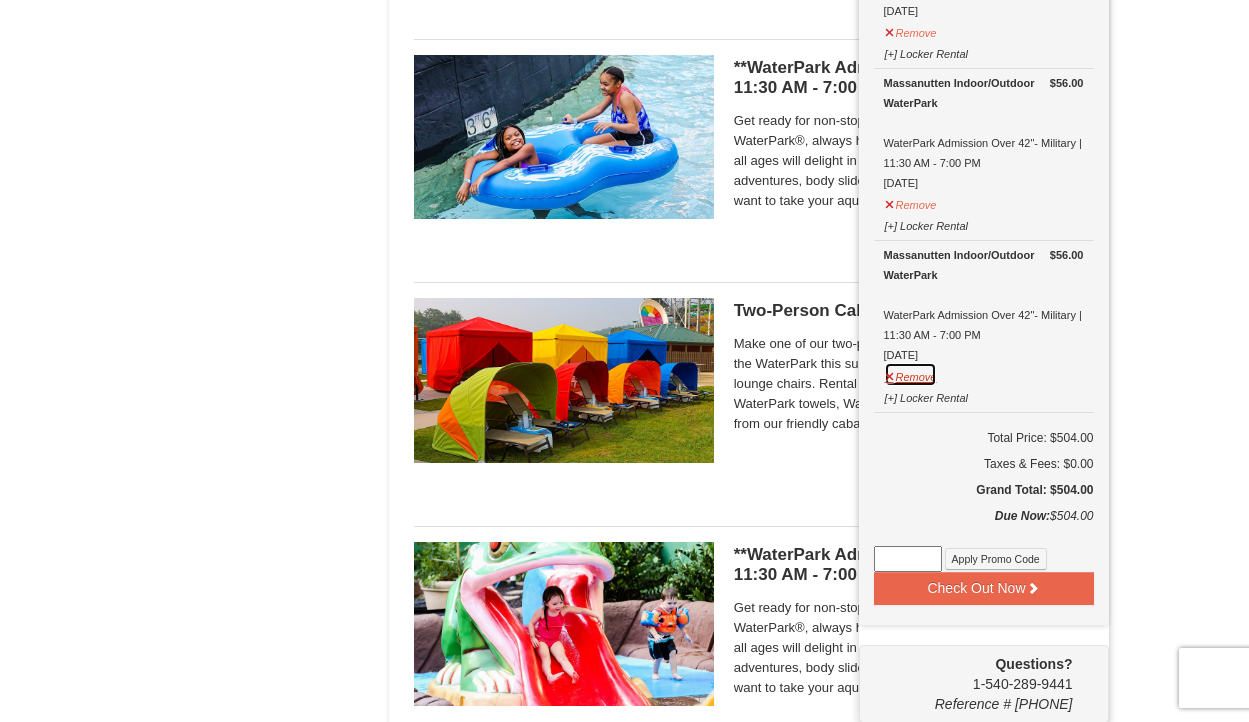 click on "Remove" at bounding box center [911, 374] 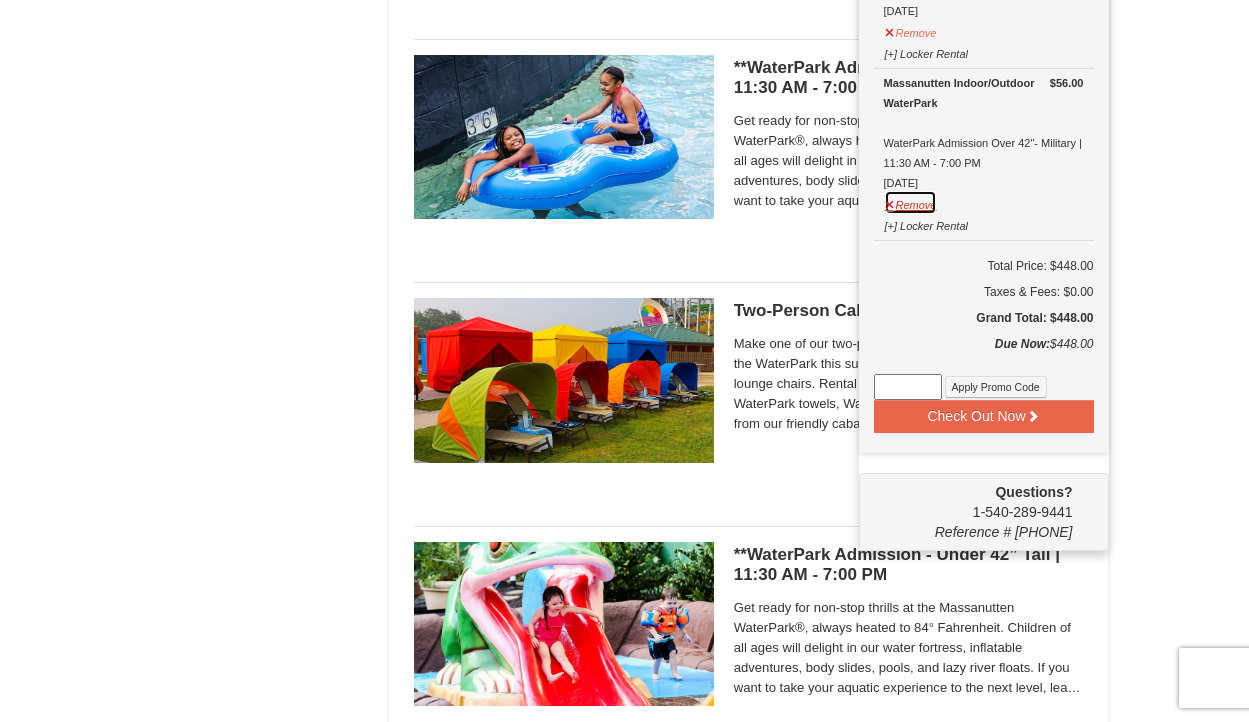 click on "Remove" at bounding box center [911, 202] 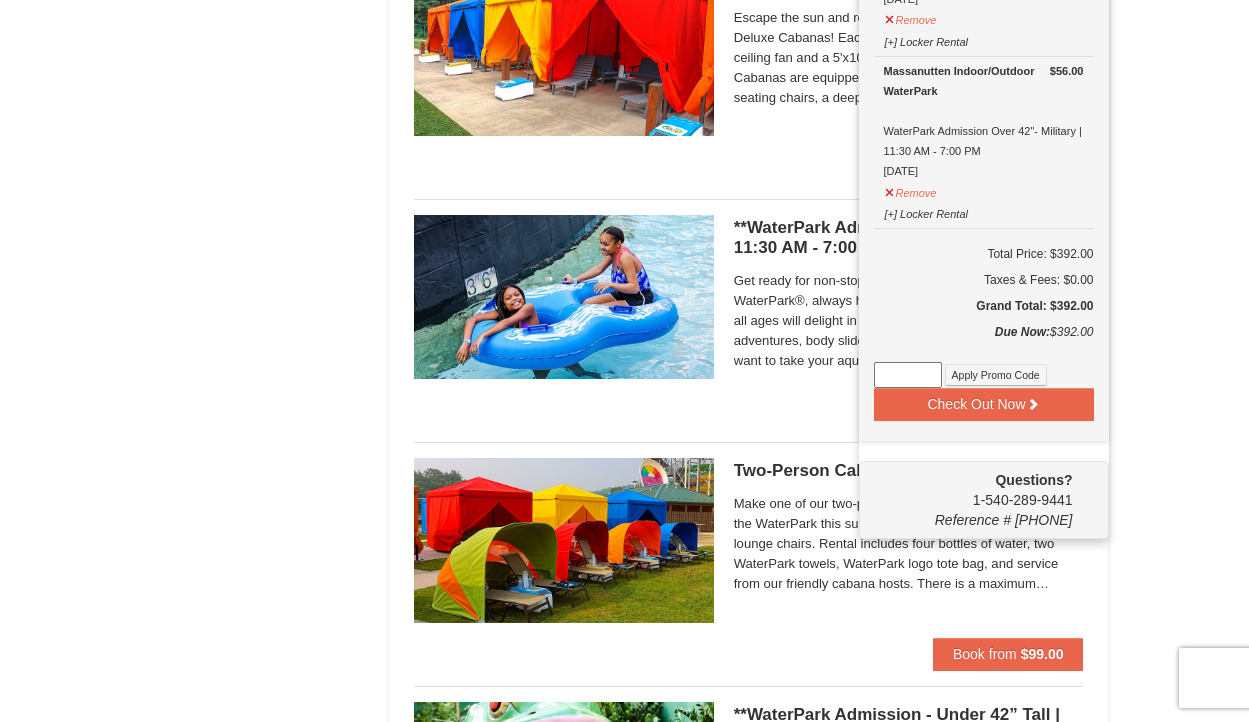 scroll, scrollTop: 1129, scrollLeft: 0, axis: vertical 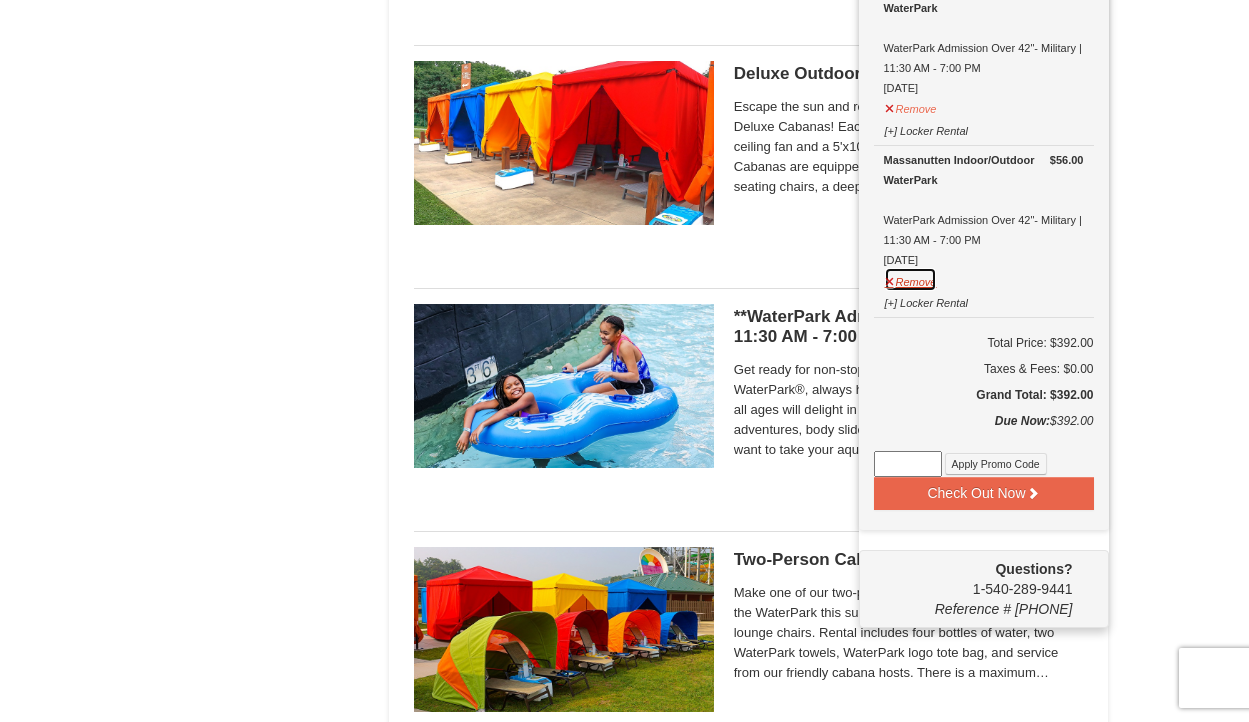 click on "Remove" at bounding box center [911, 279] 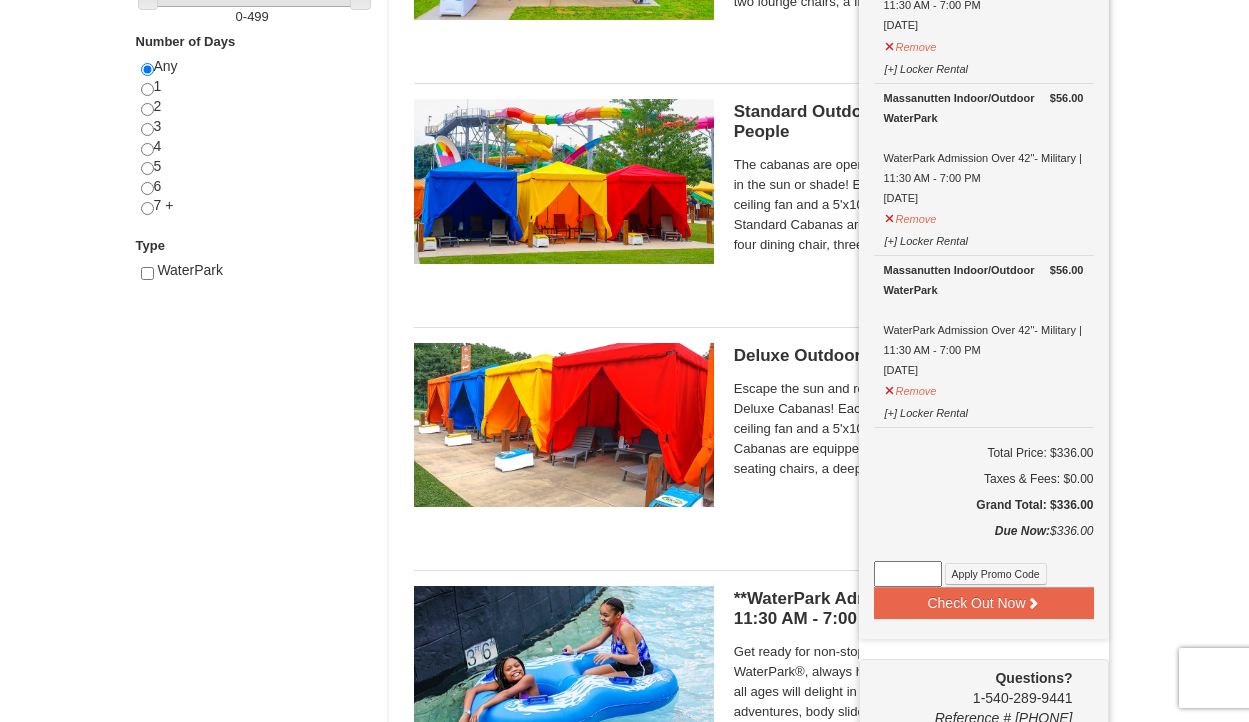 scroll, scrollTop: 860, scrollLeft: 0, axis: vertical 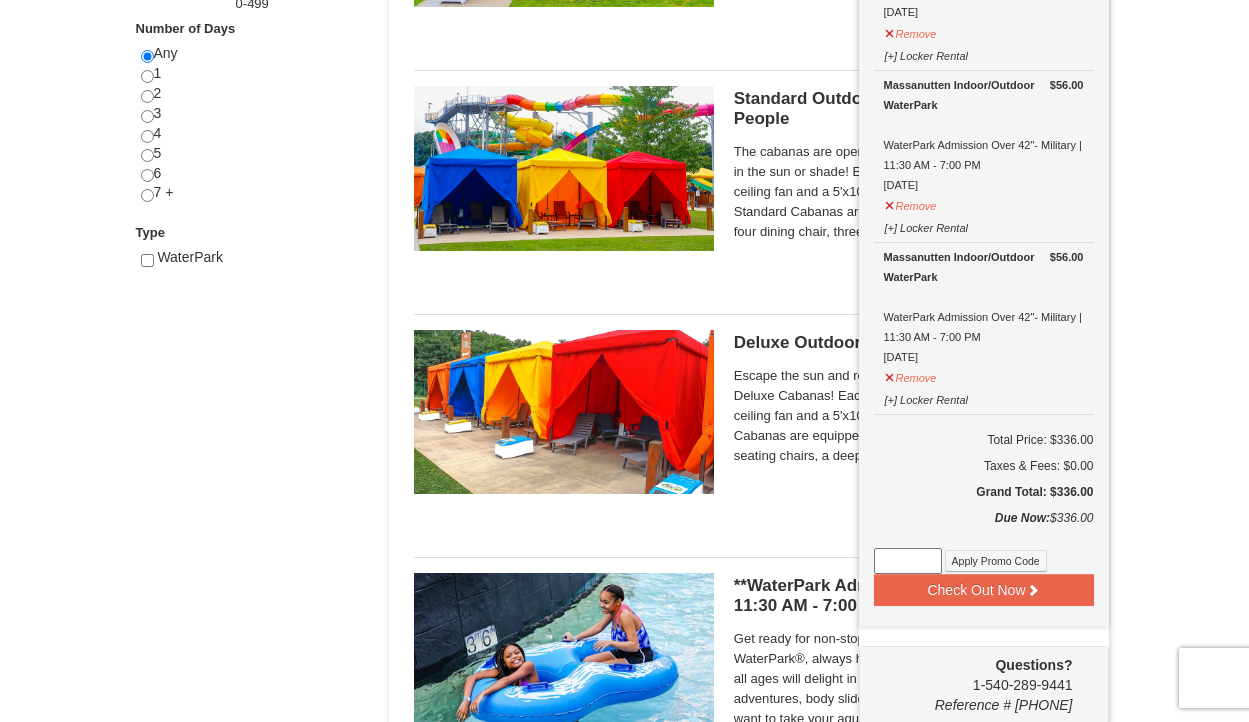click on "Standard Outdoor Cabana | Up to Six People  Massanutten Indoor/Outdoor WaterPark
The cabanas are open, and that means it is time to lounge in the sun or shade! Each standard cabana is 10'x10' with a ceiling fan and a 5'x10' space in front of the cabana. Standard Cabanas are equipped with two lounge chairs, four dining chair, three low profile tables, ceiling fan, and electric service. Rental also includes six bottles of water, two WaterPark towels, WaterPark logo tote bag, and service from our friendly cabana hosts. There is a maximum number of six guests per cabana.
Book from   $195.00" at bounding box center [749, 184] 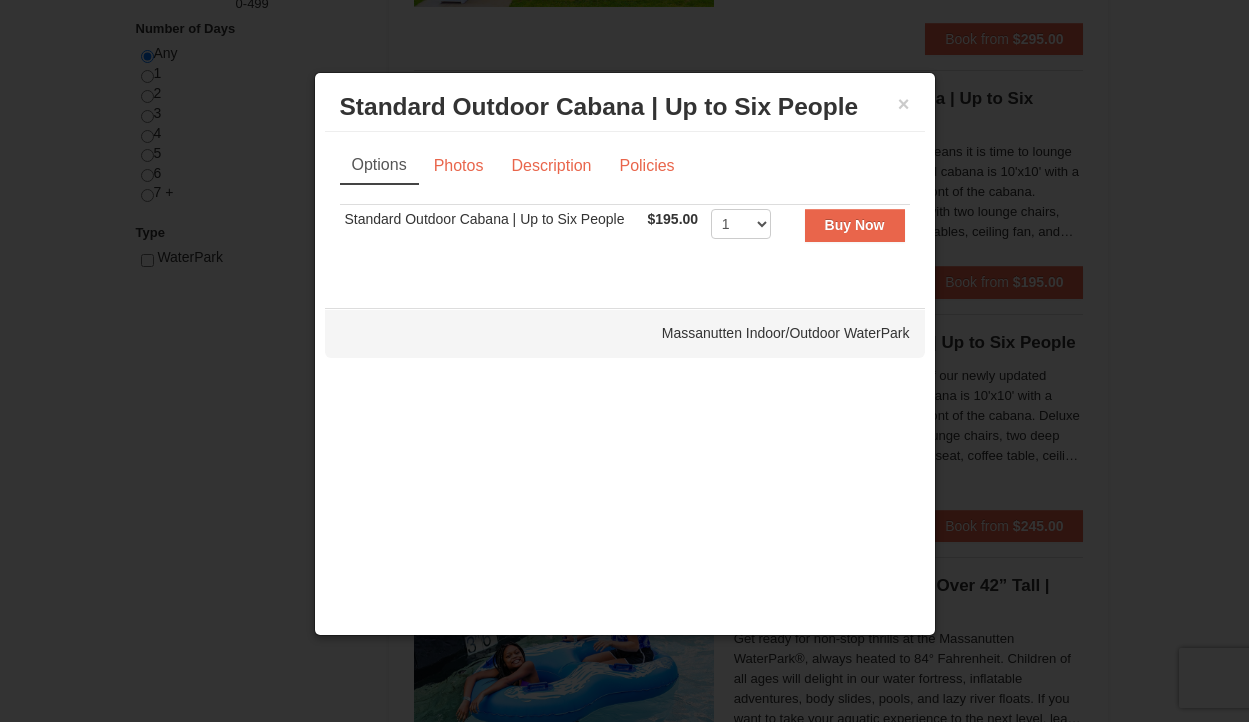 click on "Standard Outdoor Cabana | Up to Six People  Massanutten Indoor/Outdoor WaterPark" at bounding box center (625, 107) 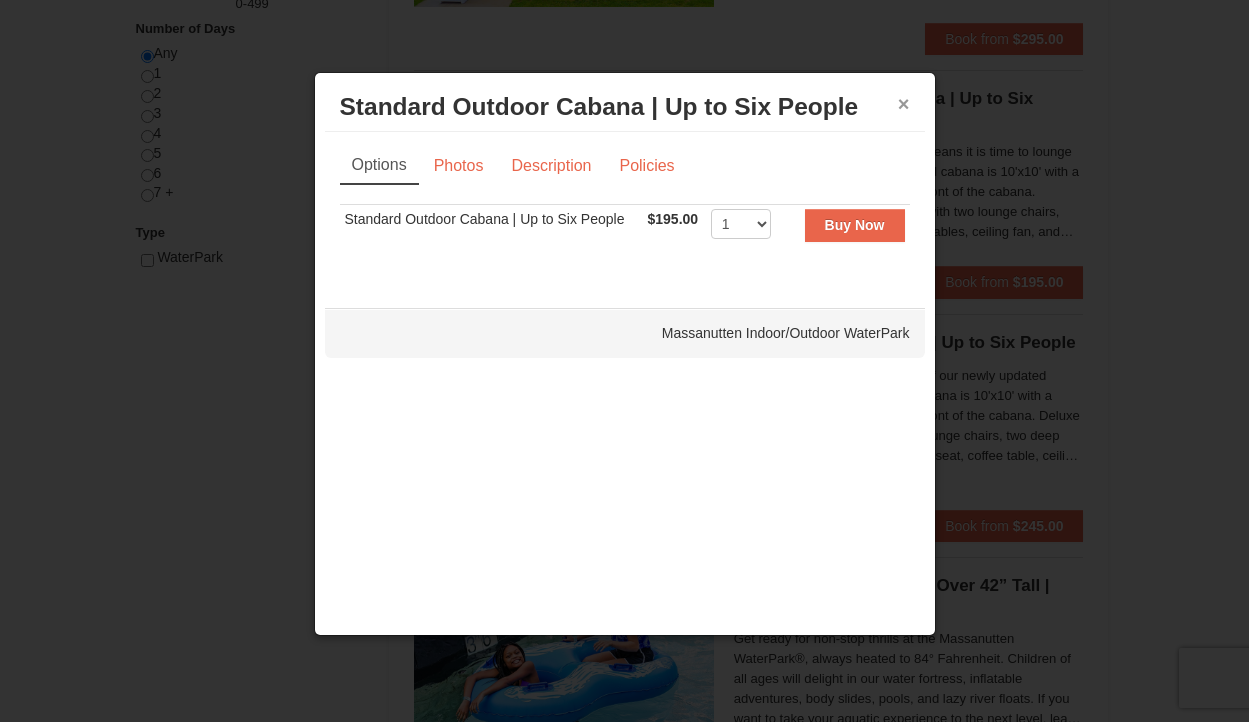 click on "×" at bounding box center [904, 104] 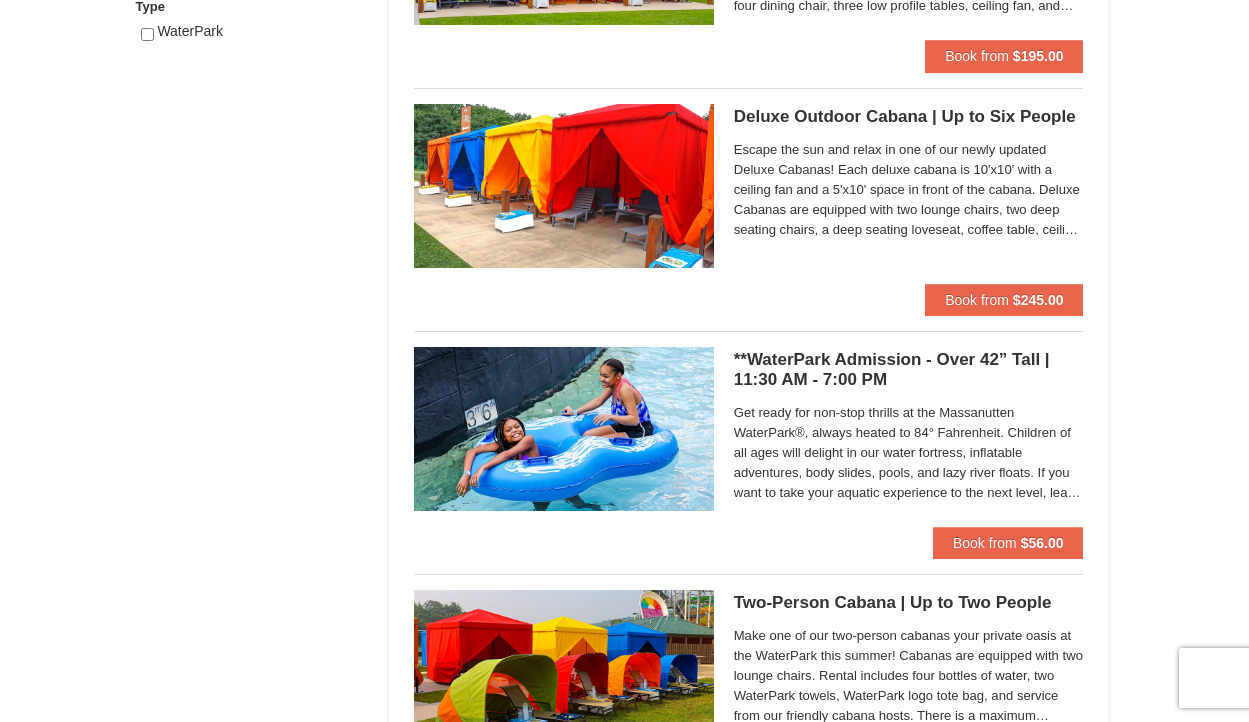 scroll, scrollTop: 1132, scrollLeft: 0, axis: vertical 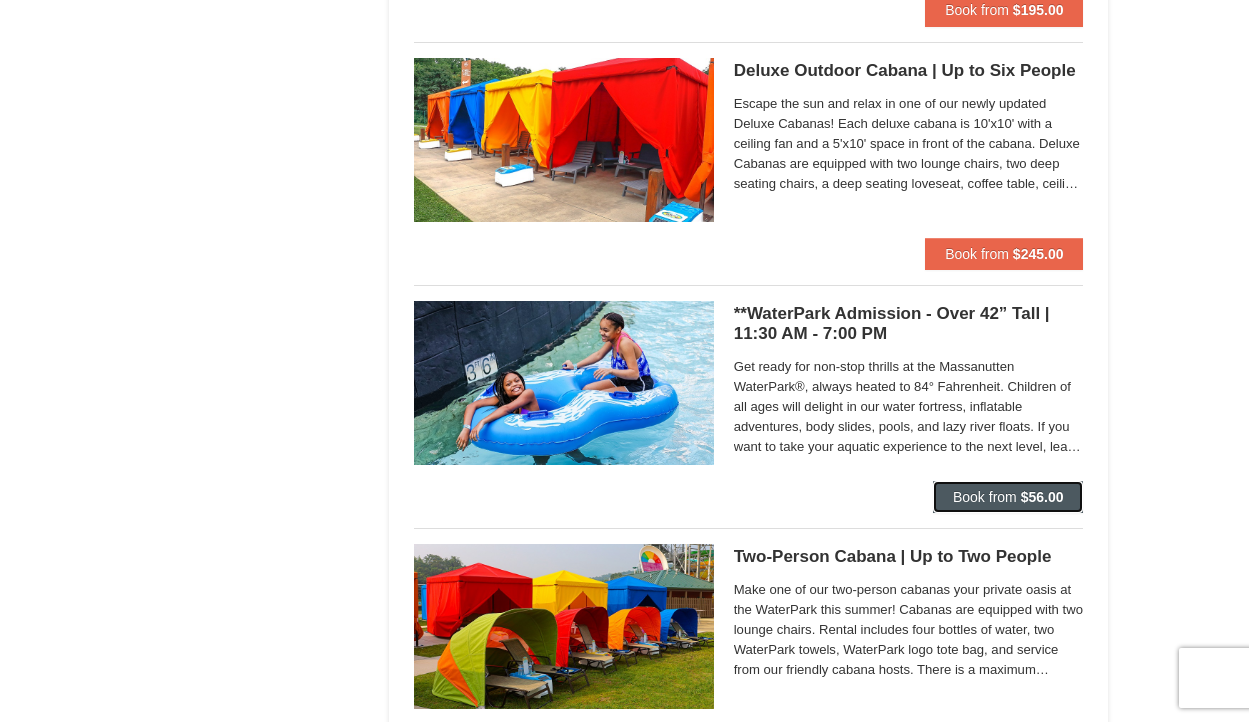 click on "Book from   $56.00" at bounding box center [1008, 497] 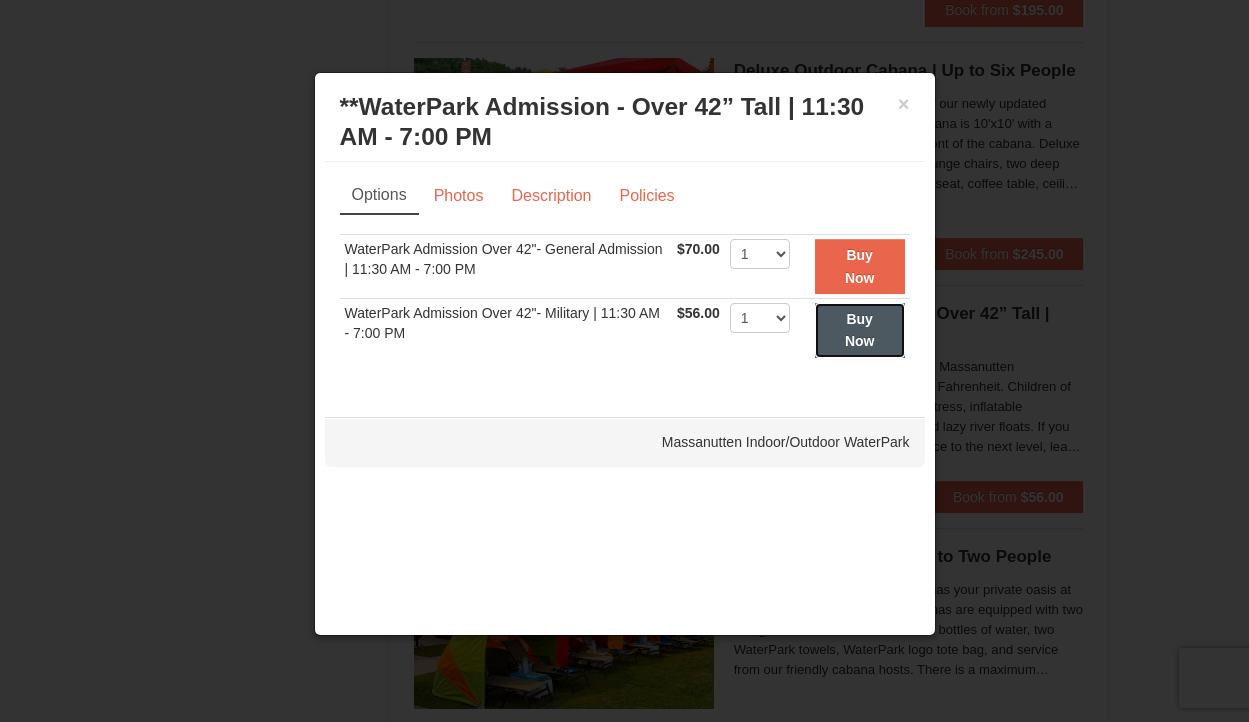 click on "Buy Now" at bounding box center (860, 330) 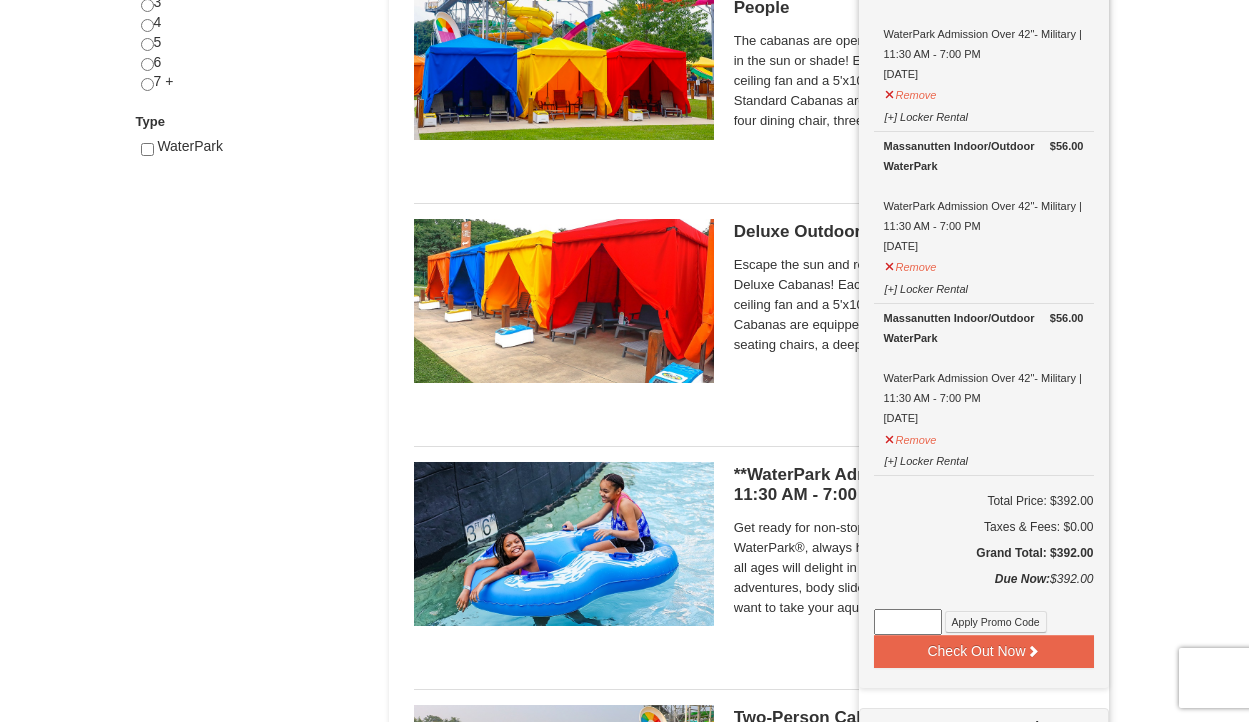 scroll, scrollTop: 973, scrollLeft: 0, axis: vertical 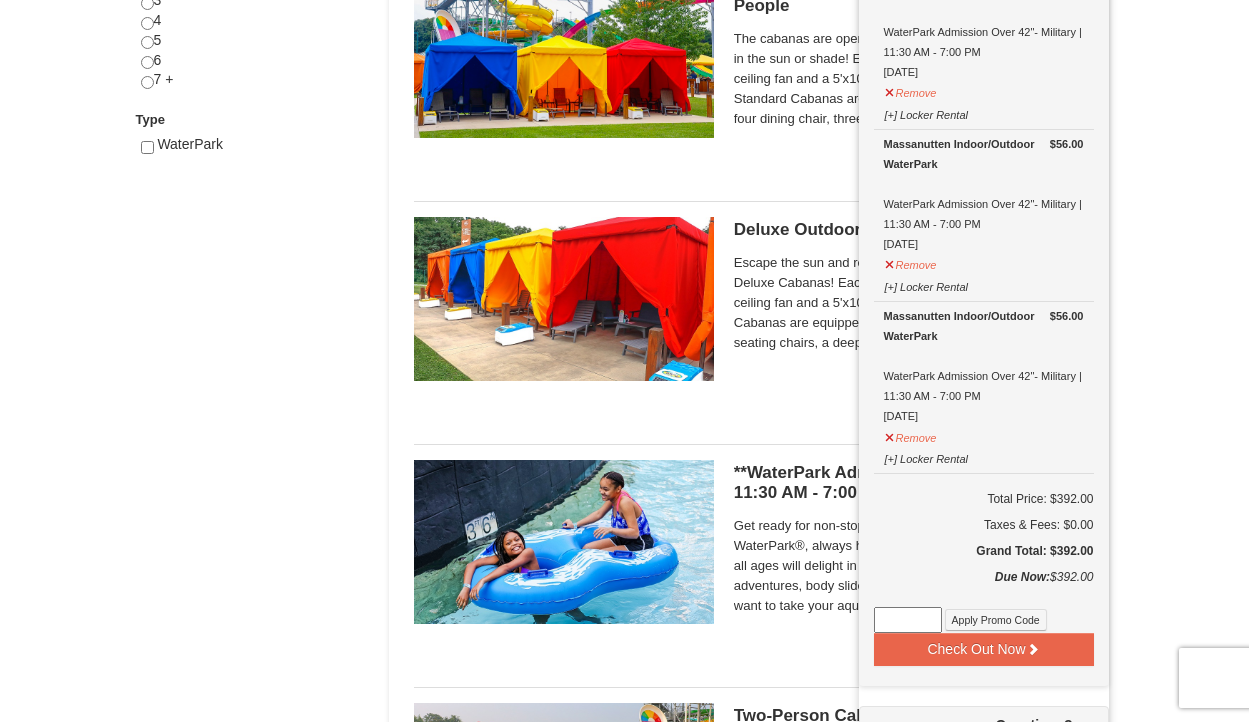 click at bounding box center [908, 620] 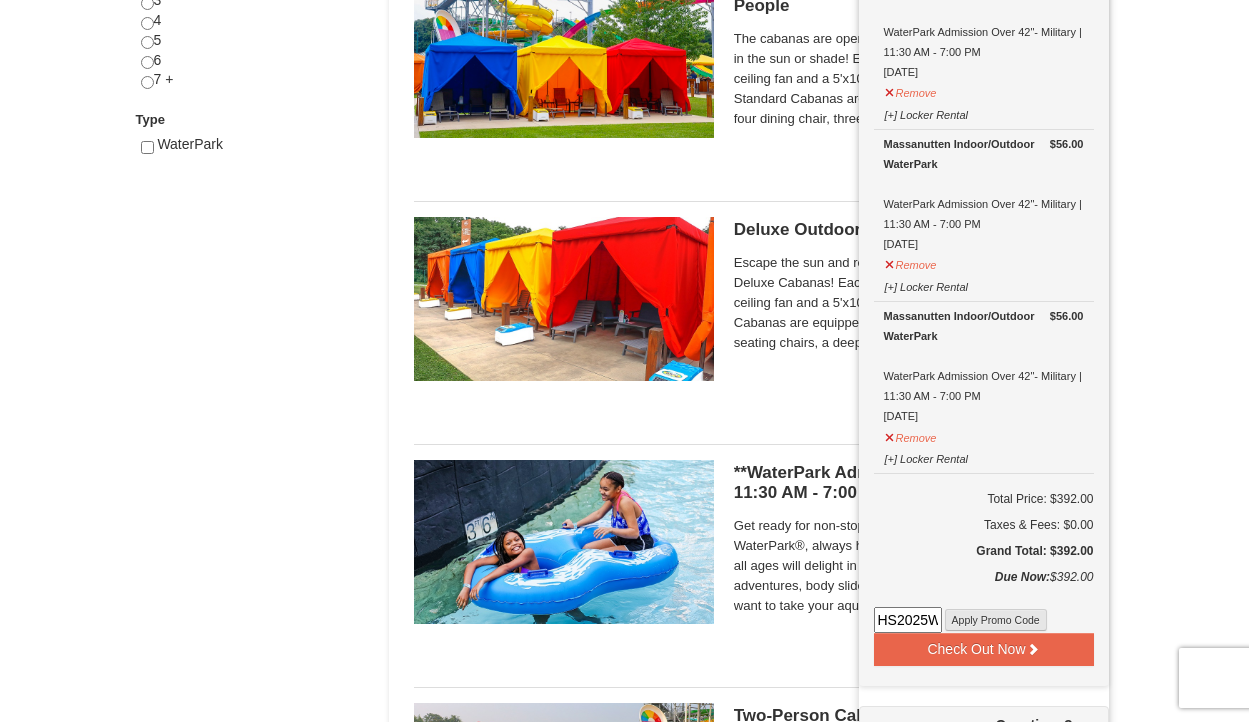 scroll, scrollTop: 0, scrollLeft: 21, axis: horizontal 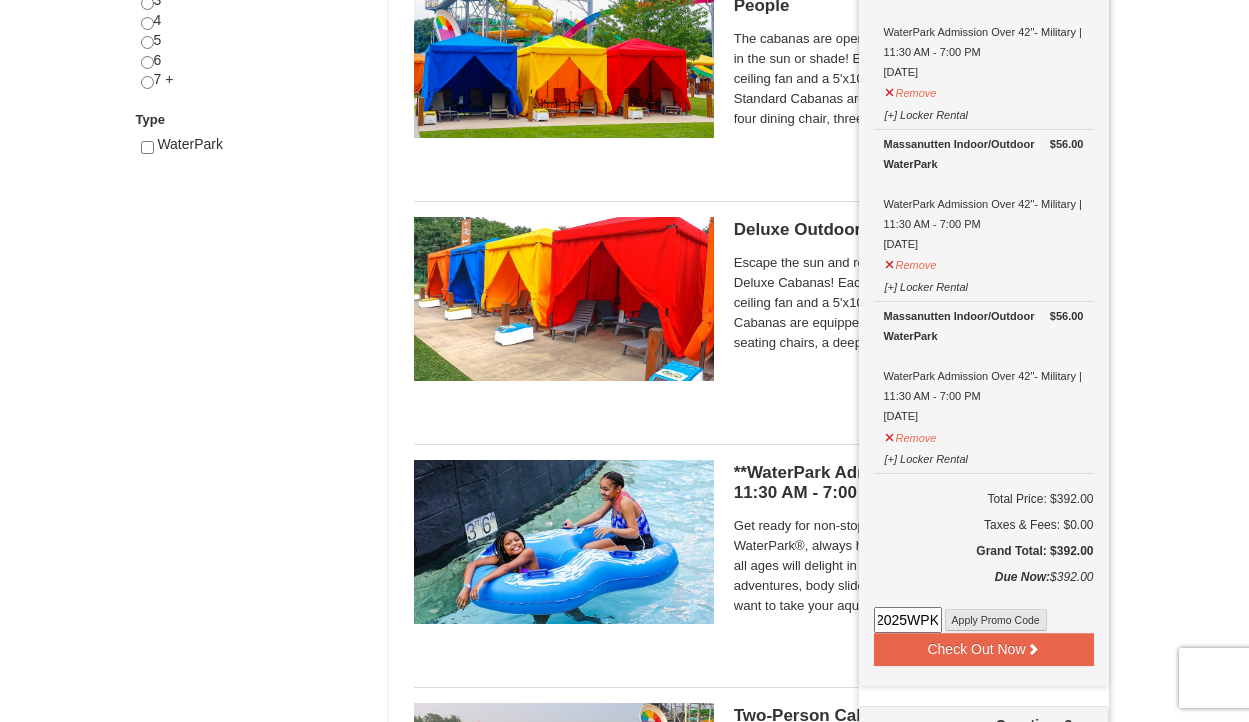 type on "HS2025WPK" 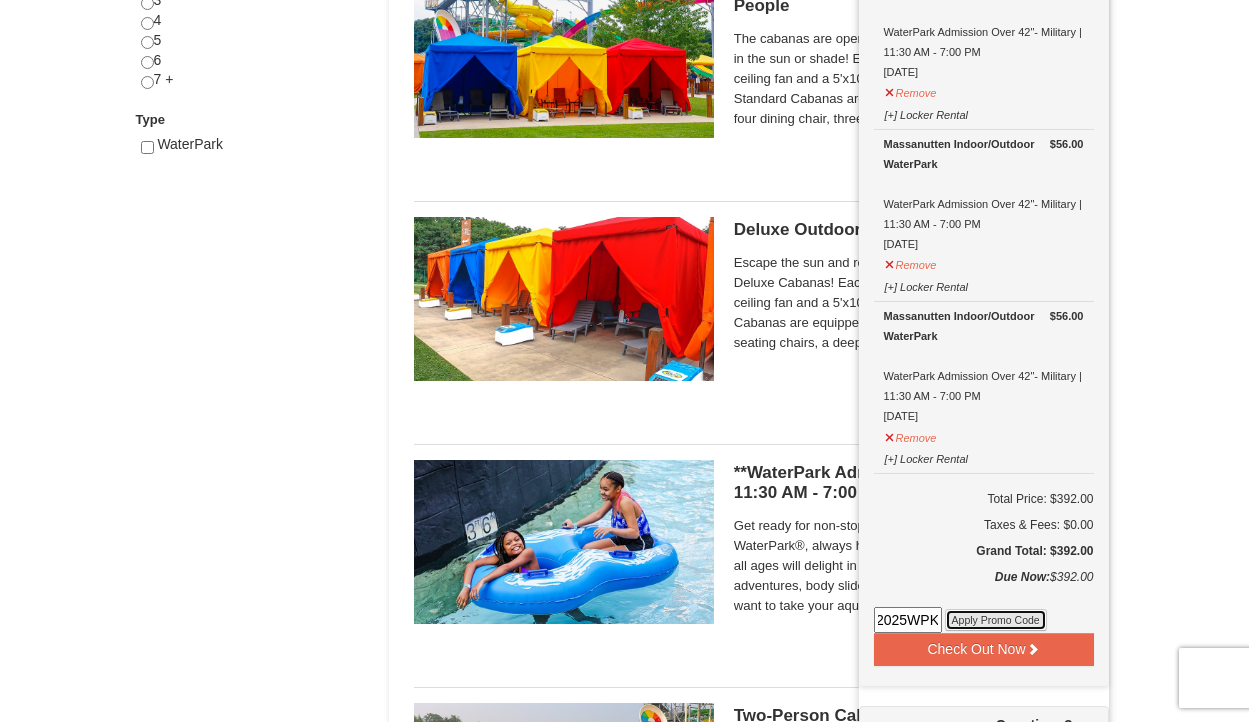 scroll, scrollTop: 0, scrollLeft: 0, axis: both 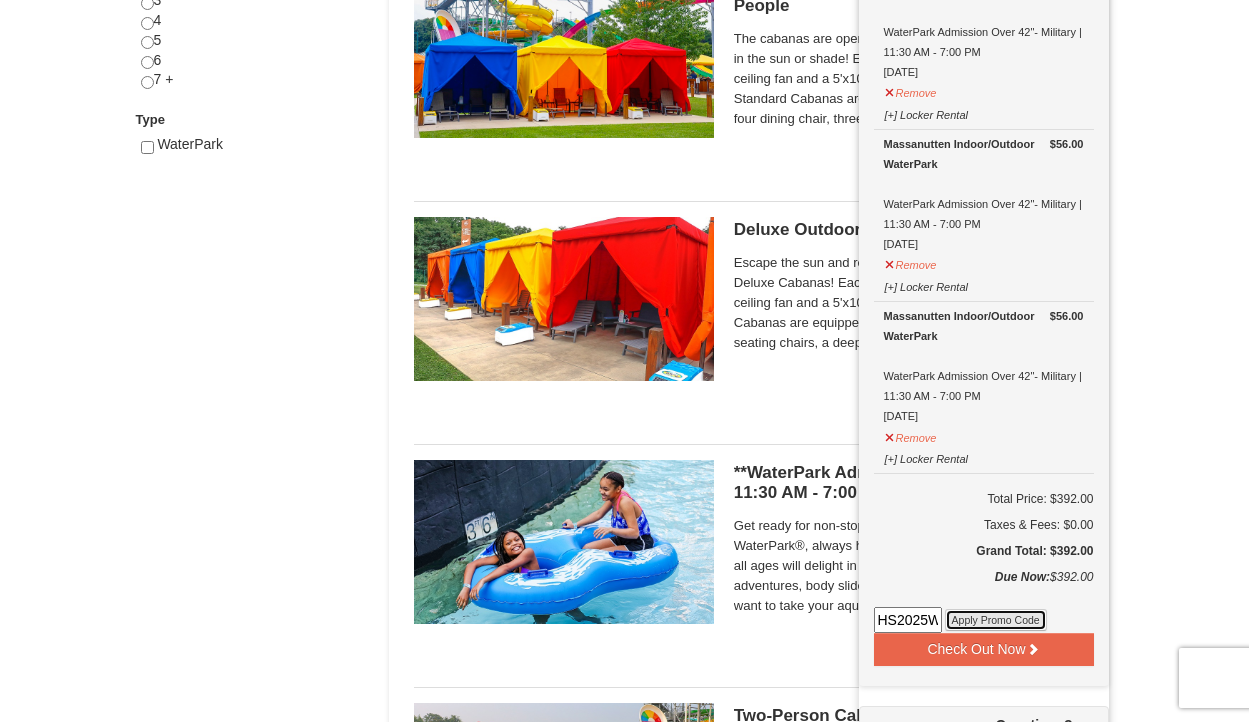click on "Apply Promo Code" at bounding box center [996, 620] 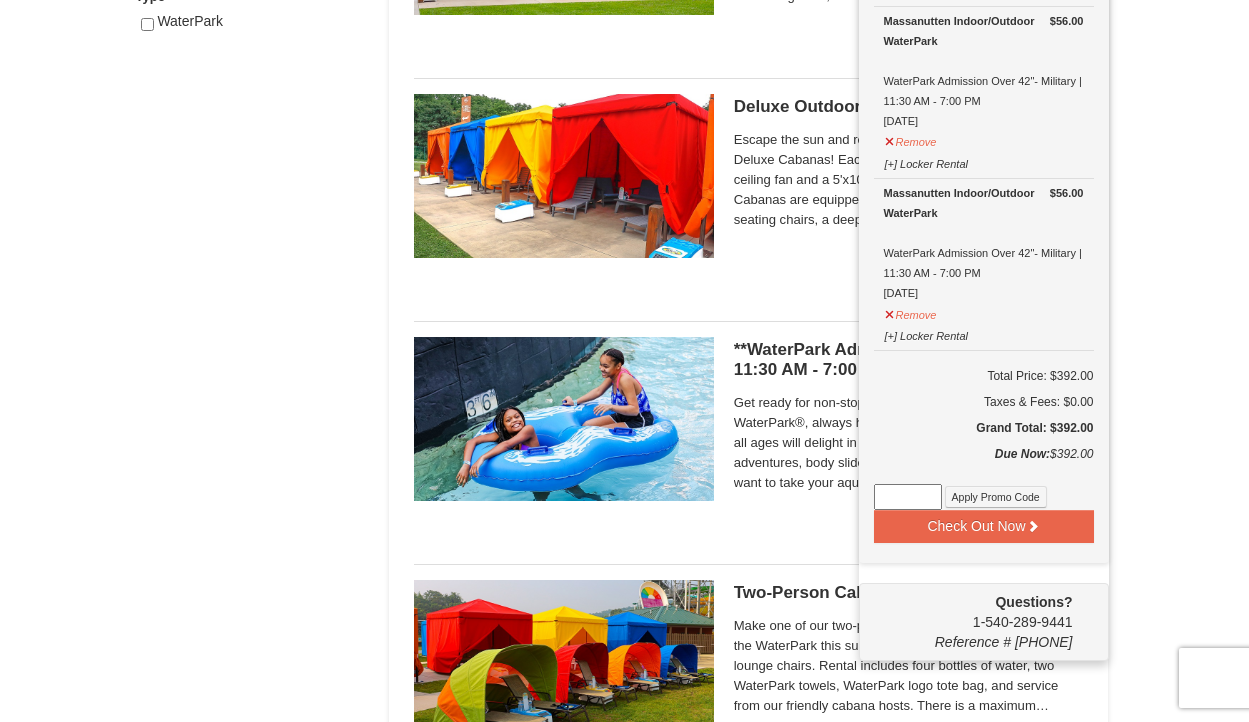 scroll, scrollTop: 1131, scrollLeft: 0, axis: vertical 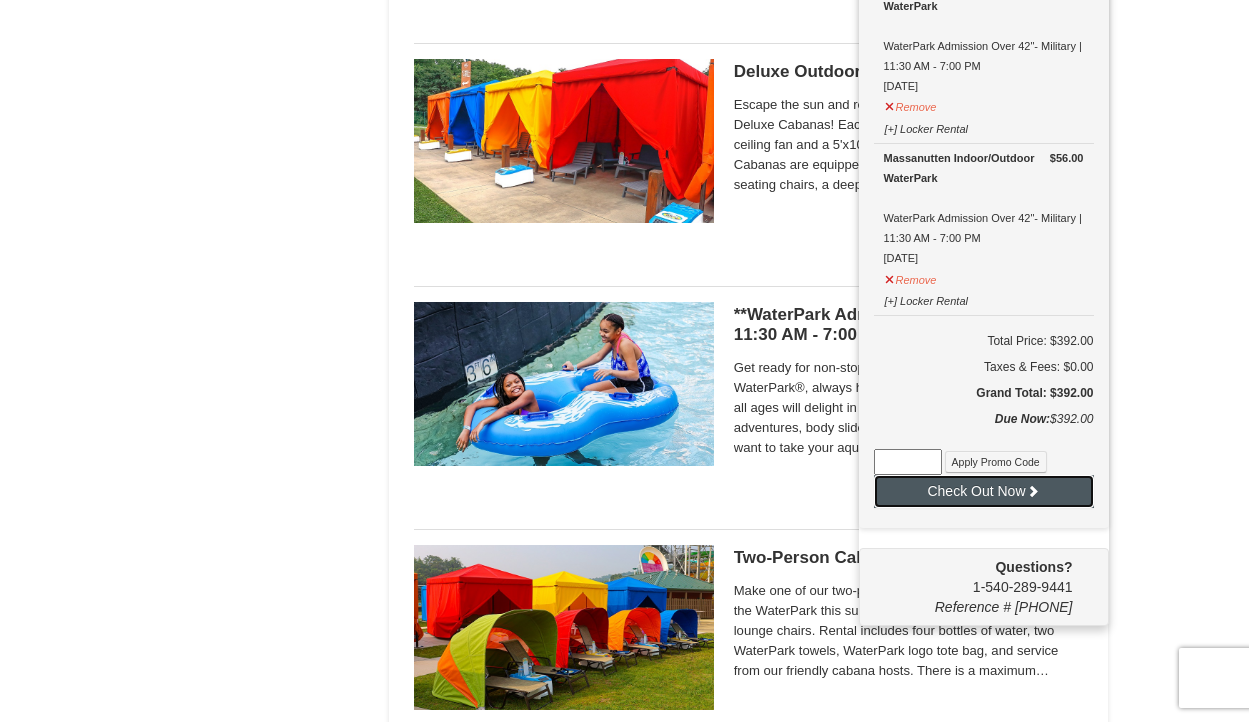 click on "Check Out Now" at bounding box center [984, 491] 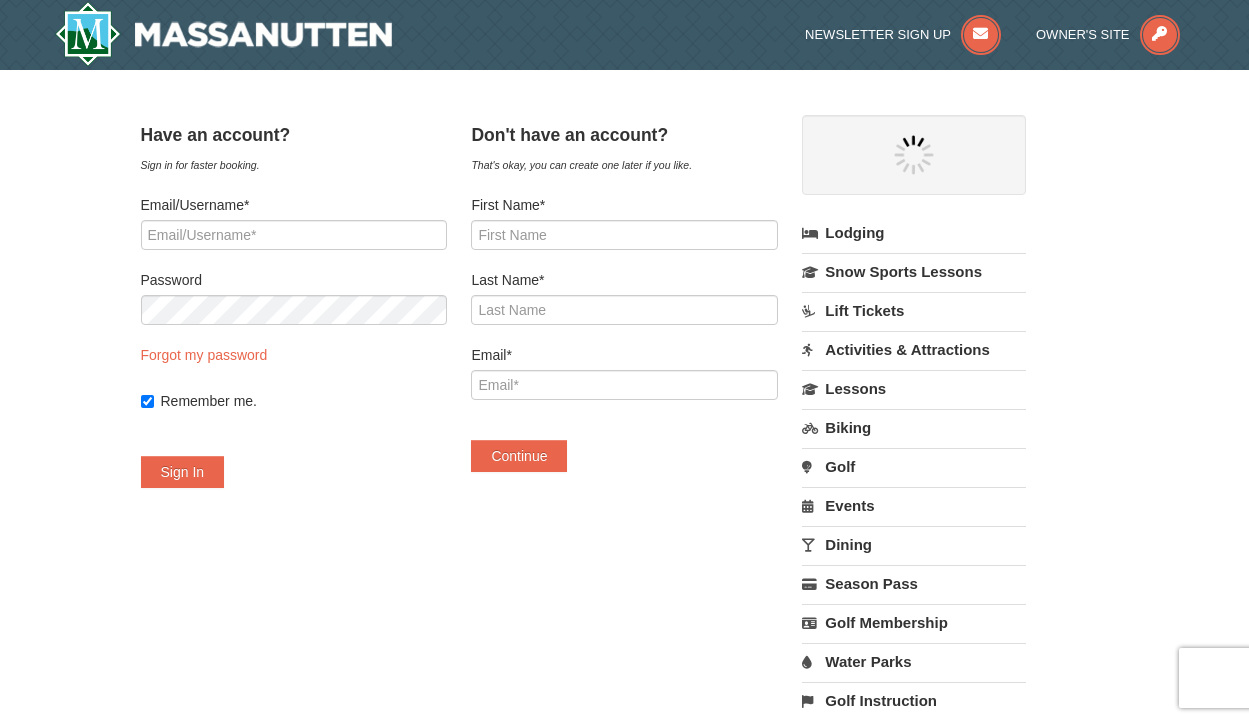 scroll, scrollTop: 0, scrollLeft: 0, axis: both 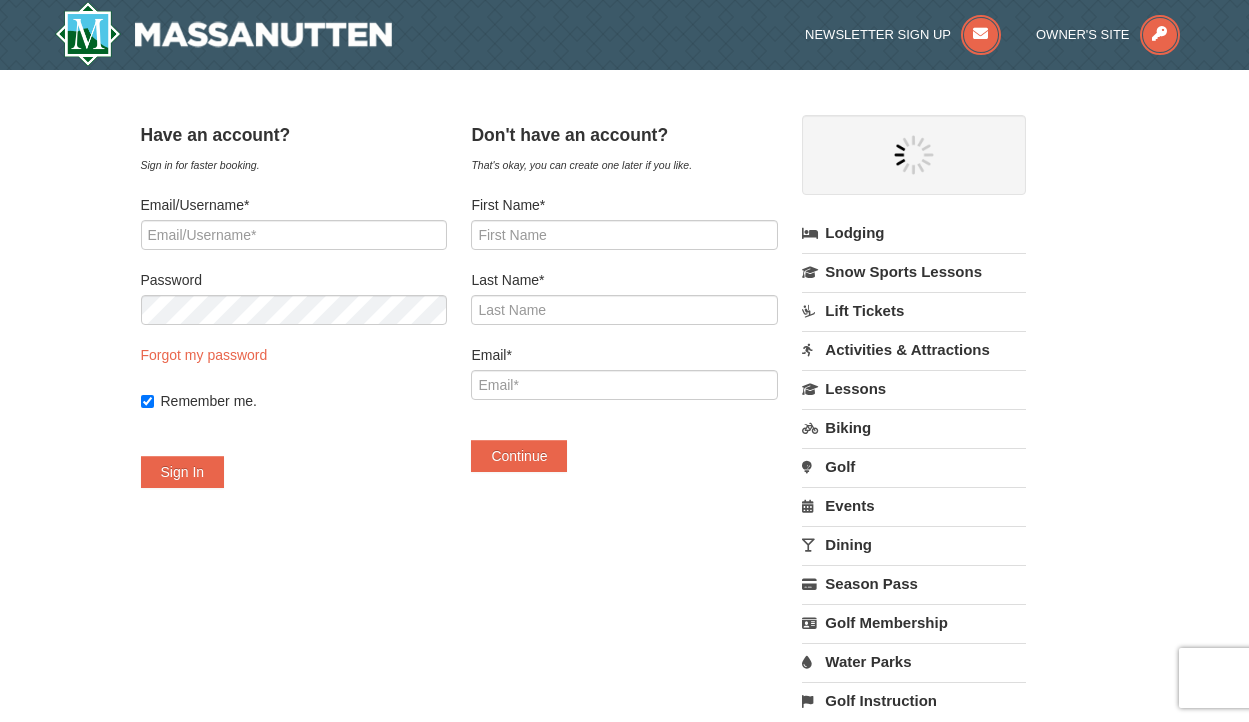 select on "8" 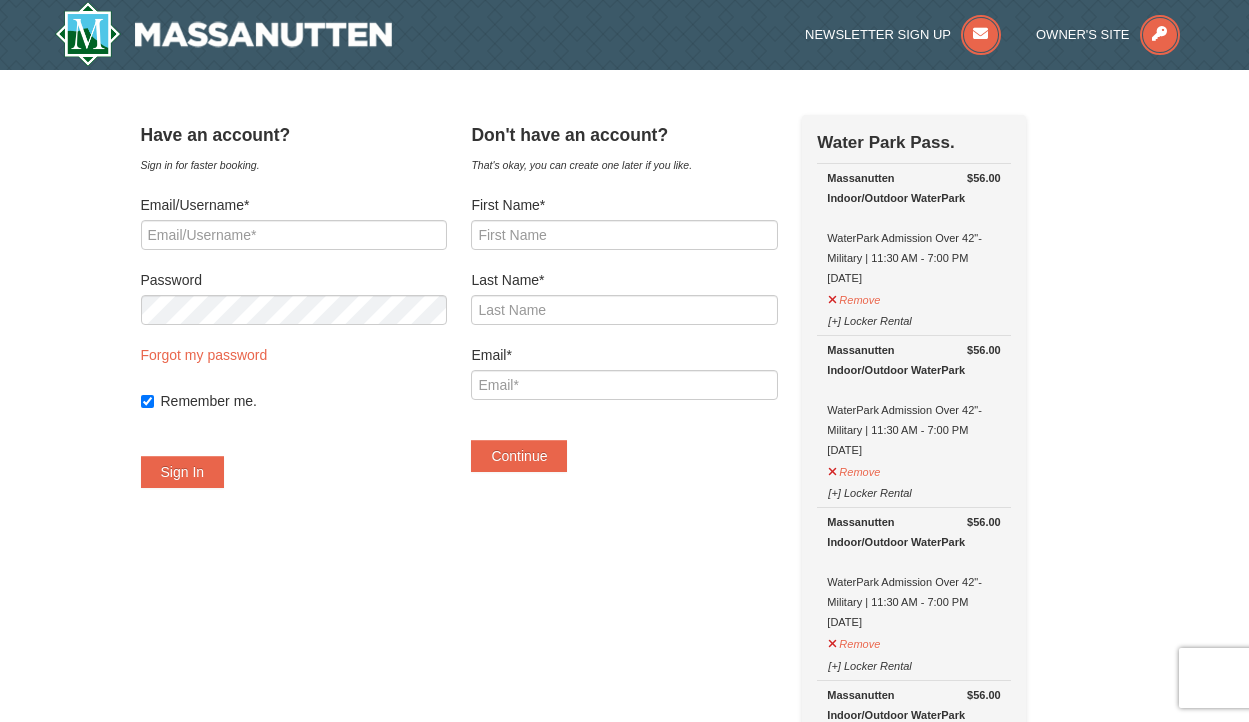 scroll, scrollTop: 0, scrollLeft: 0, axis: both 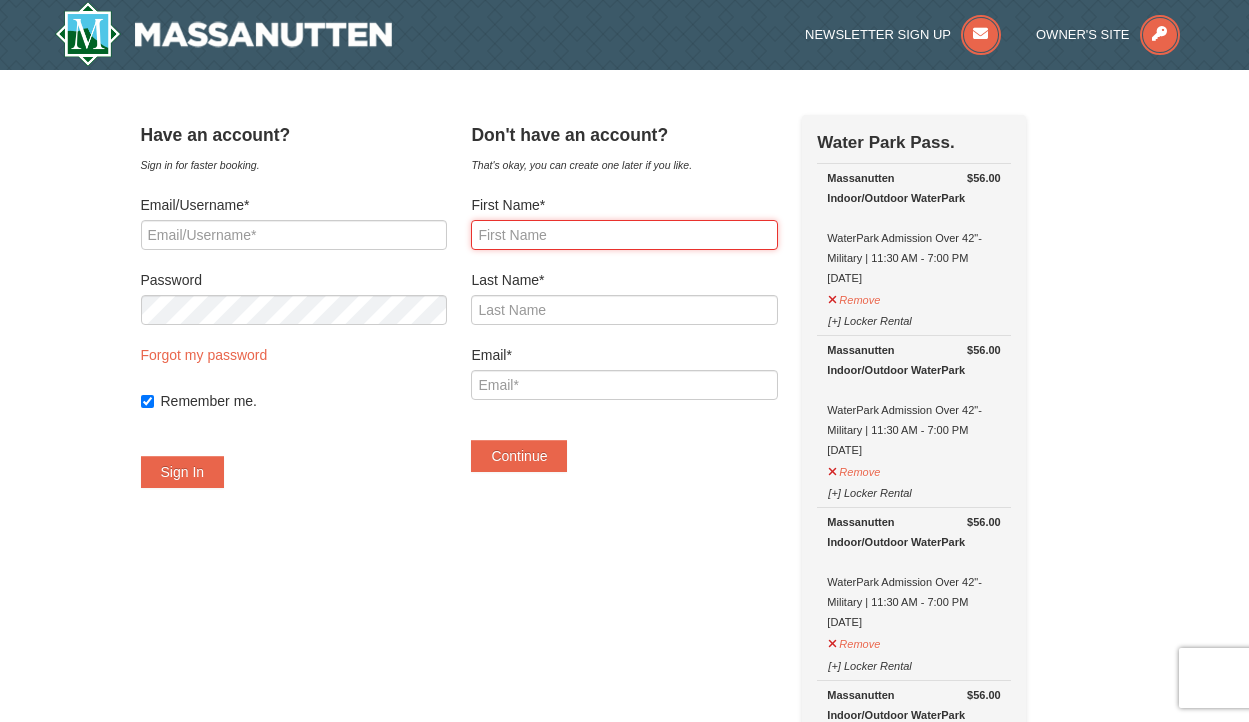 click on "First Name*" at bounding box center [624, 235] 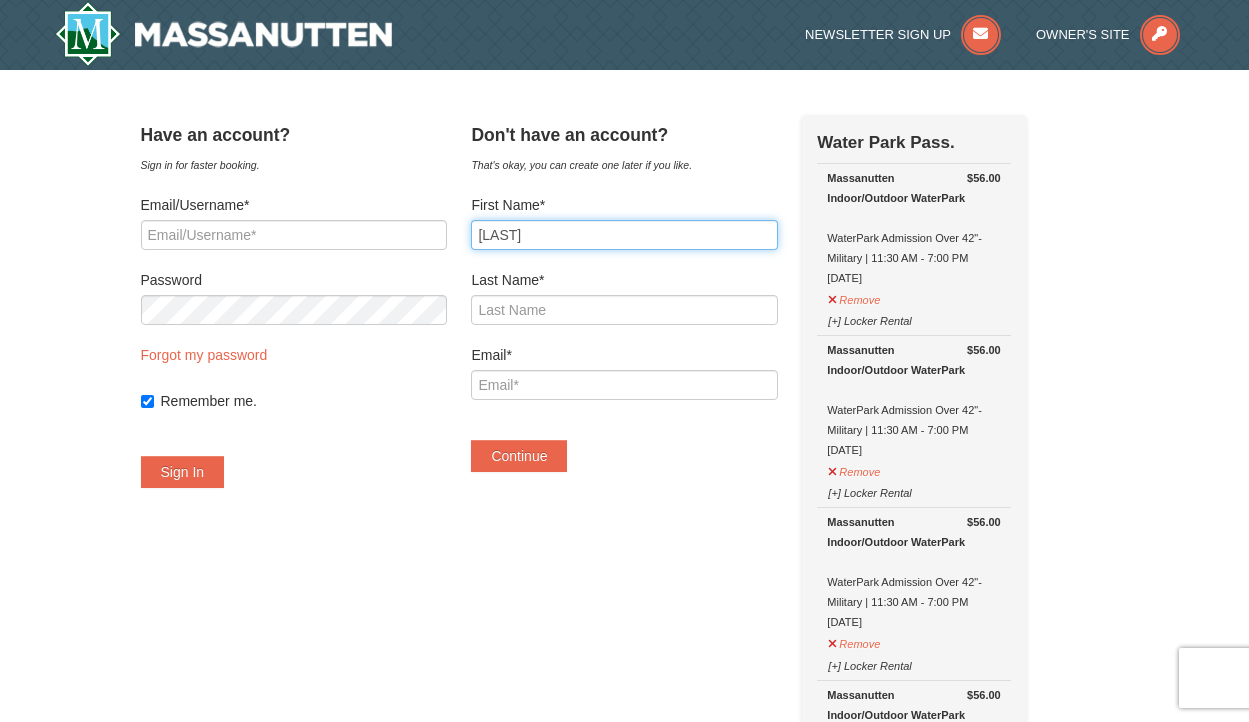type on "kelly" 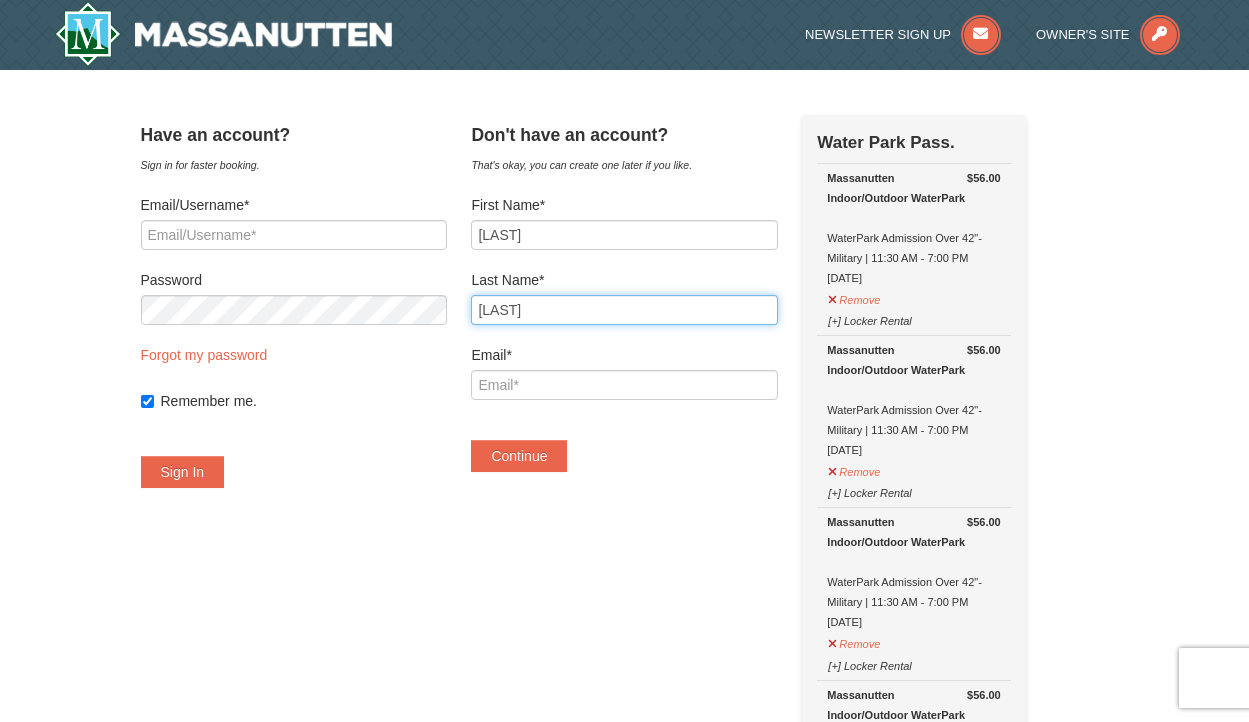 type on "fitch" 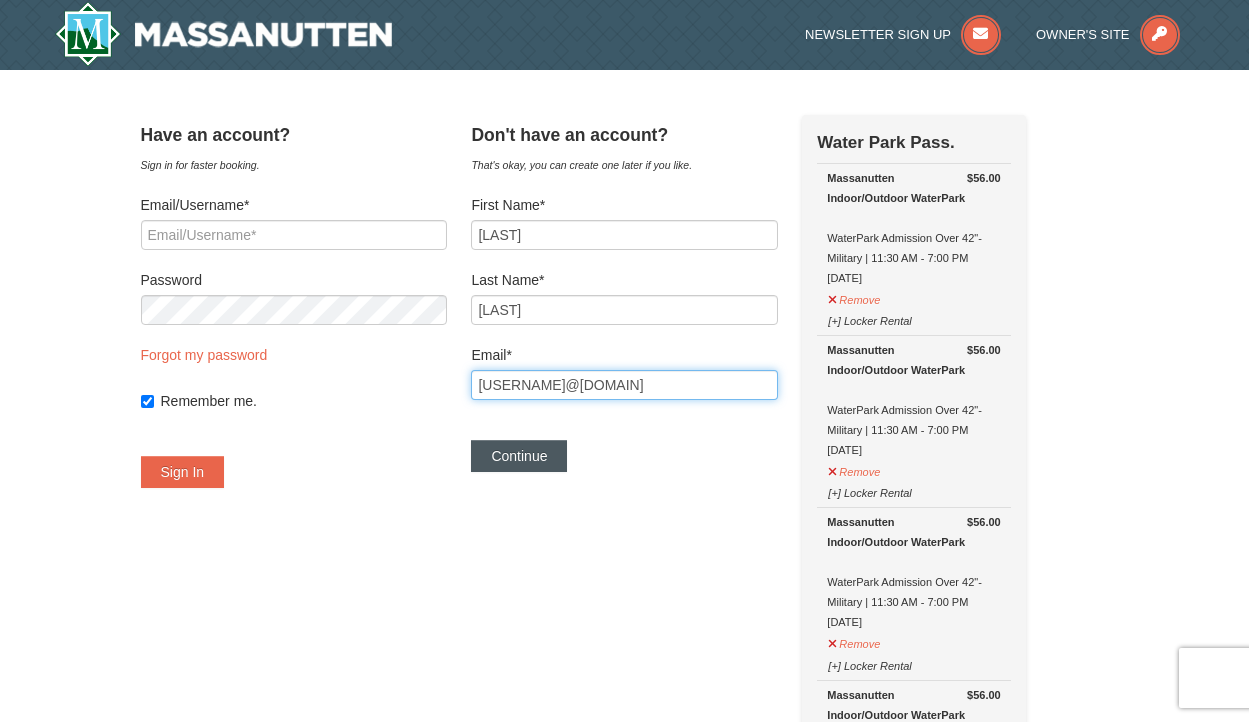 type on "kvfitch919@gmail.com" 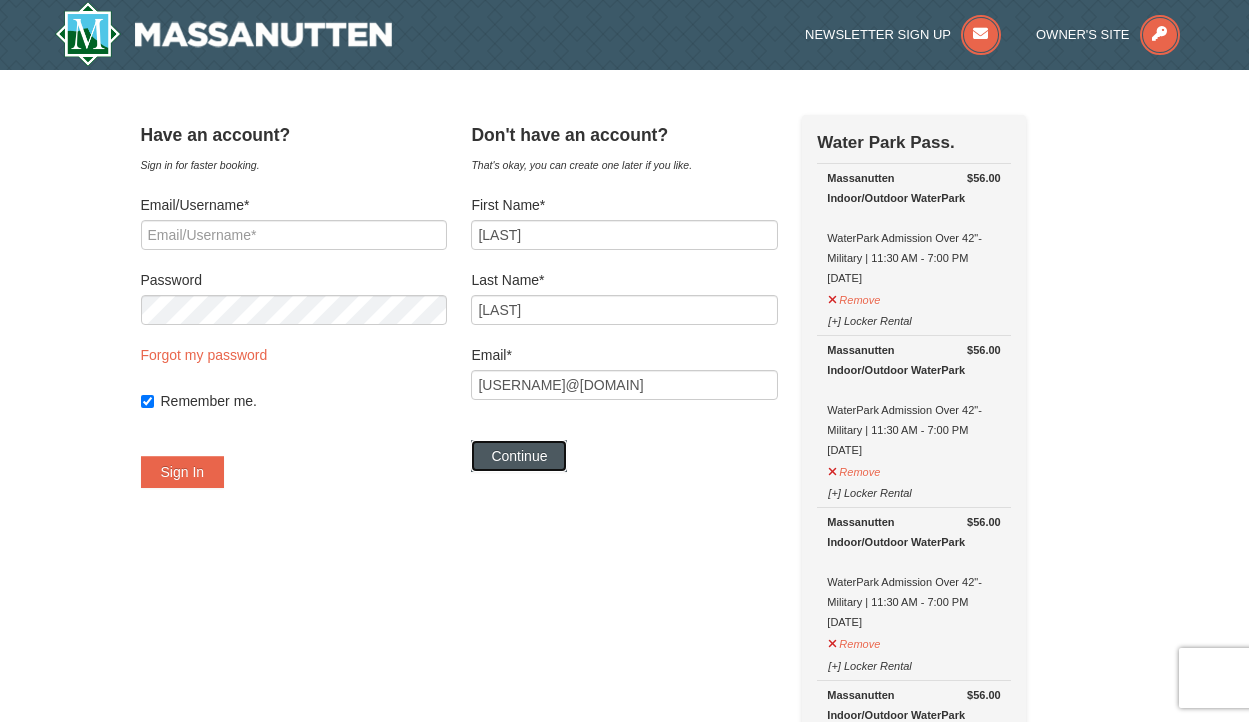 click on "Continue" at bounding box center [519, 456] 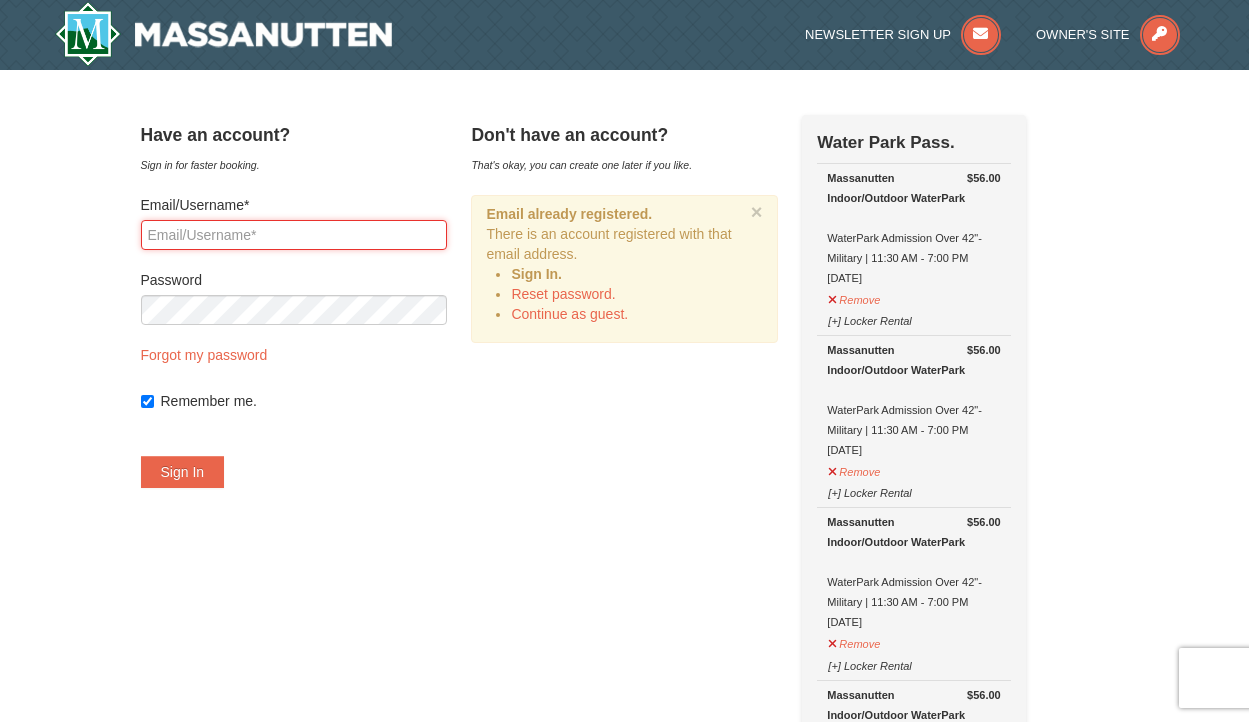 click on "Email/Username*" at bounding box center [294, 235] 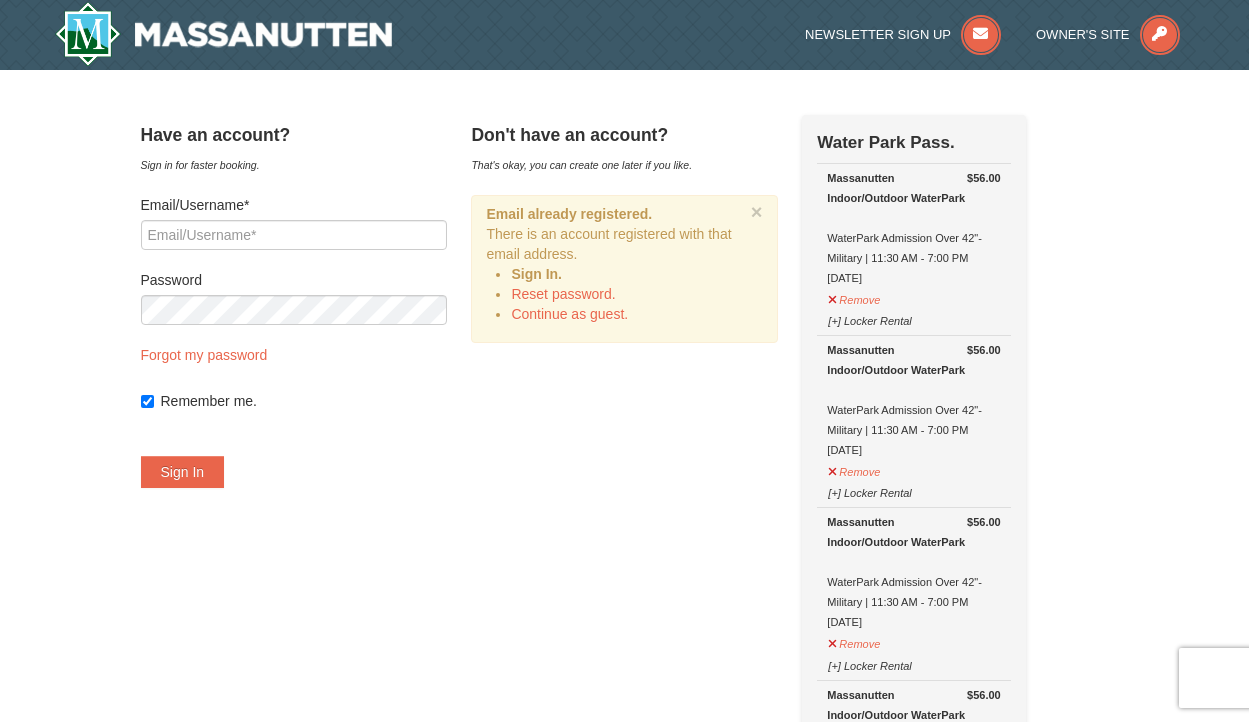 click on "×
Have an account?
Sign in for faster booking.
Email/Username*
Password
Forgot my password
Remember me." at bounding box center (624, 1113) 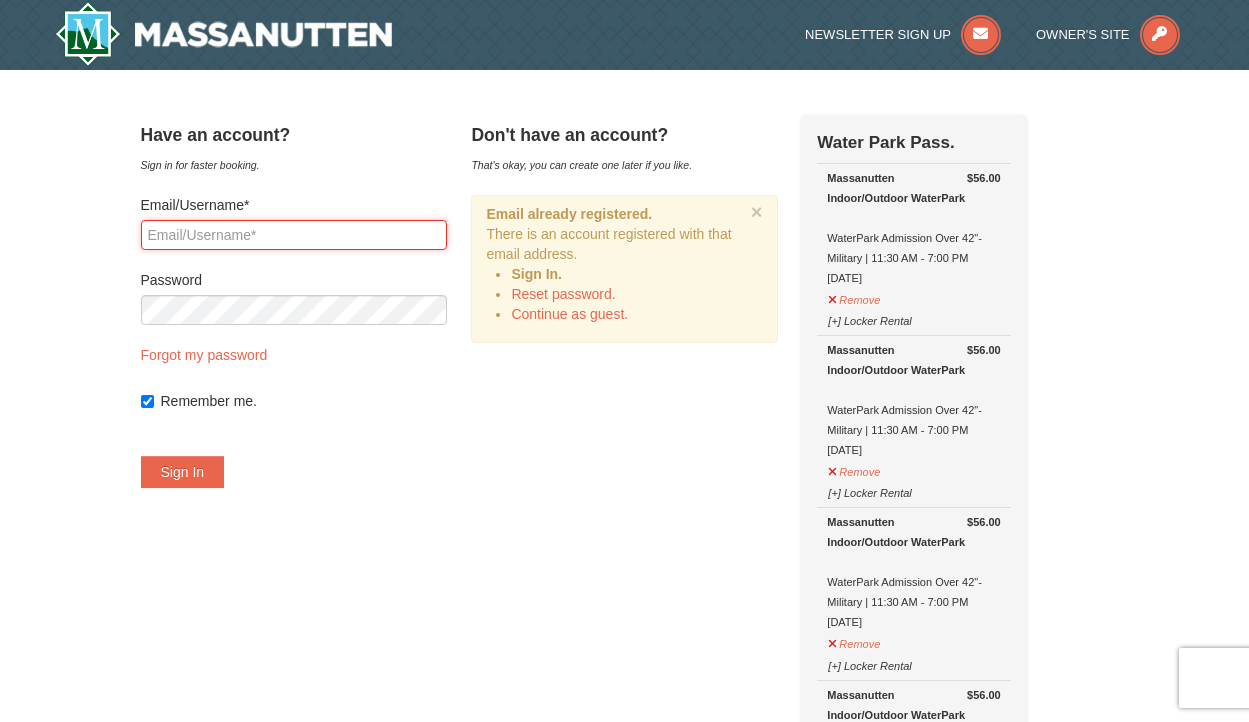 click on "Email/Username*" at bounding box center [294, 235] 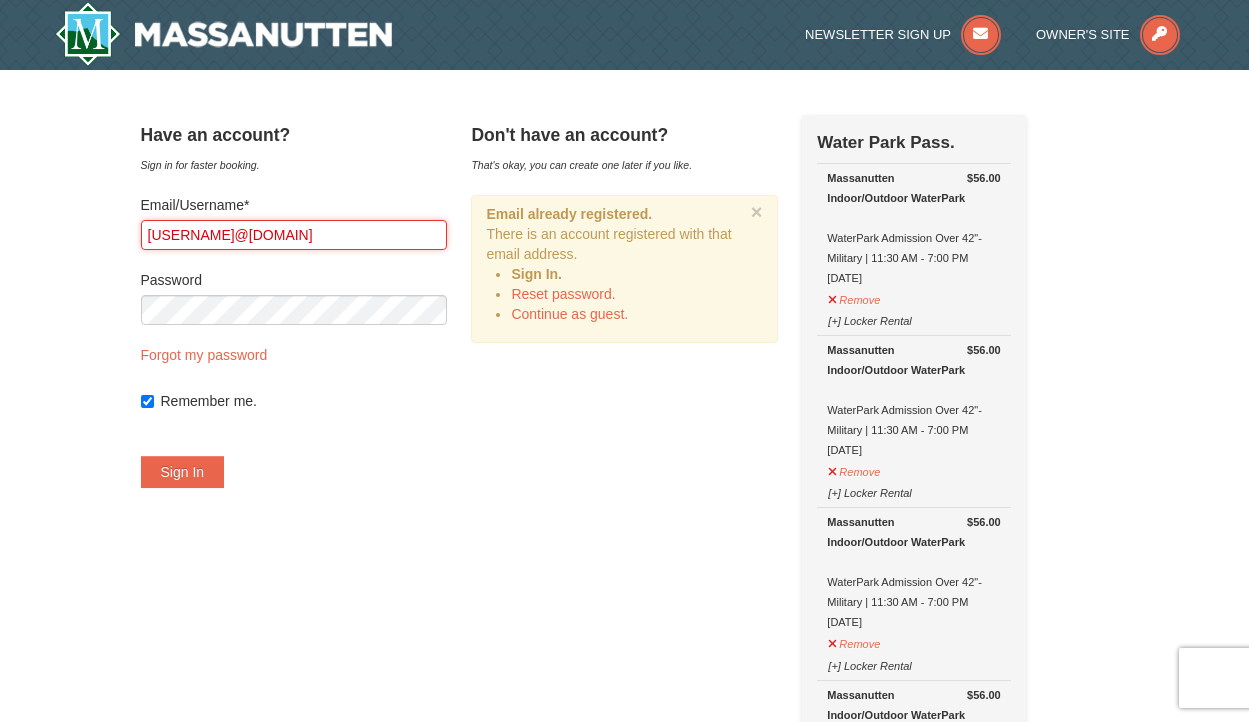 type on "[USERNAME]@[EXAMPLE.COM]" 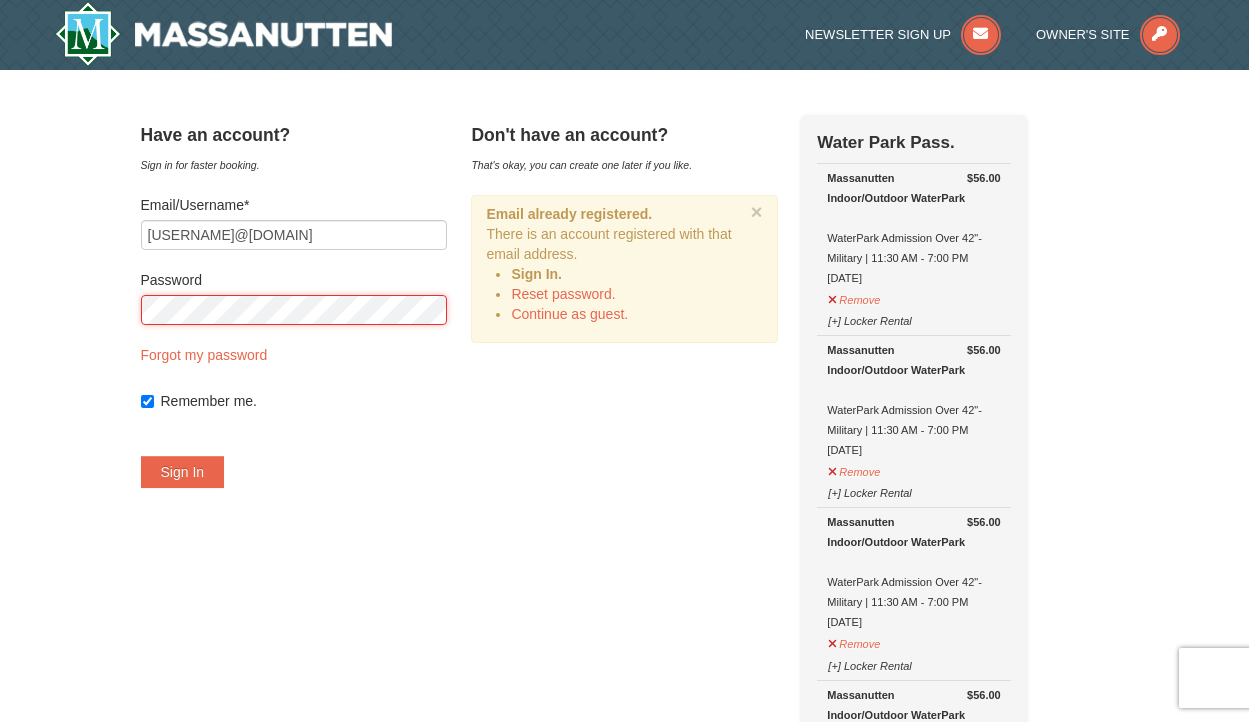 click on "Sign In" at bounding box center [183, 472] 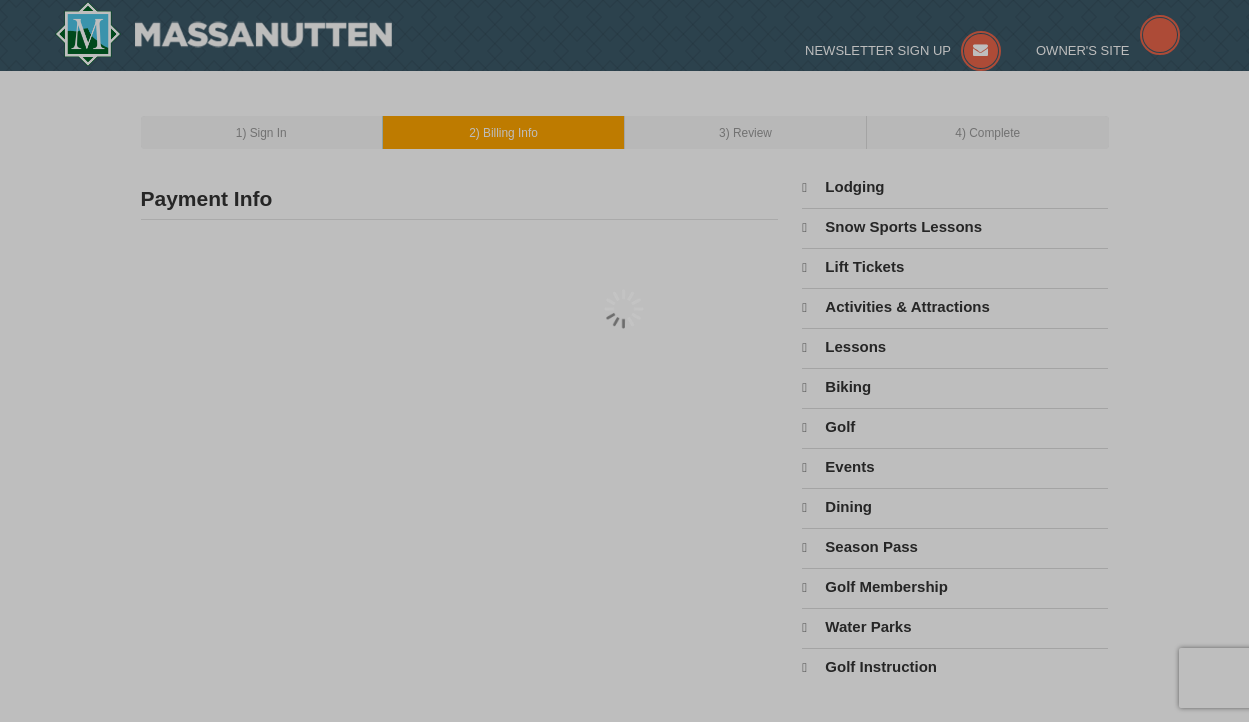 scroll, scrollTop: 0, scrollLeft: 0, axis: both 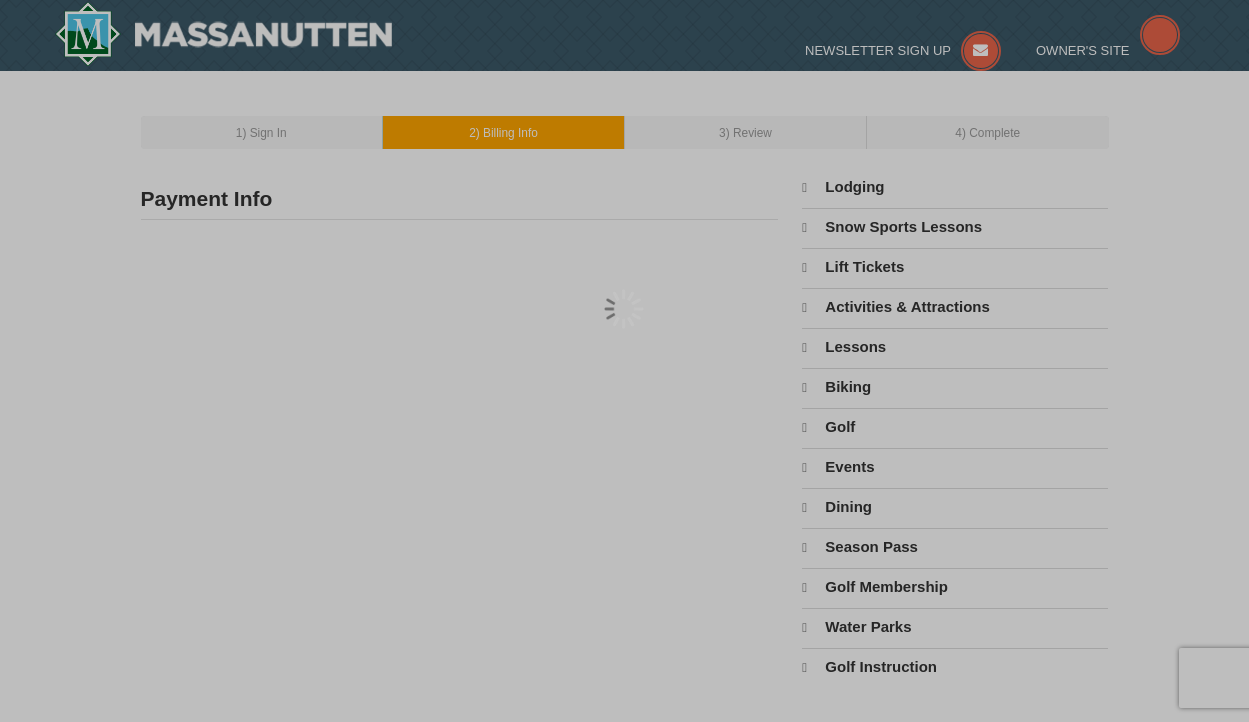 select on "8" 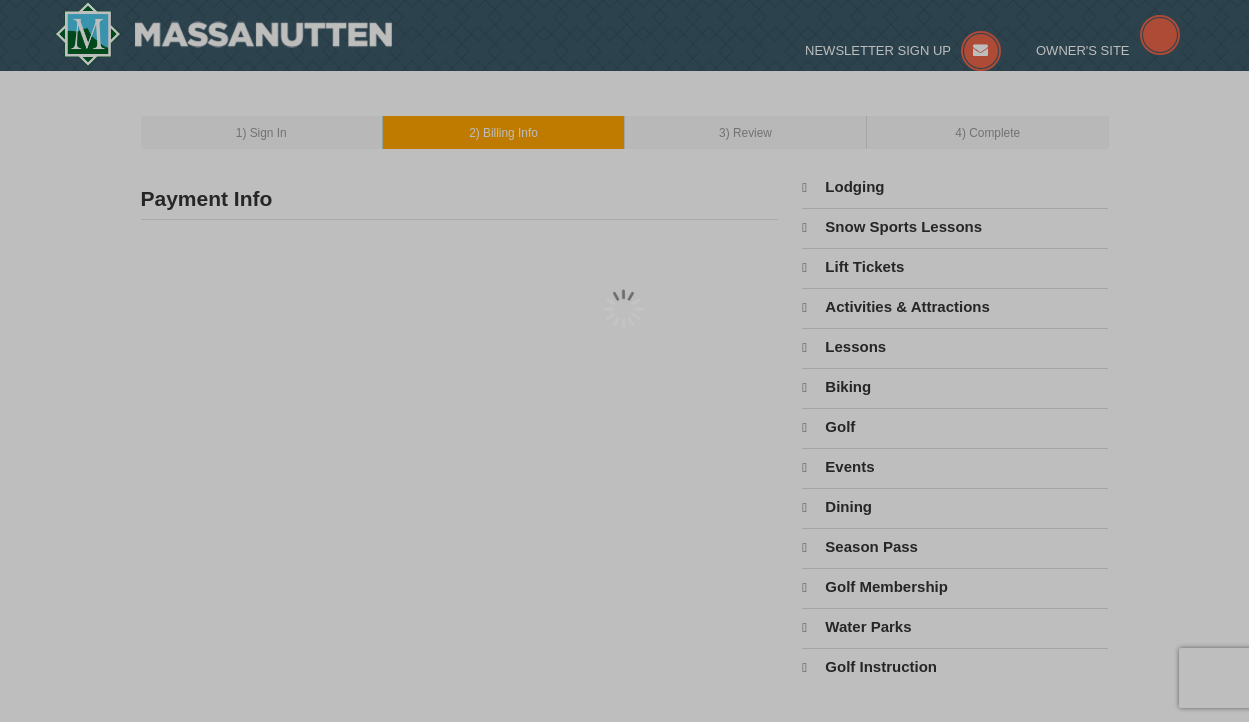select on "8" 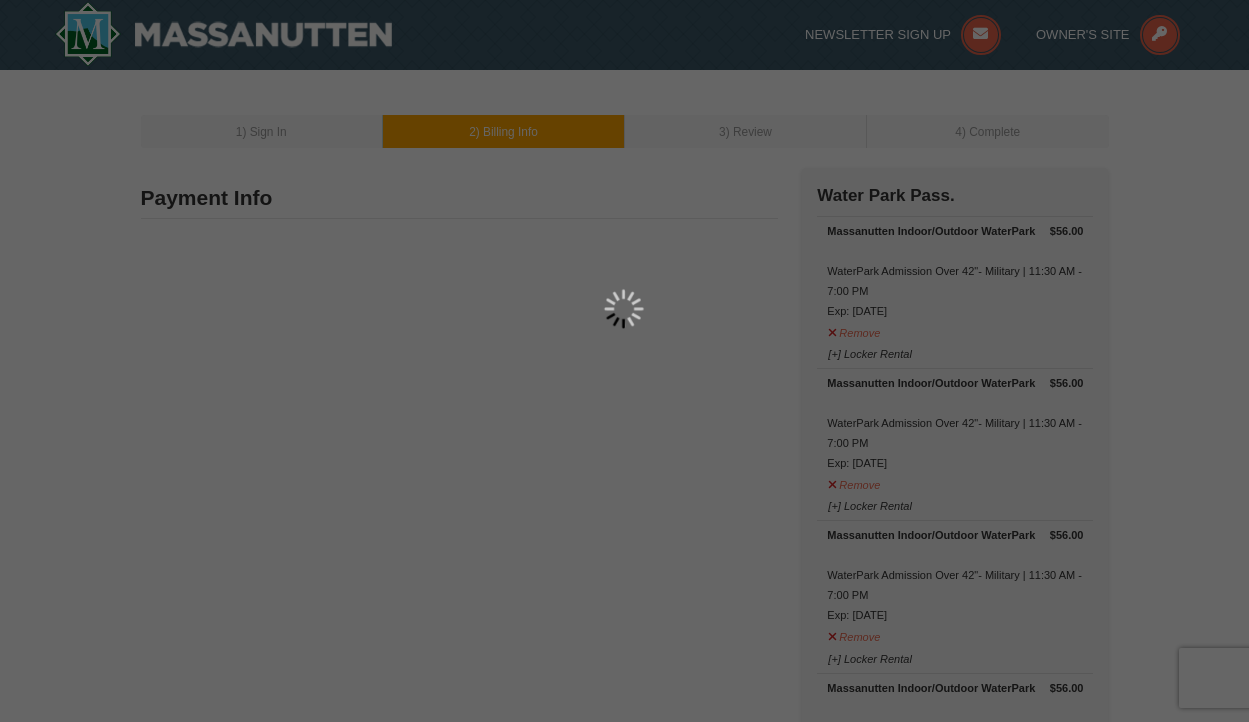 type on "28 Spruce Ct" 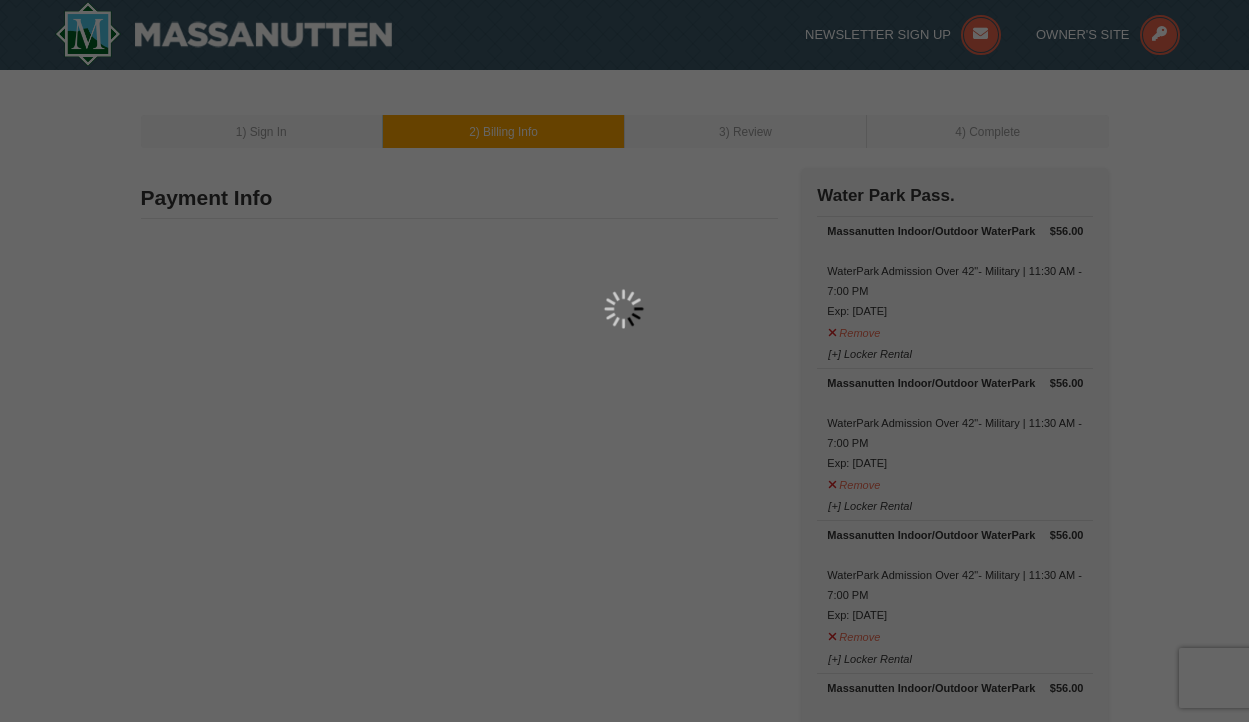 type on "Barboursville" 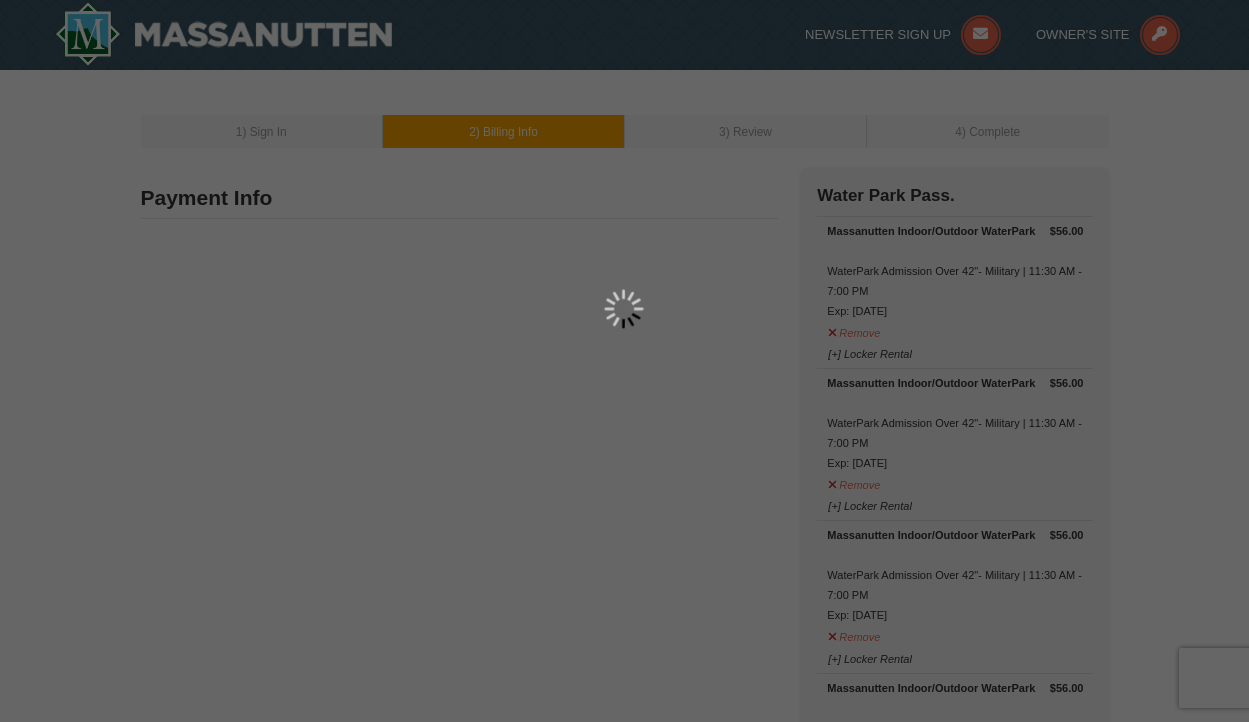 type on "22923" 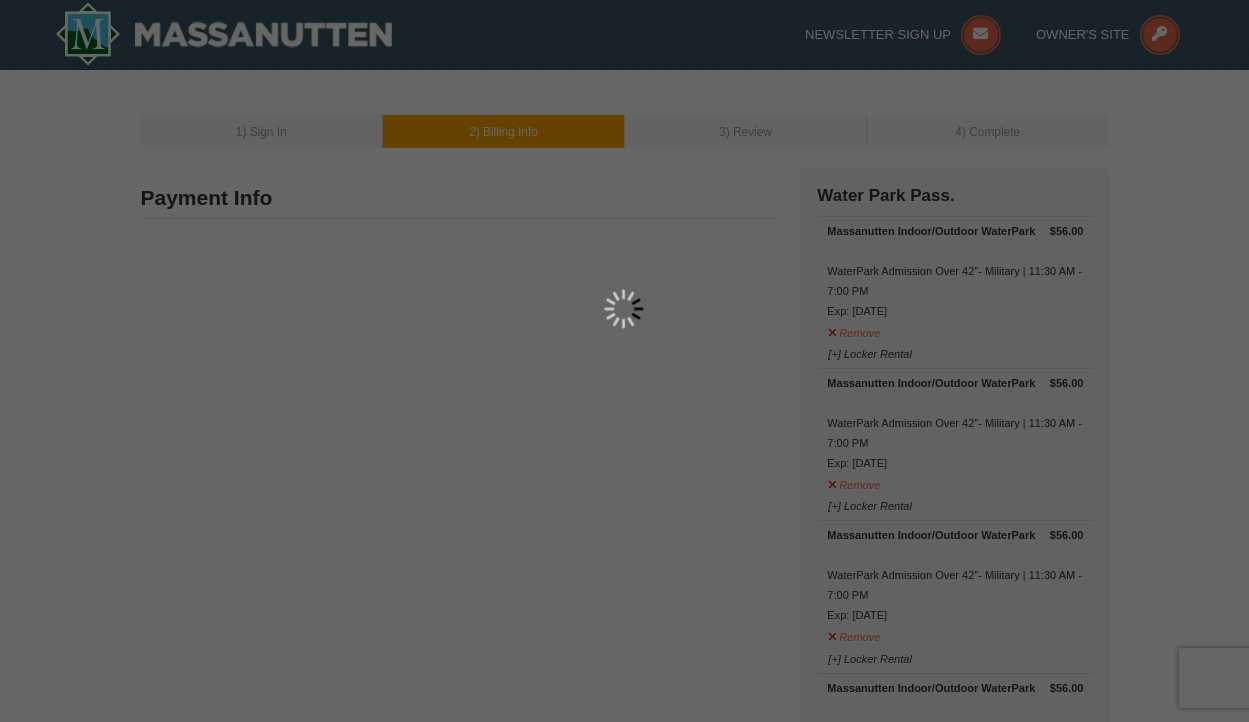 type on "804" 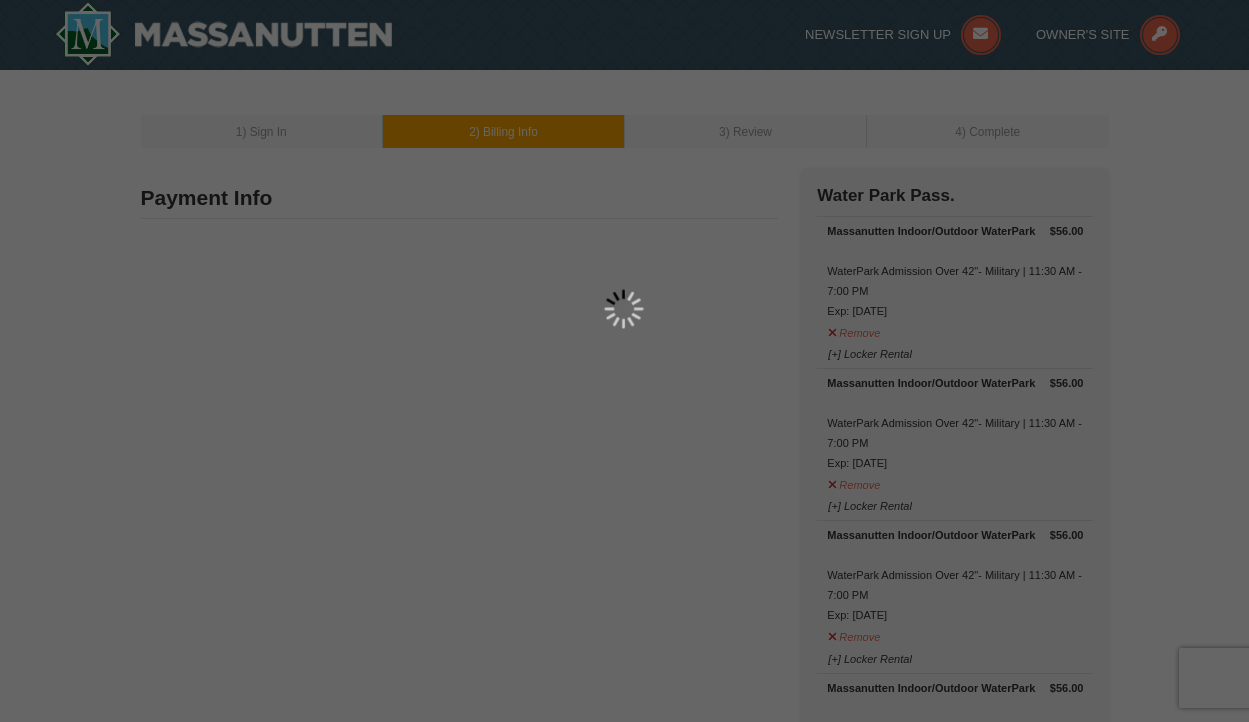 type on "400" 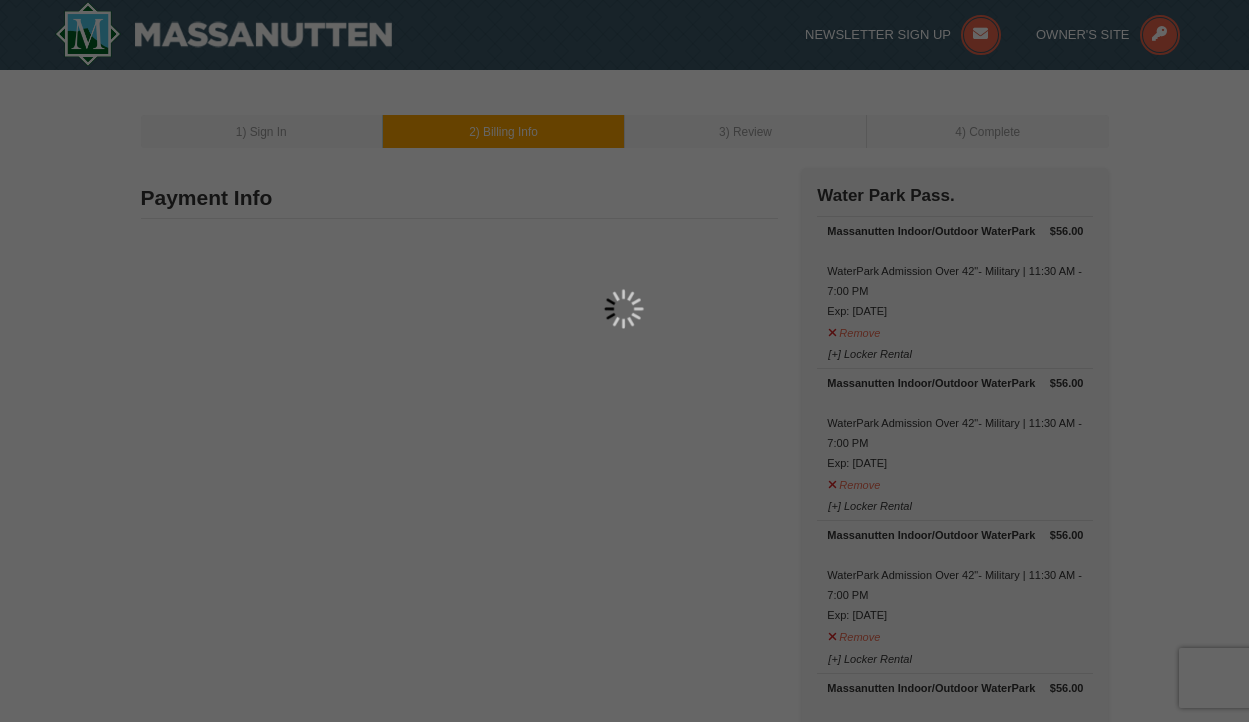 type on "7984" 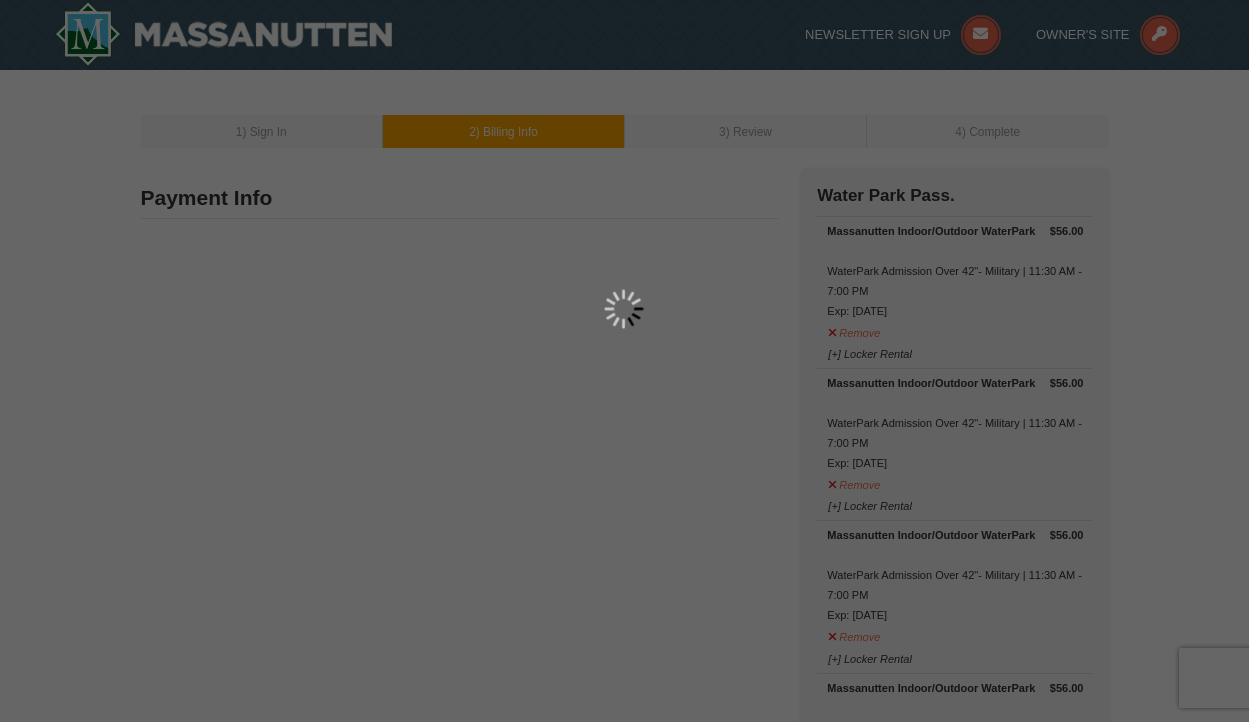 type on "[USERNAME]@[DOMAIN]" 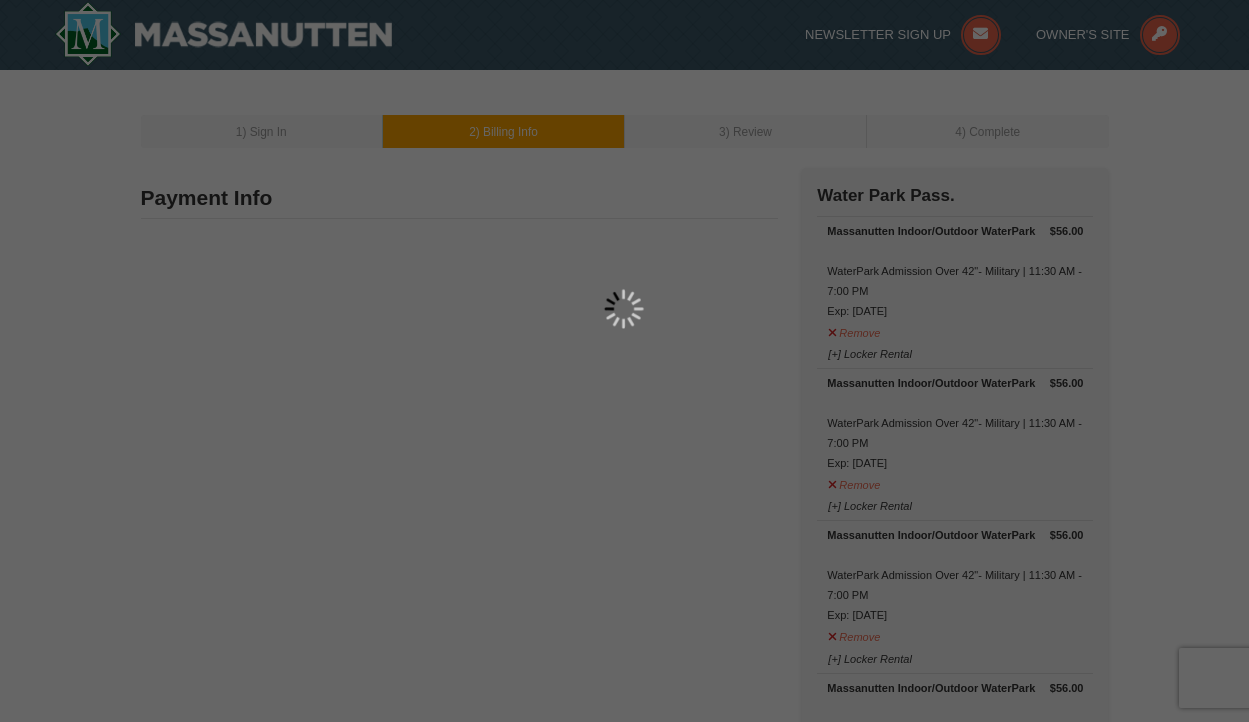 select on "VA" 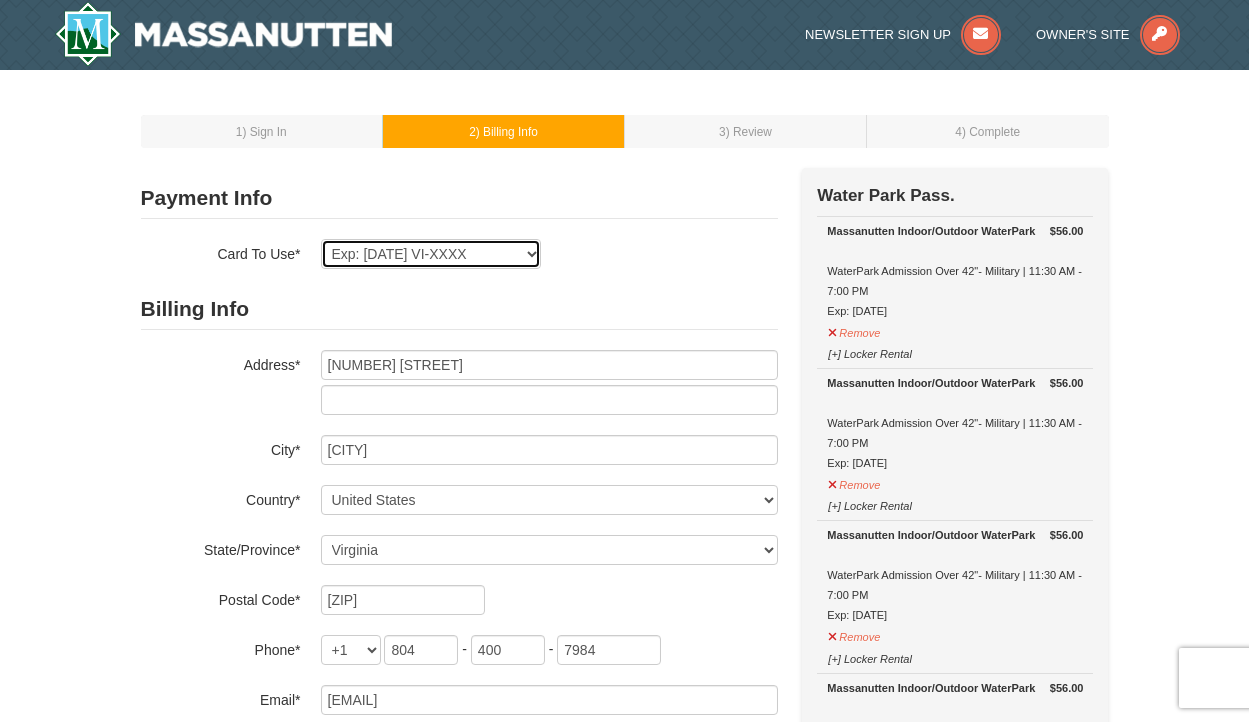 click on "Exp: 07/26      VI-XXXX New Card" at bounding box center (431, 254) 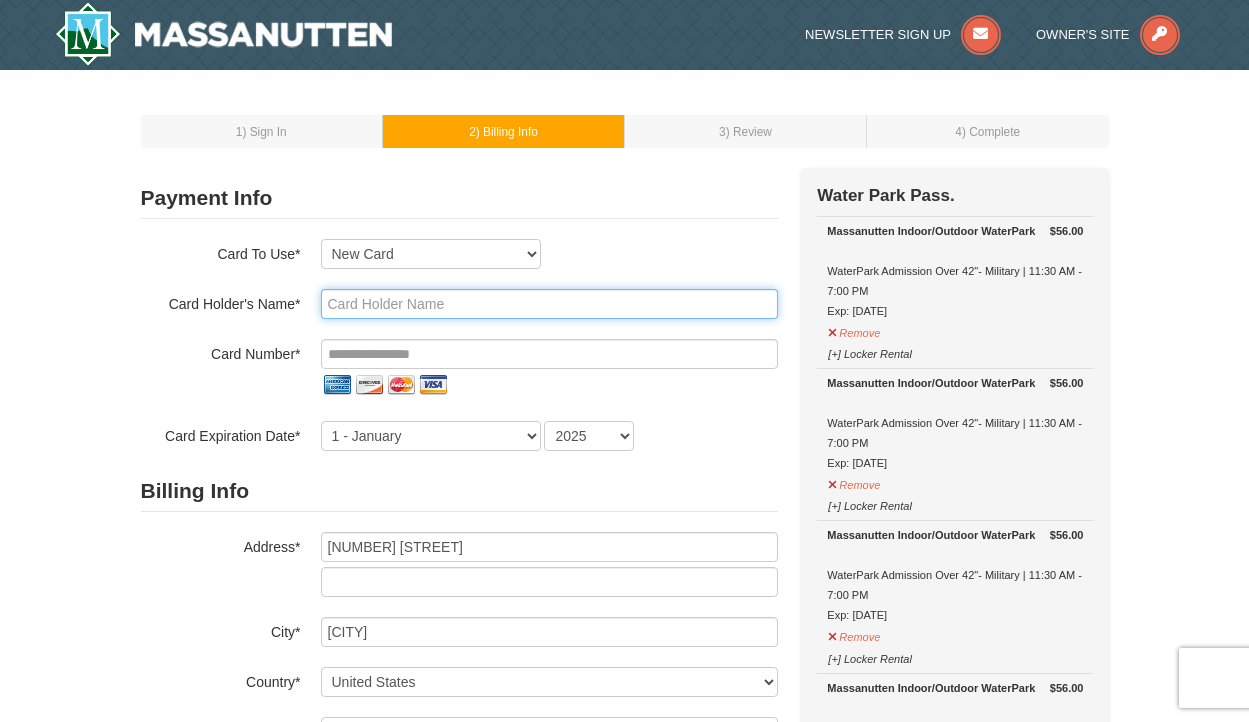 click at bounding box center (549, 304) 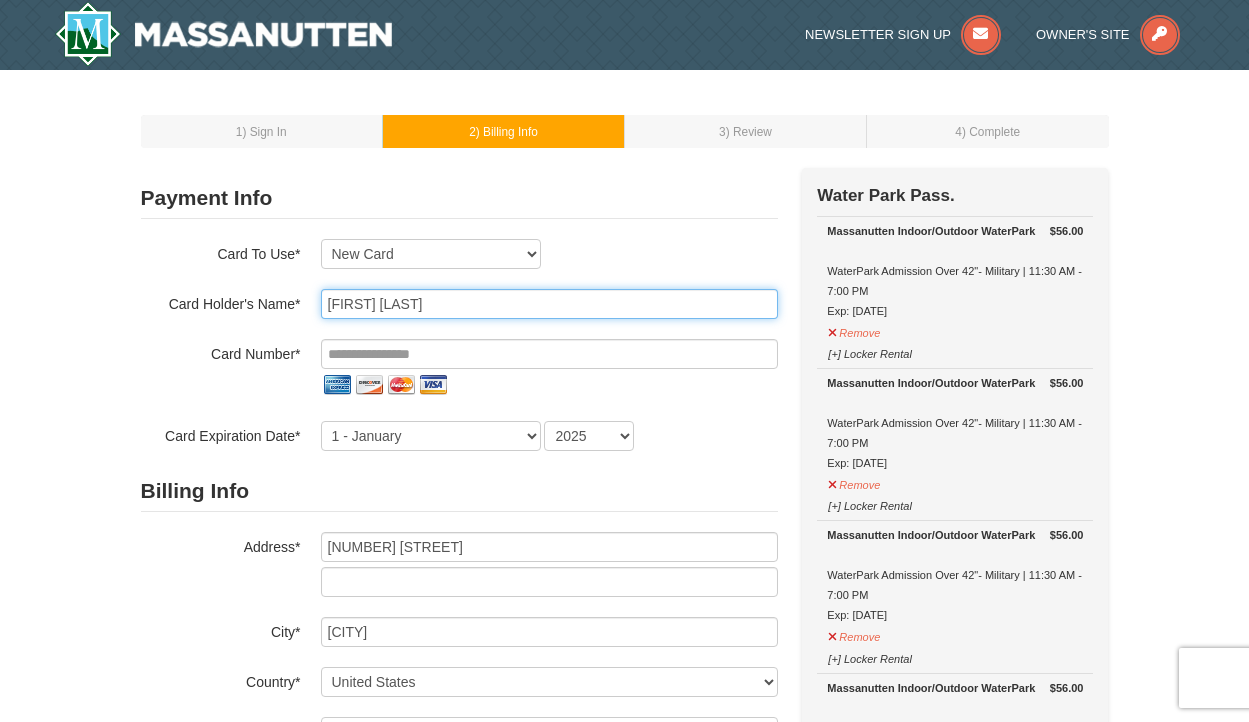 type on "Kelly Fitch" 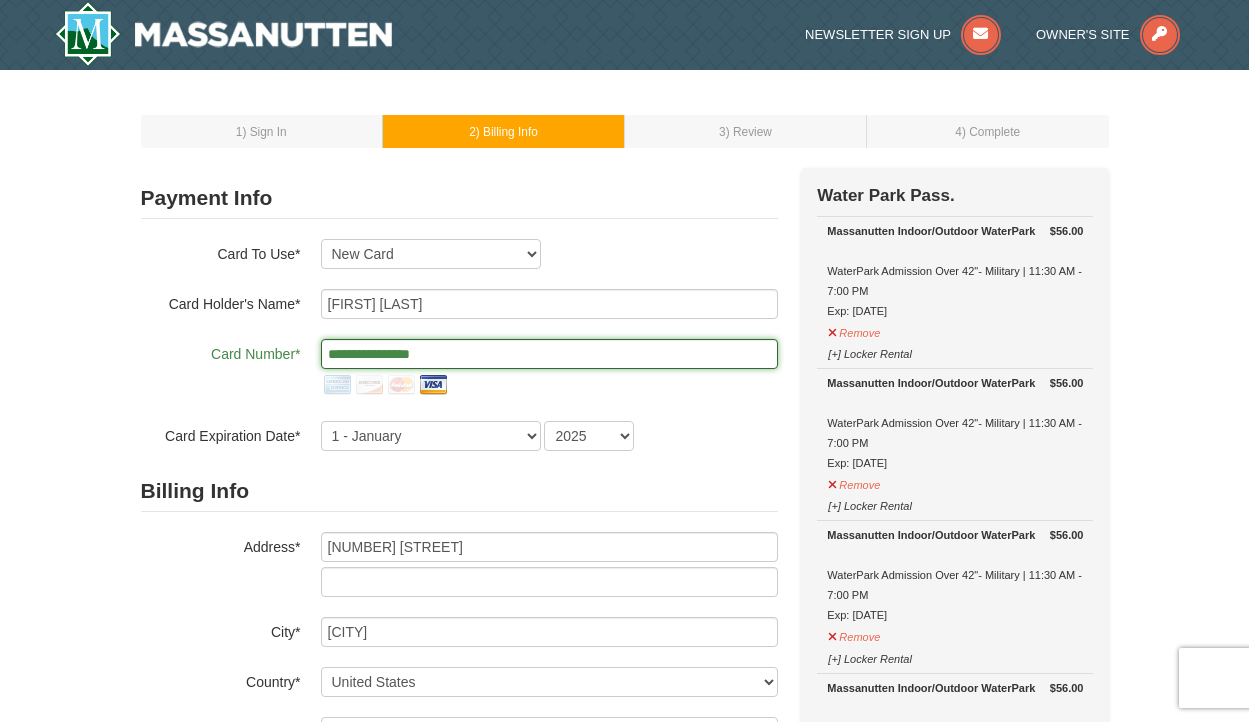 type on "**********" 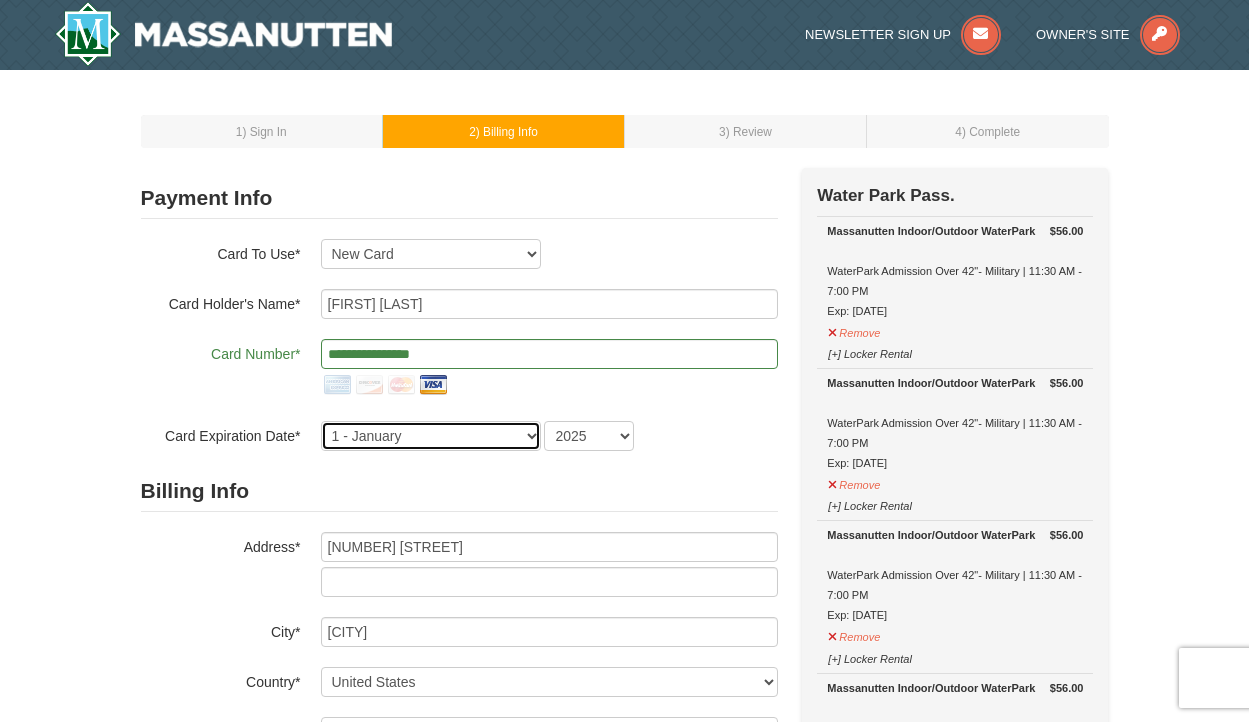 click on "1 - January 2 - February 3 - March 4 - April 5 - May 6 - June 7 - July 8 - August 9 - September 10 - October 11 - November 12 - December" at bounding box center [431, 436] 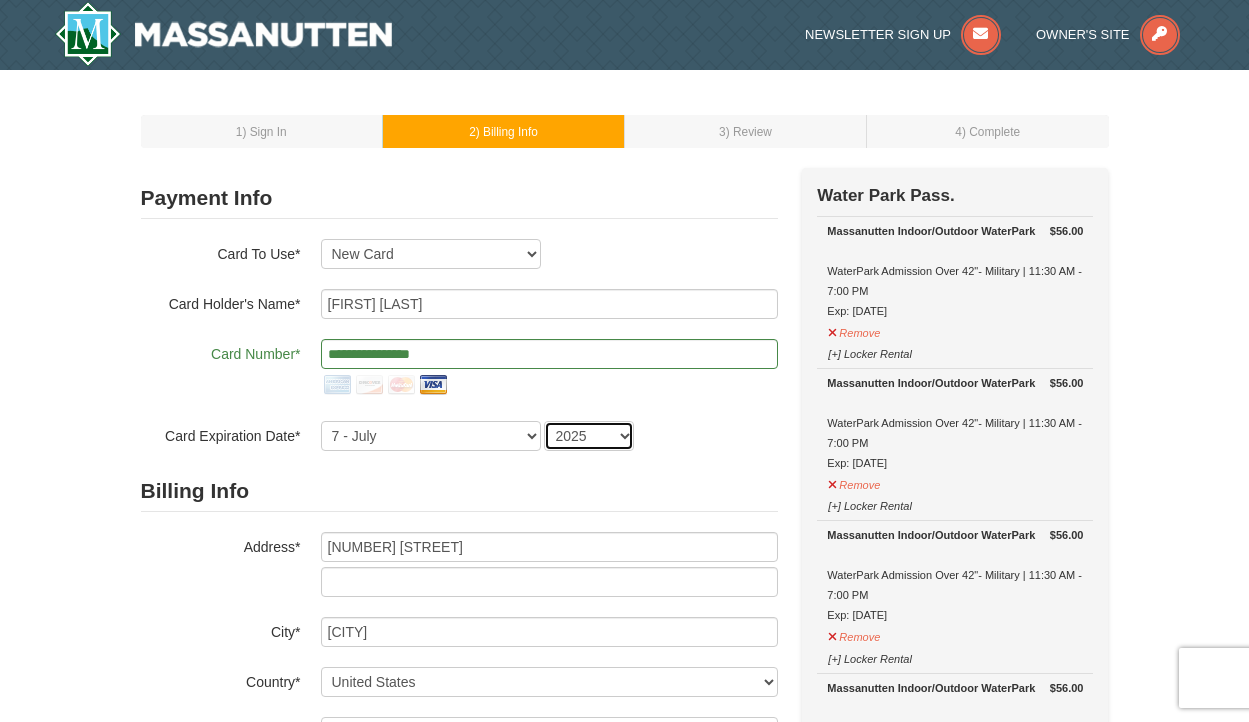 click on "2025 2026 2027 2028 2029 2030 2031 2032 2033 2034" at bounding box center [589, 436] 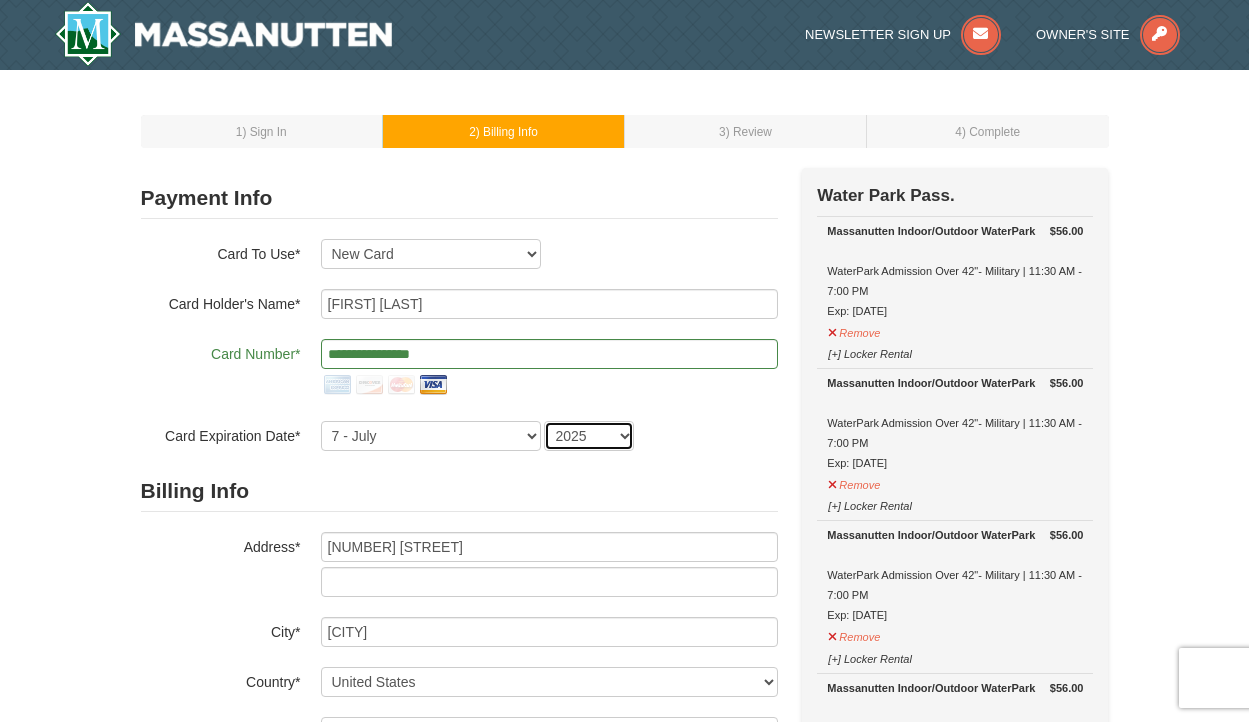 select on "2030" 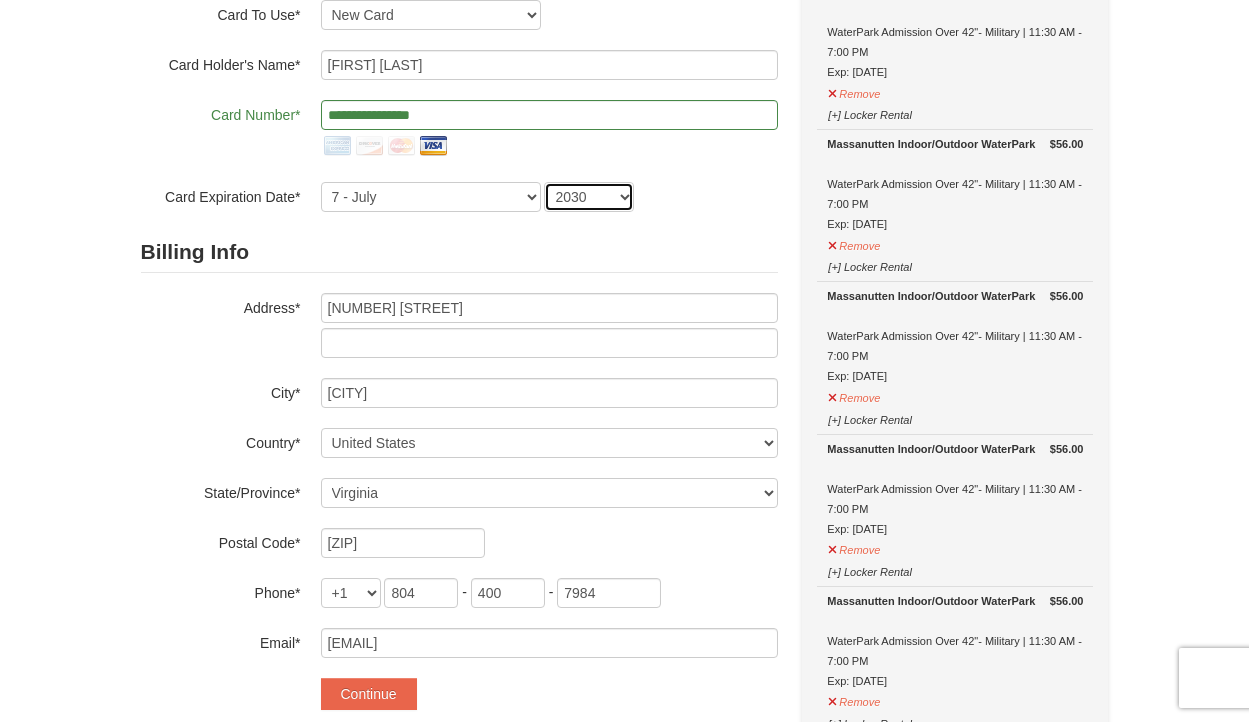 scroll, scrollTop: 245, scrollLeft: 0, axis: vertical 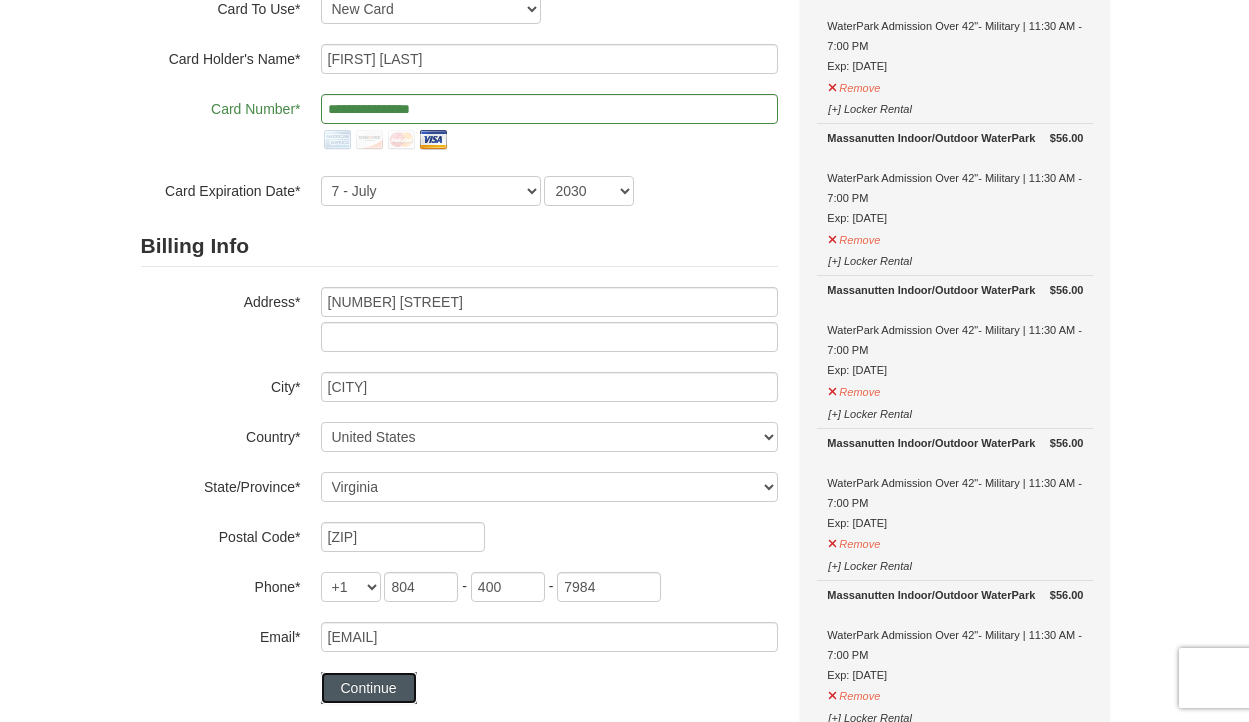 click on "Continue" at bounding box center [369, 688] 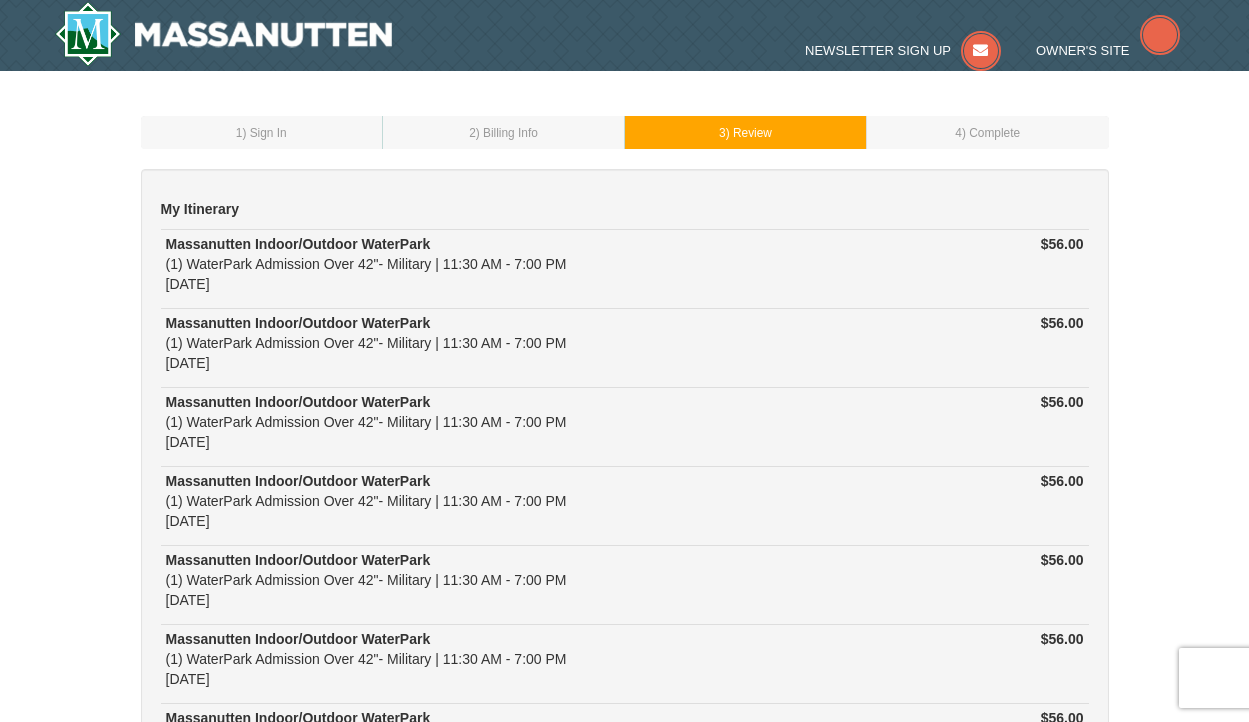 scroll, scrollTop: 0, scrollLeft: 0, axis: both 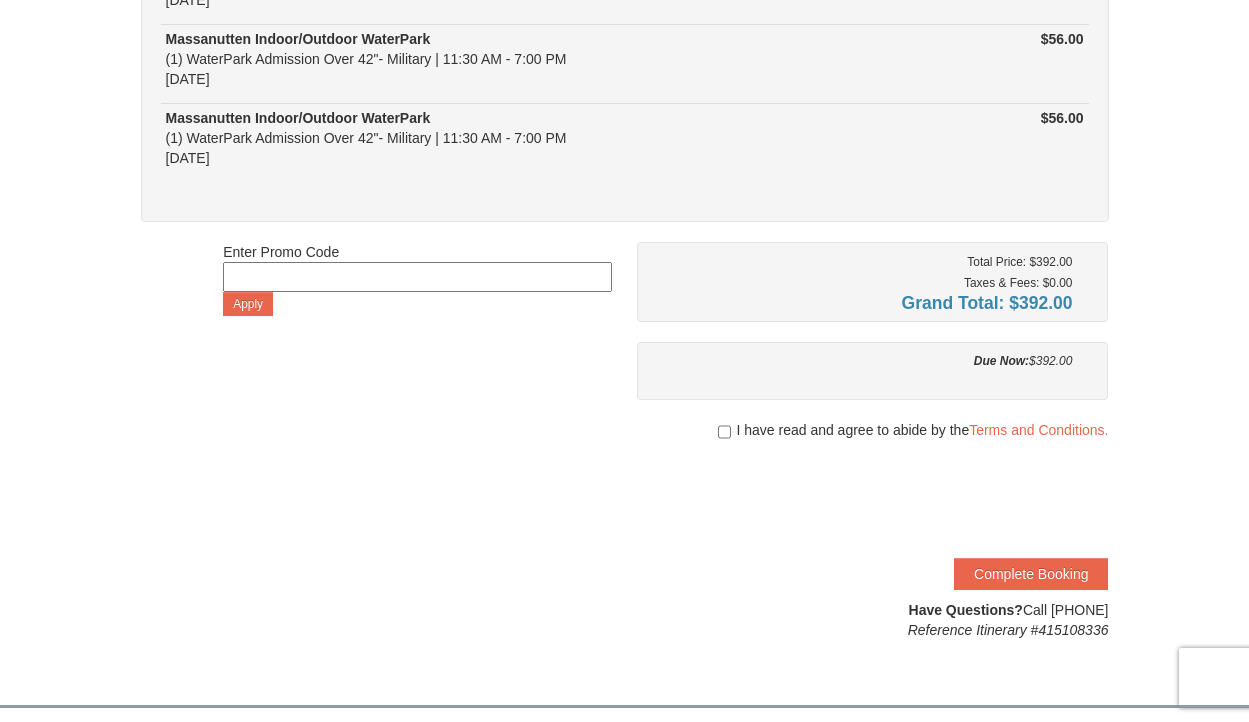 click on "I have read and agree to abide by the  Terms and Conditions." at bounding box center (873, 430) 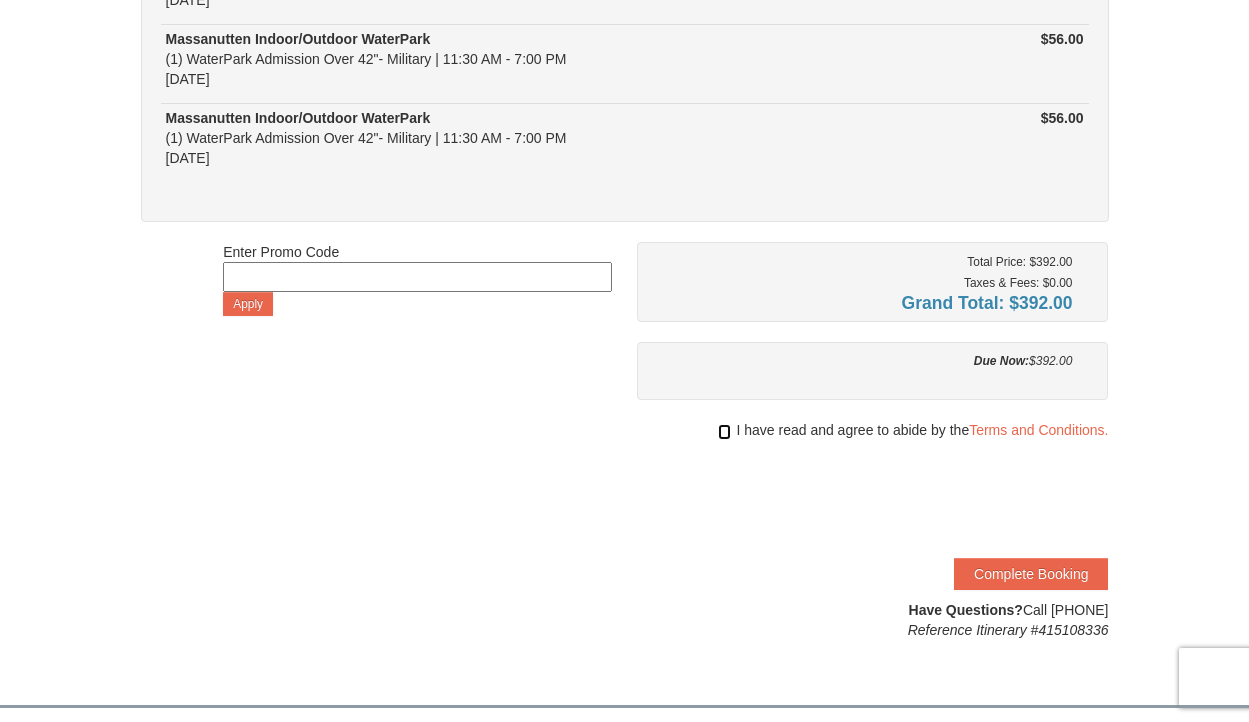 click at bounding box center (724, 432) 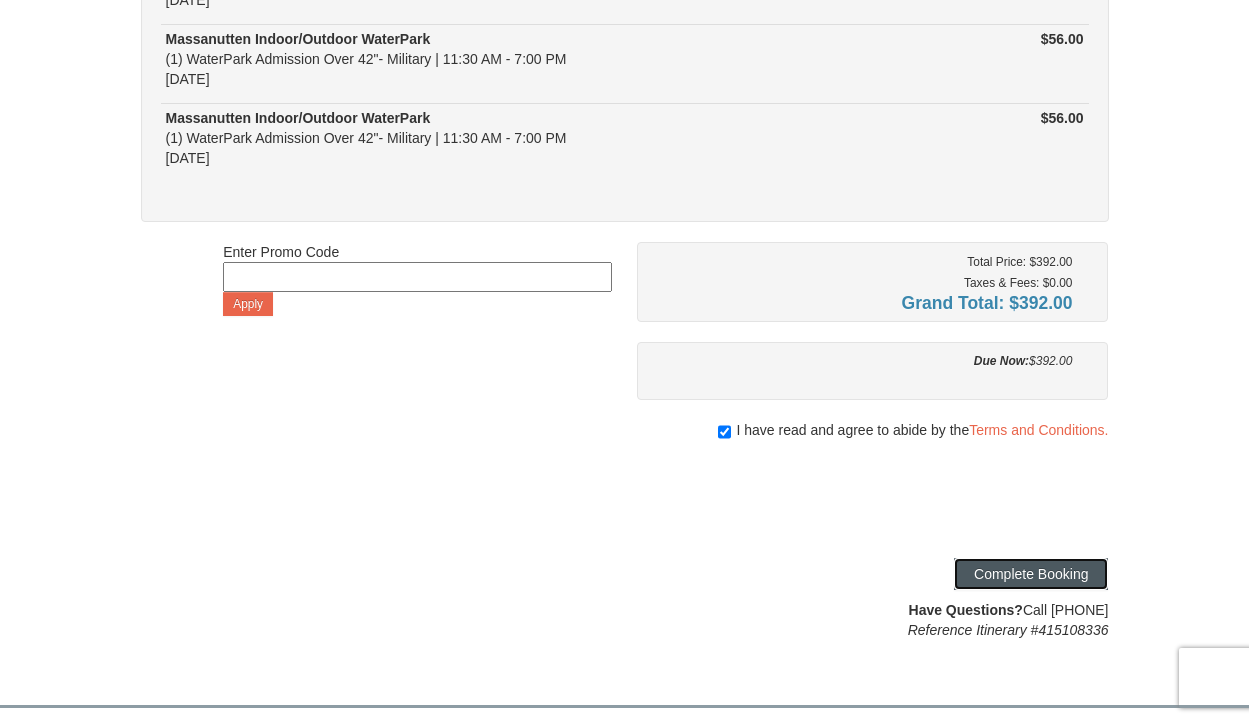 click on "Complete Booking" at bounding box center [1031, 574] 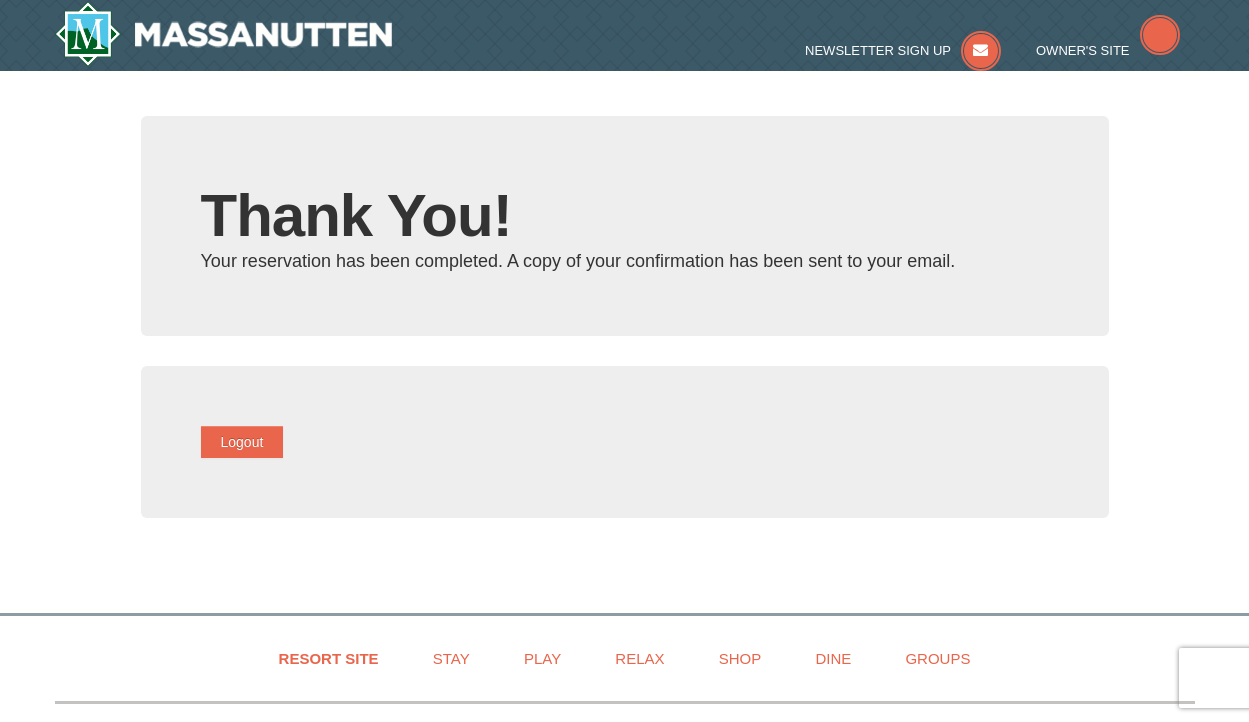 scroll, scrollTop: 0, scrollLeft: 0, axis: both 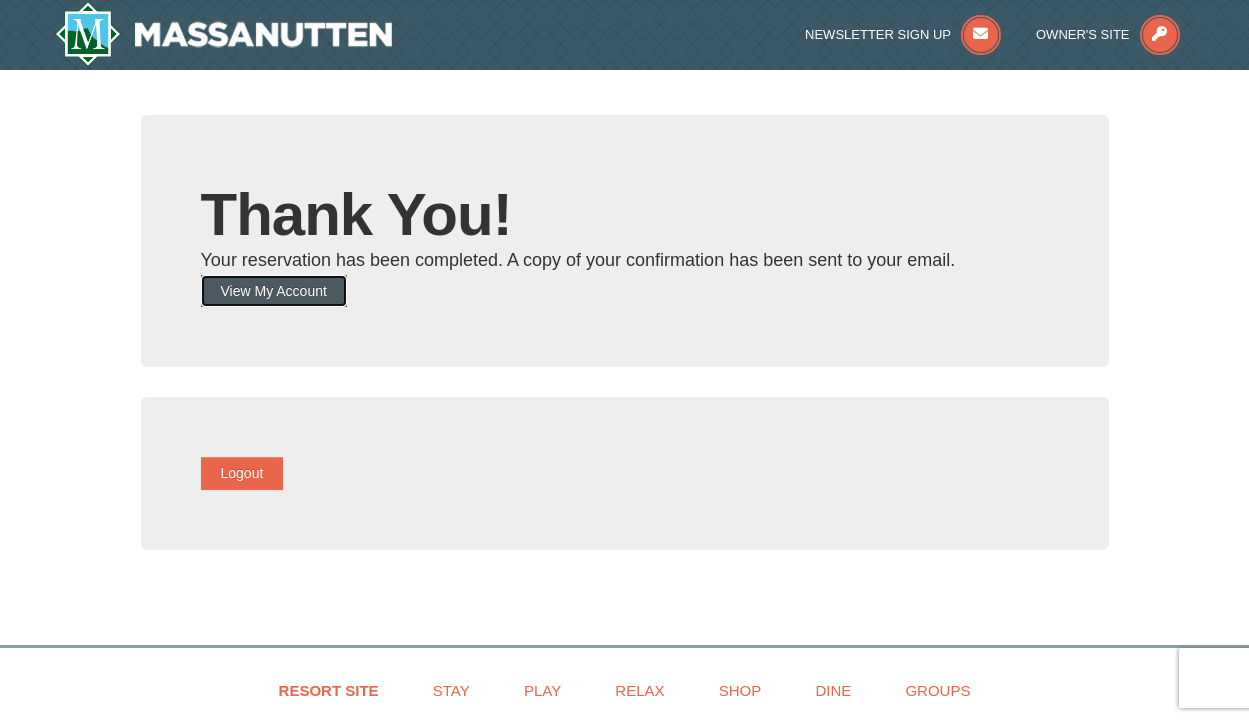click on "View My Account" at bounding box center (274, 291) 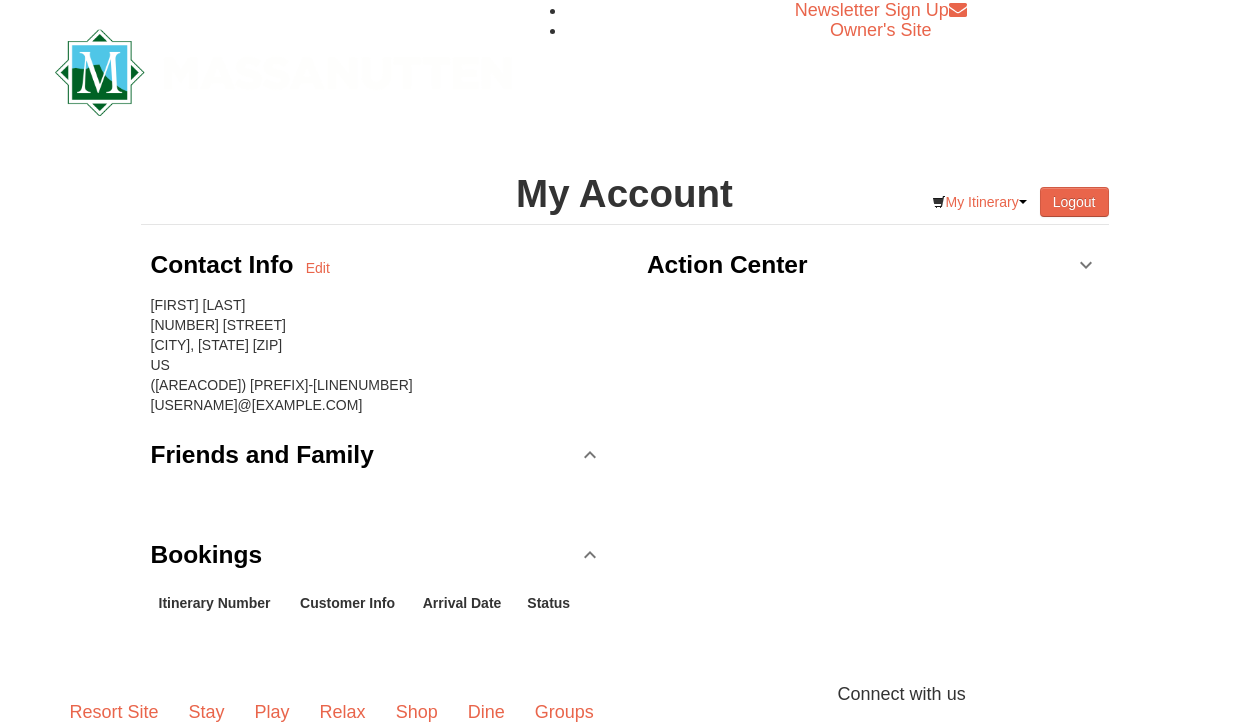 scroll, scrollTop: 0, scrollLeft: 0, axis: both 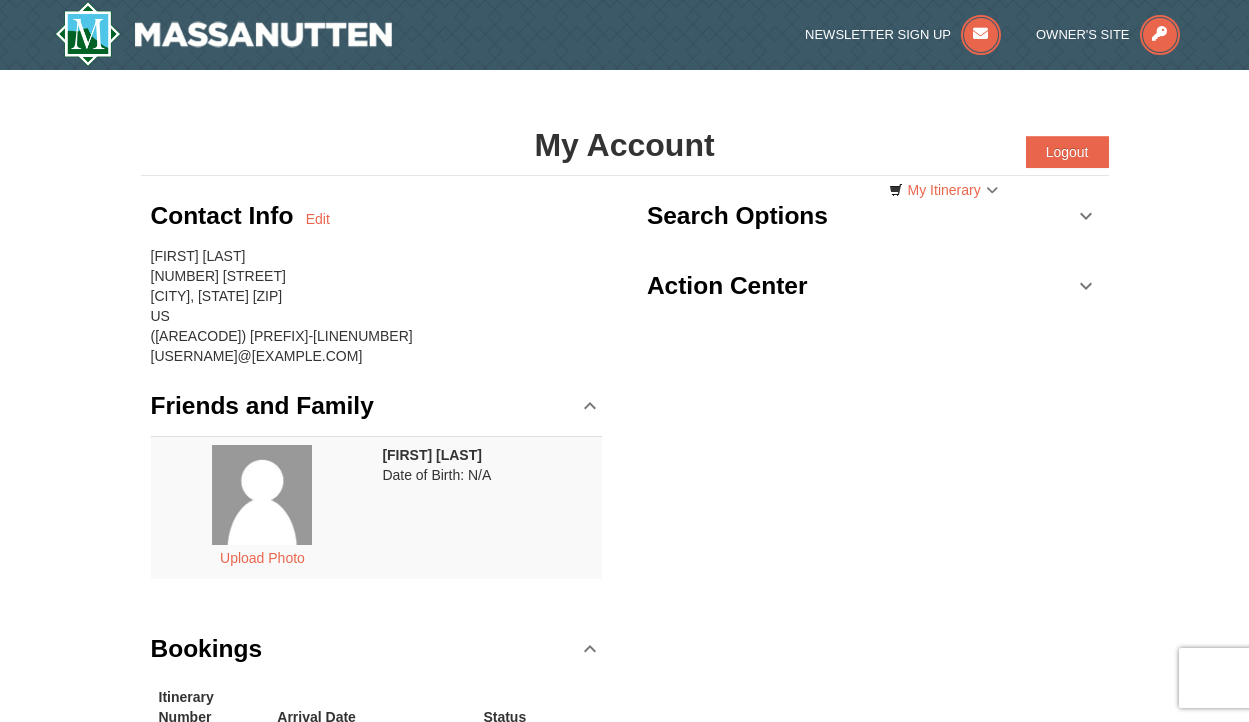 click on "[FIRST] [LAST]
[NUMBER] [STREET]
[CITY], [STATE] [ZIP]
US
([AREACODE]) [PREFIX]-[LINENUMBER]
[USERNAME]@[EXAMPLE.COM]" at bounding box center [377, 306] 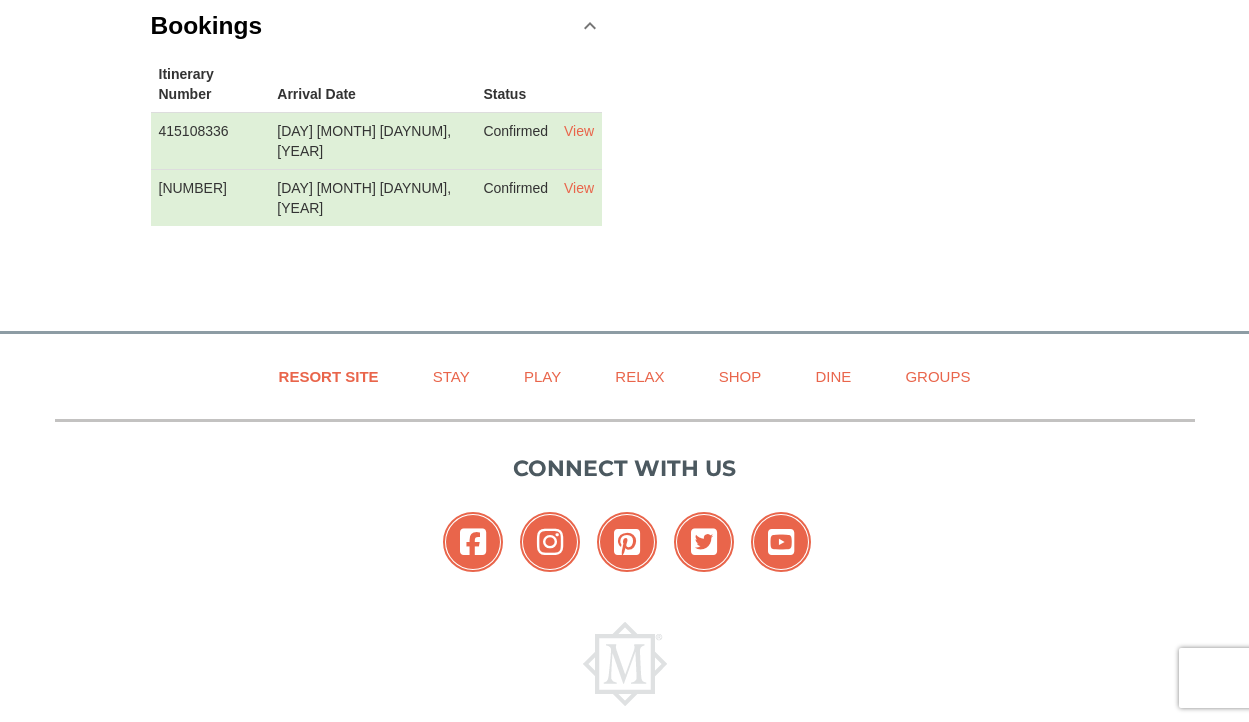 scroll, scrollTop: 651, scrollLeft: 0, axis: vertical 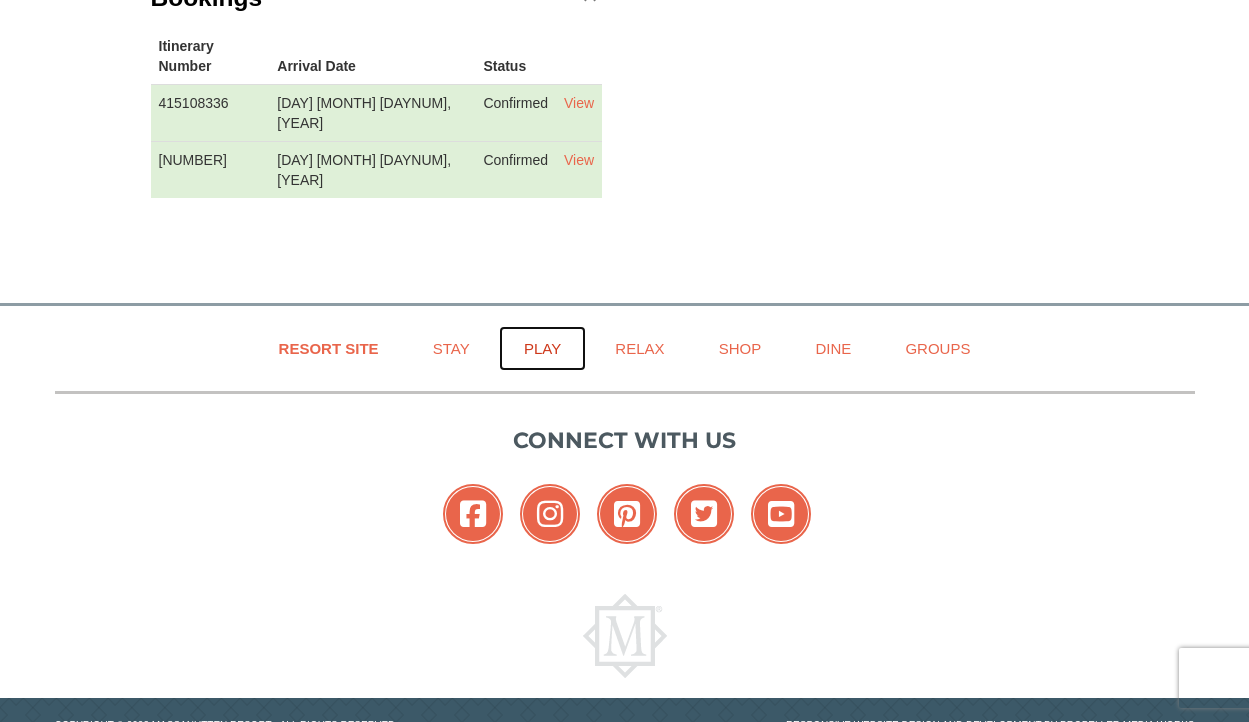 click on "Play" at bounding box center [542, 348] 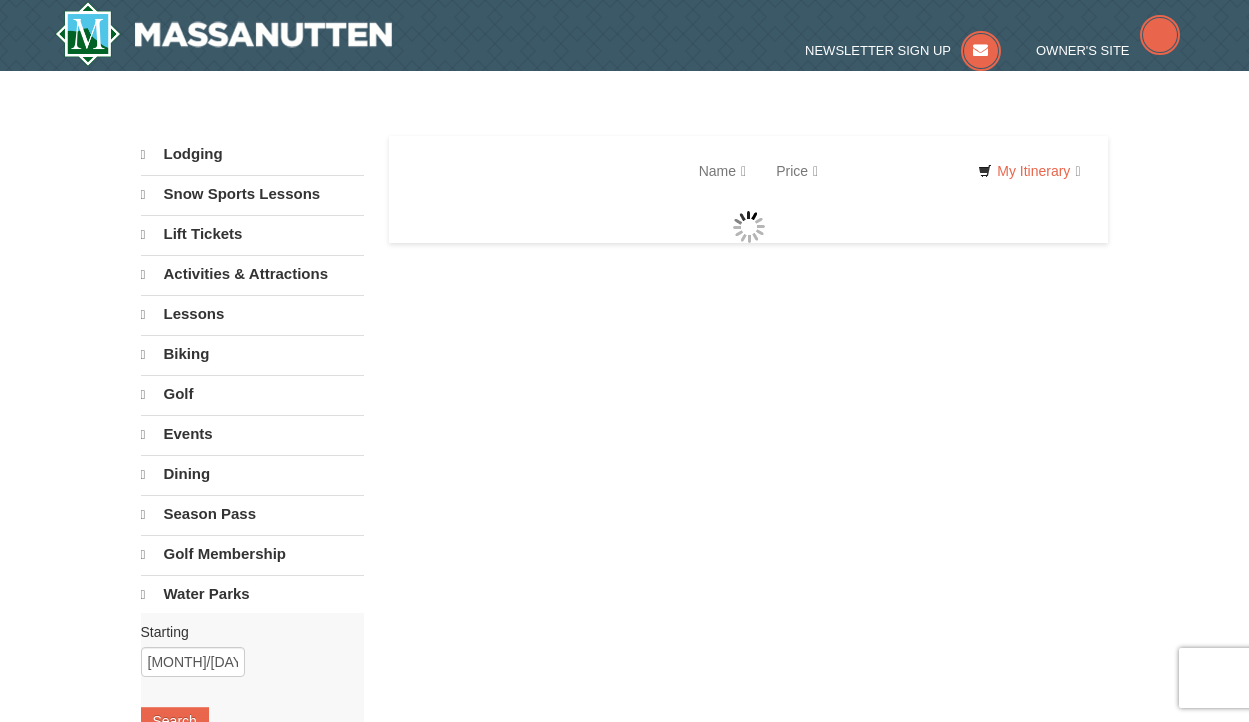 scroll, scrollTop: 0, scrollLeft: 0, axis: both 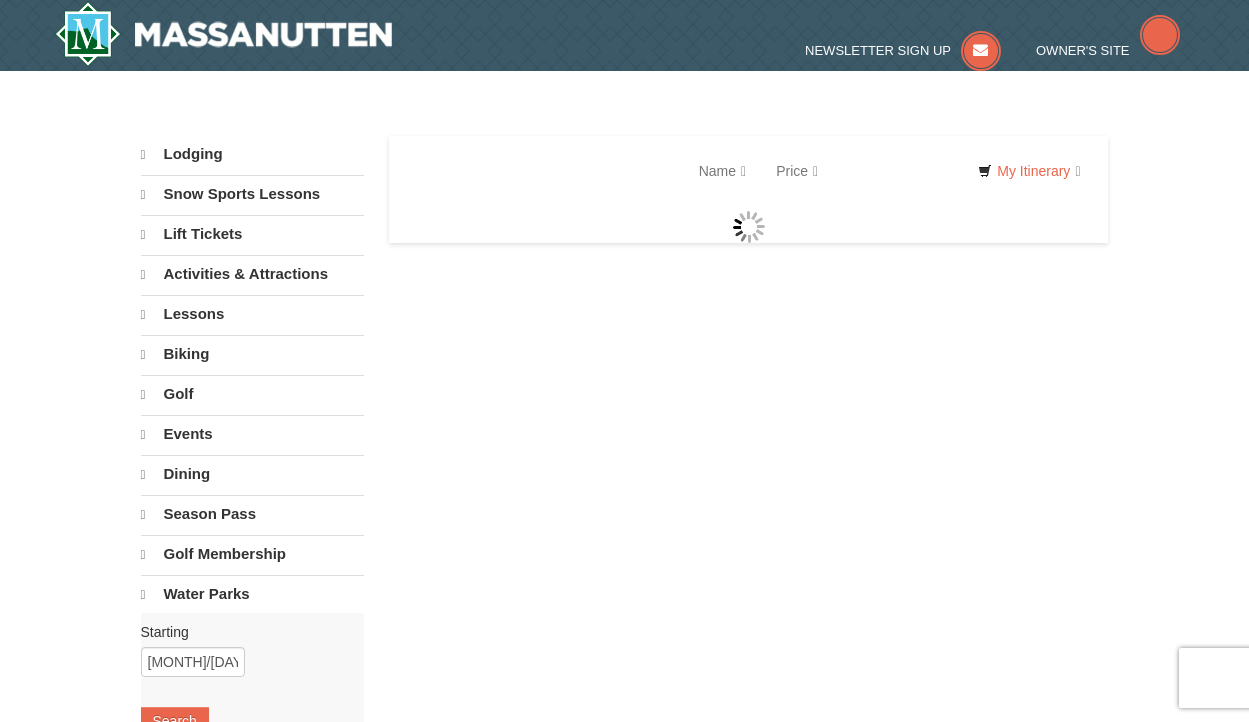 select on "8" 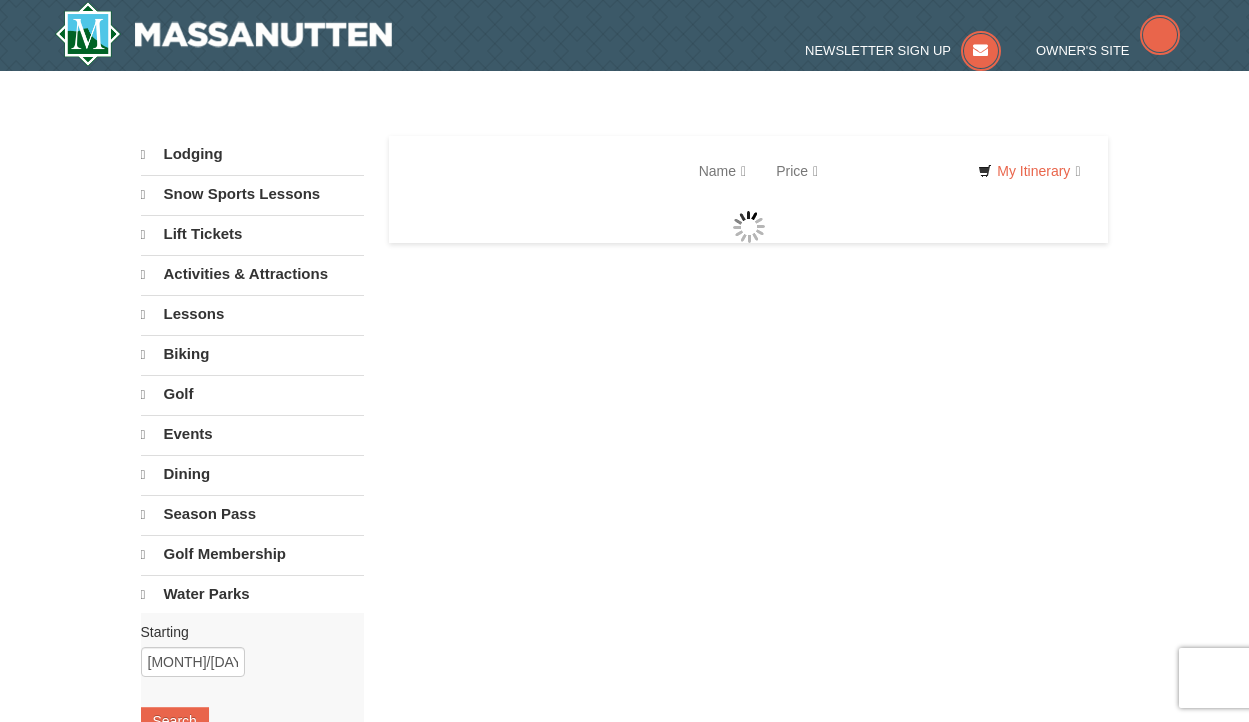 select on "8" 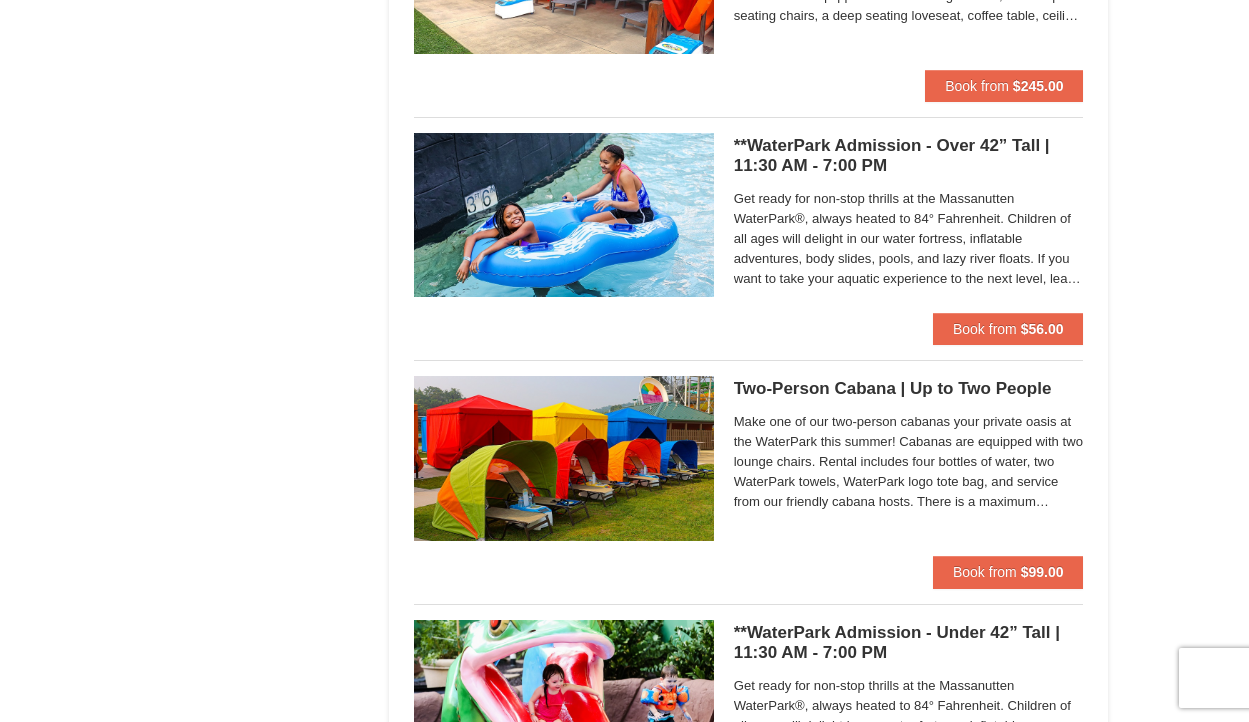 scroll, scrollTop: 1306, scrollLeft: 0, axis: vertical 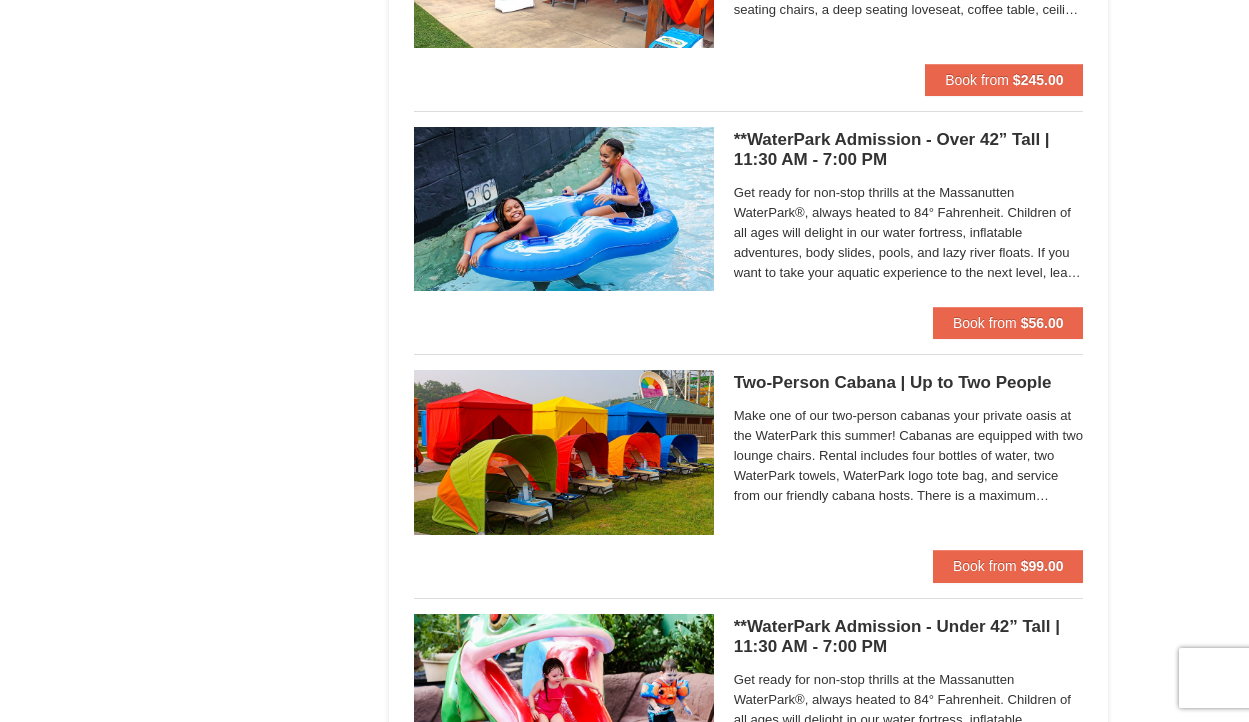 click on "**WaterPark Admission - Over 42” Tall | 11:30 AM - 7:00 PM  Massanutten Indoor/Outdoor WaterPark
Get ready for non-stop thrills at the Massanutten WaterPark®, always heated to 84° Fahrenheit. Children of all ages will delight in our water fortress, inflatable adventures, body slides, pools, and lazy river floats. If you want to take your aquatic experience to the next level, learn how to surf on our FlowRider® Endless Wave. No matter what adventure you choose, you’ll be sure to meet new friends along the way! Don't forget to bring a towel.
Book from   $56.00" at bounding box center [749, 225] 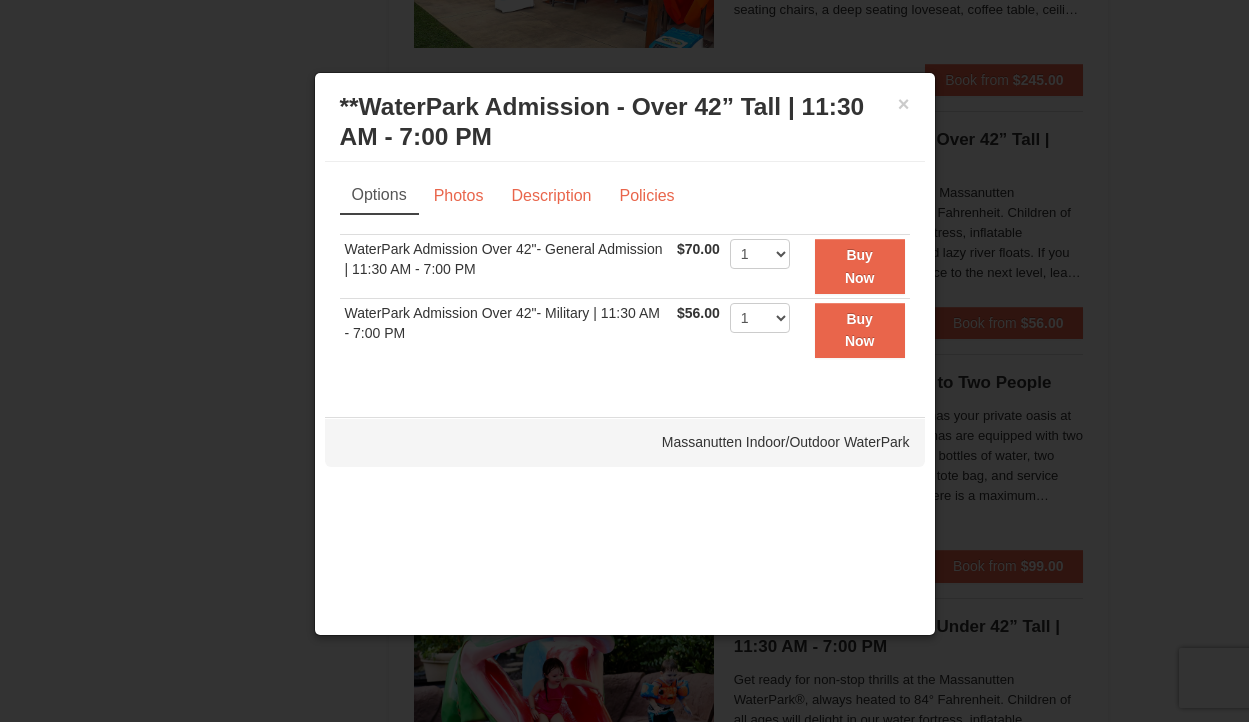 click at bounding box center (624, 361) 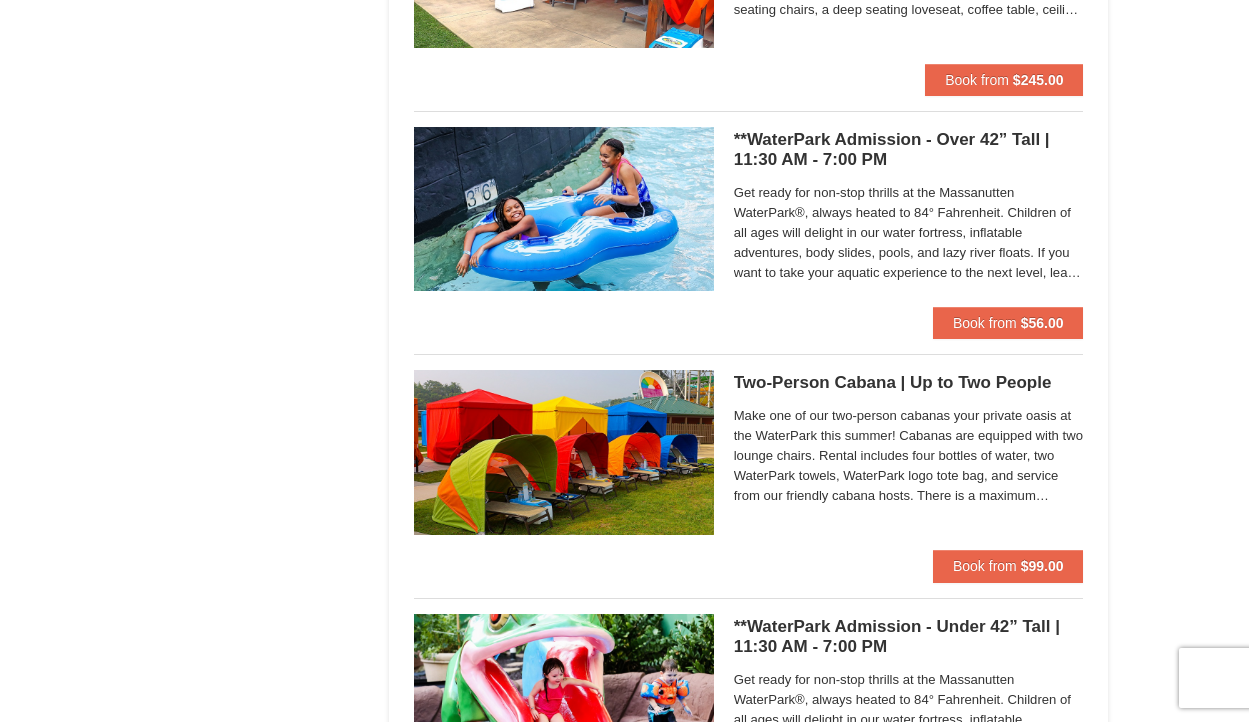 click on "**WaterPark Admission - Over 42” Tall | 11:30 AM - 7:00 PM  Massanutten Indoor/Outdoor WaterPark
Get ready for non-stop thrills at the Massanutten WaterPark®, always heated to 84° Fahrenheit. Children of all ages will delight in our water fortress, inflatable adventures, body slides, pools, and lazy river floats. If you want to take your aquatic experience to the next level, learn how to surf on our FlowRider® Endless Wave. No matter what adventure you choose, you’ll be sure to meet new friends along the way! Don't forget to bring a towel." at bounding box center [909, 217] 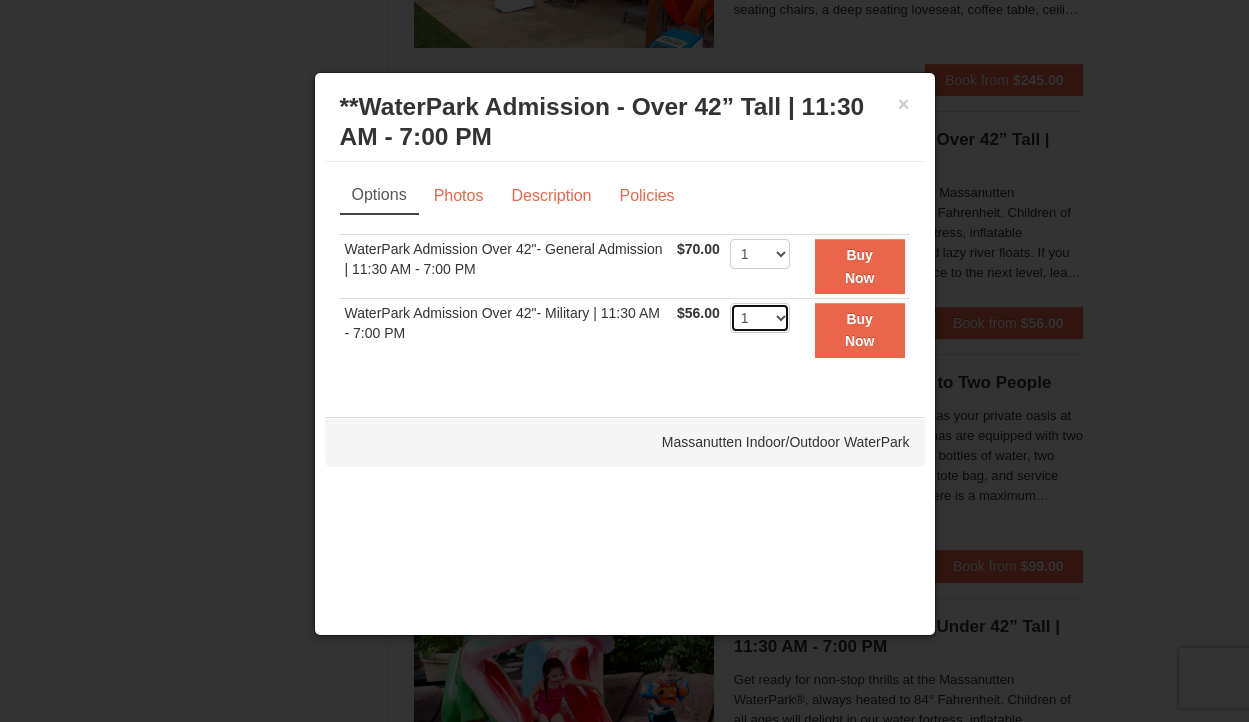 click on "1
2
3
4
5
6
7
8
9
10
11
12
13
14
15
16
17
18
19
20
21 22" at bounding box center [760, 318] 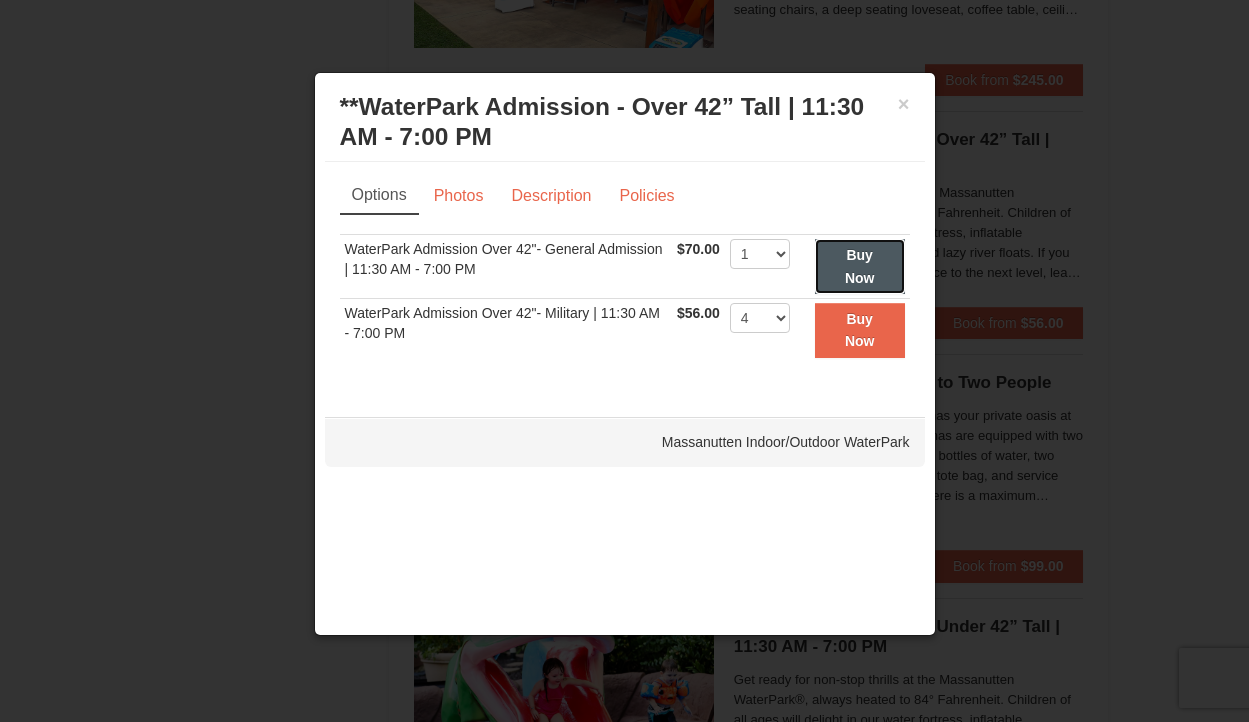 click on "Buy Now" at bounding box center [860, 266] 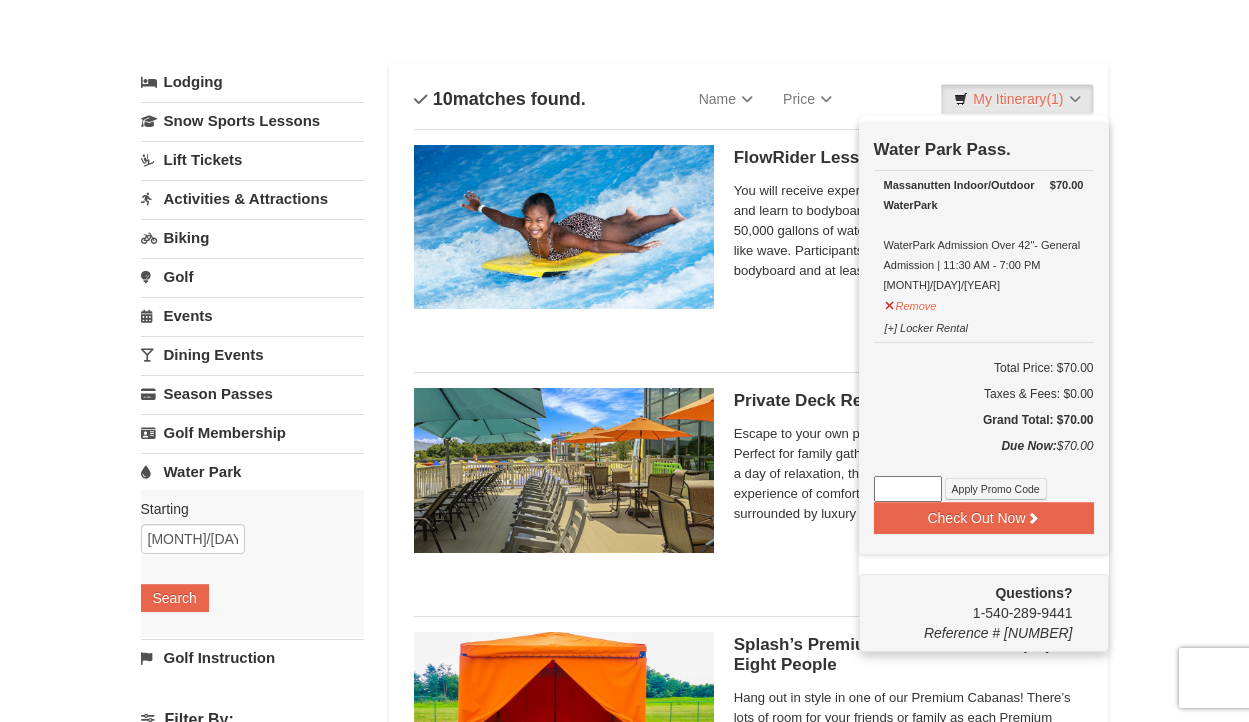 scroll, scrollTop: 73, scrollLeft: 0, axis: vertical 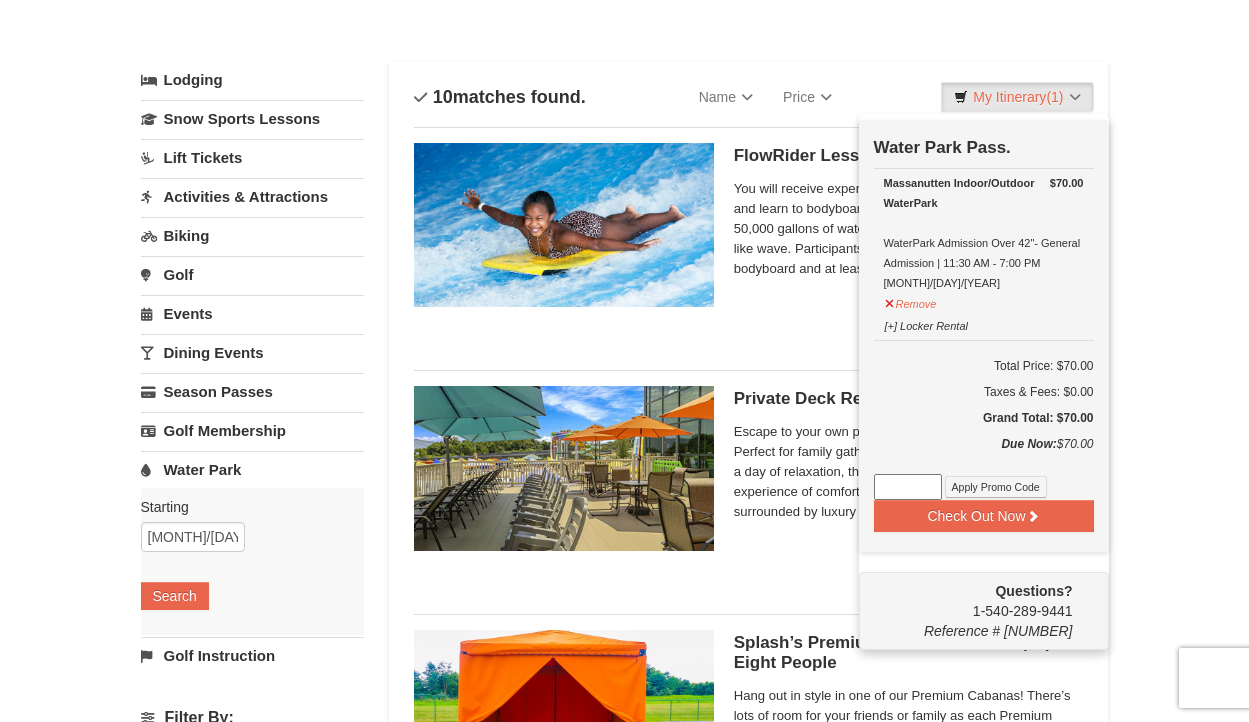 click on "Private Deck Rental  Massanutten Indoor/Outdoor WaterPark
Escape to your own private oasis at our private deck. Perfect for family gatherings, special celebrations, or simply a day of relaxation, this cabana offers an unparalleled experience of comfort and exclusivity. Enjoy every moment surrounded by luxury and convenience, with all the amenities you need for a perfect day at the park.
The deck is equipped with nine lounge chairs, twelve dining chairs, two patio benches, three coffee tables, five umbrellas, two rolling carts, and one cooler. Rental also includes electric service, forty bottles of water, twelve souvenir towels, six bowls of grapes (souvenir bowls to take home), and 3 WaterPark logo tote bags.
Book from   $499.00" at bounding box center (749, 475) 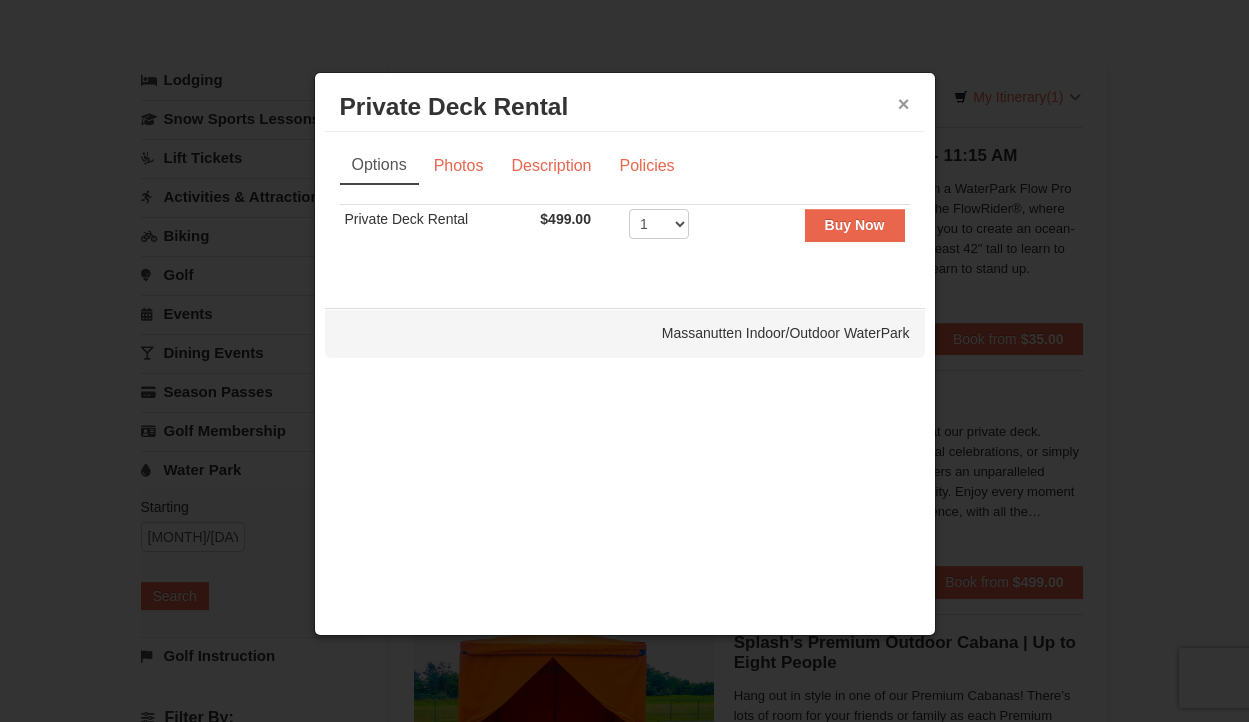 click on "×" at bounding box center (904, 104) 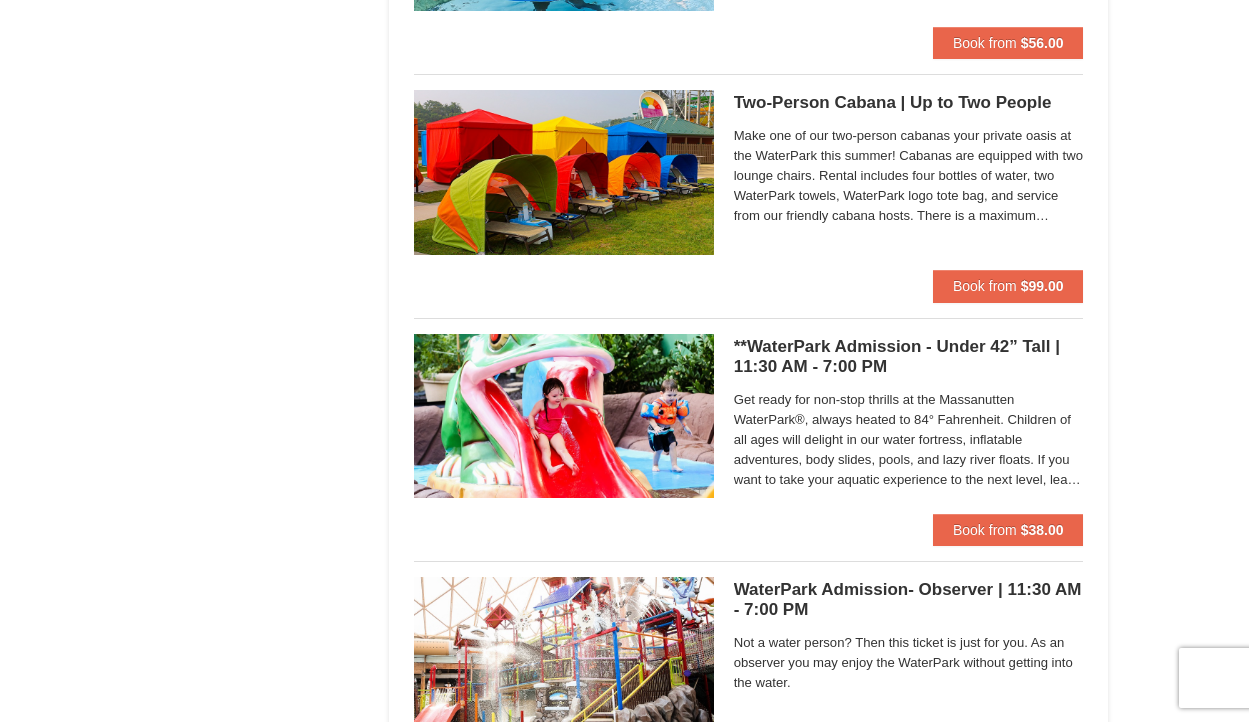 scroll, scrollTop: 1589, scrollLeft: 0, axis: vertical 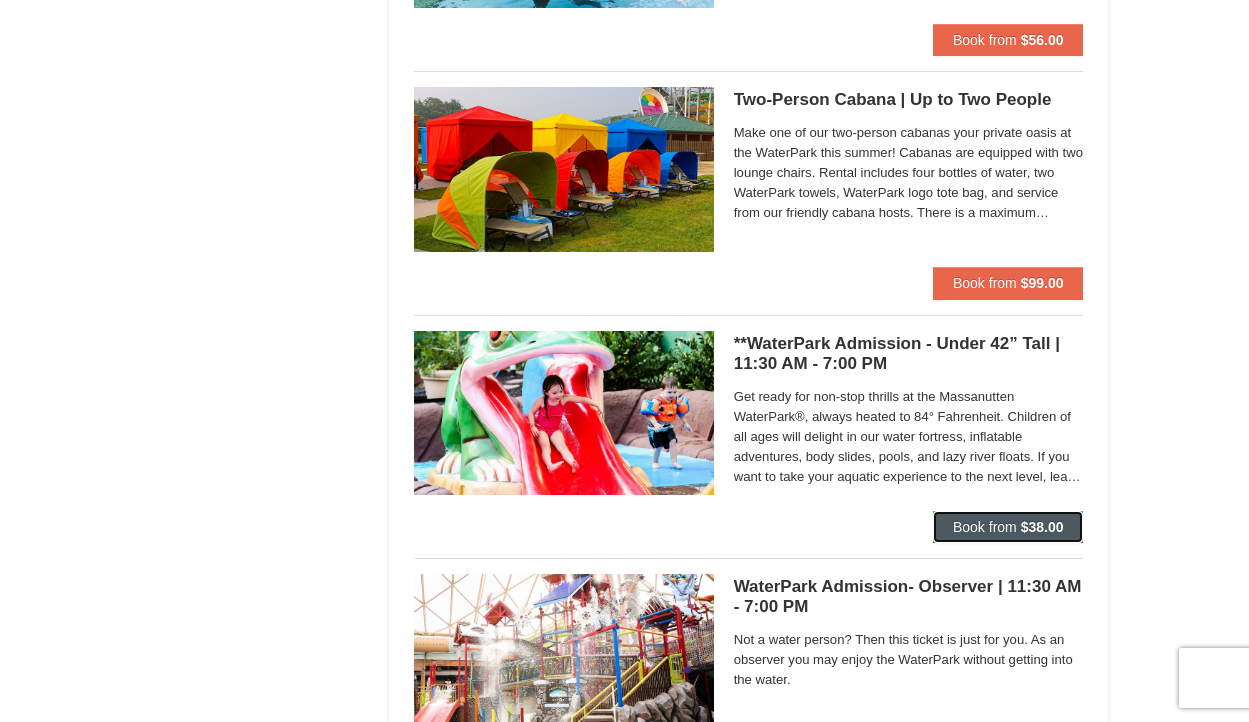 click on "Book from" at bounding box center (985, 527) 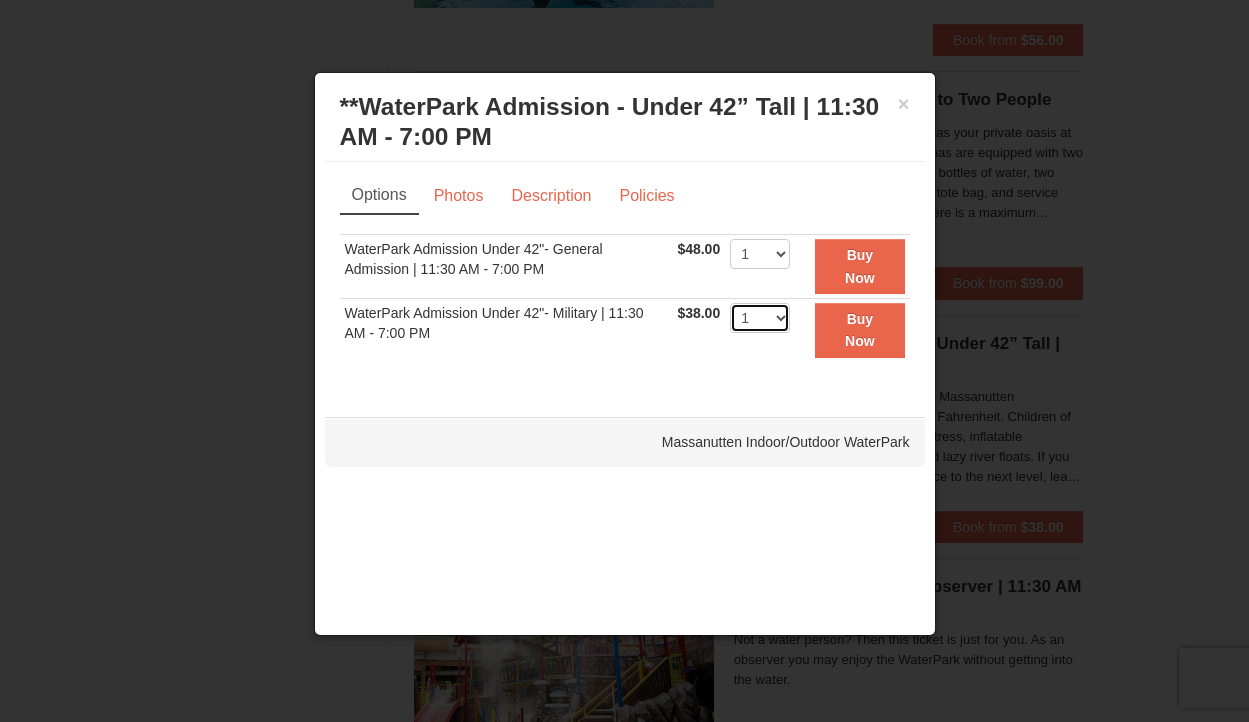 click on "1
2
3
4
5
6
7
8
9
10
11
12
13
14
15
16
17
18
19
20
21 22" at bounding box center [760, 318] 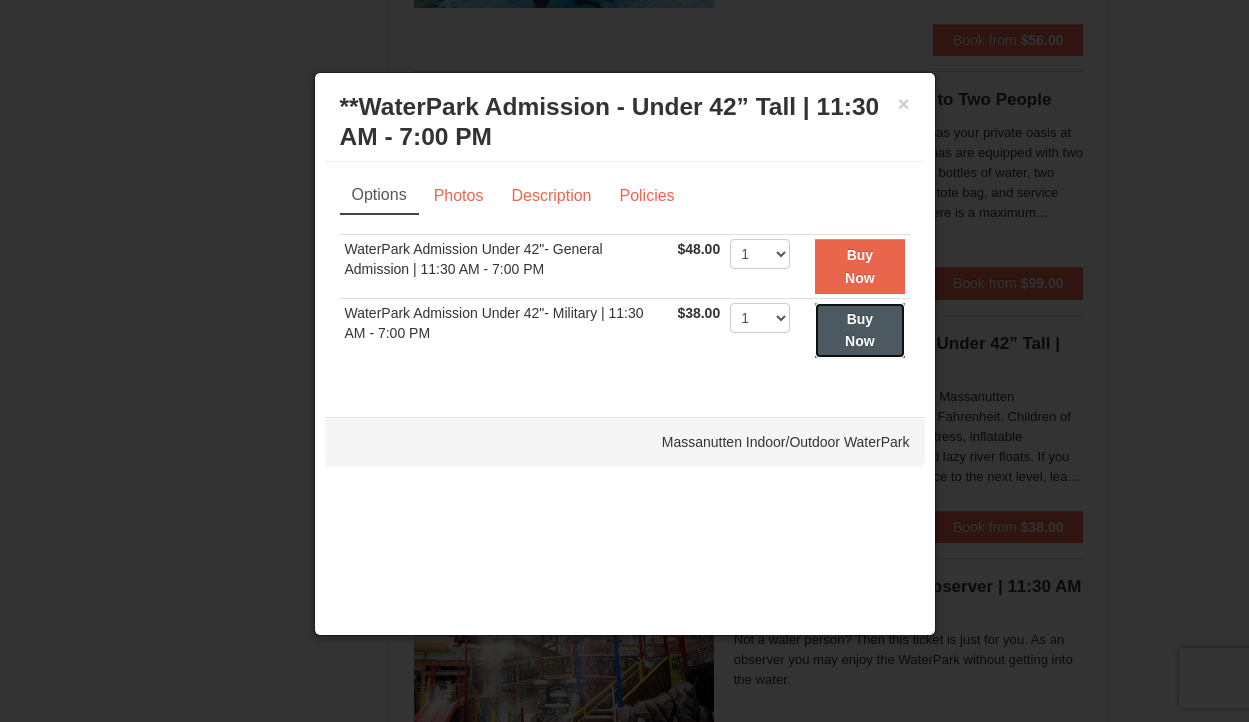 click on "Buy Now" at bounding box center (859, 330) 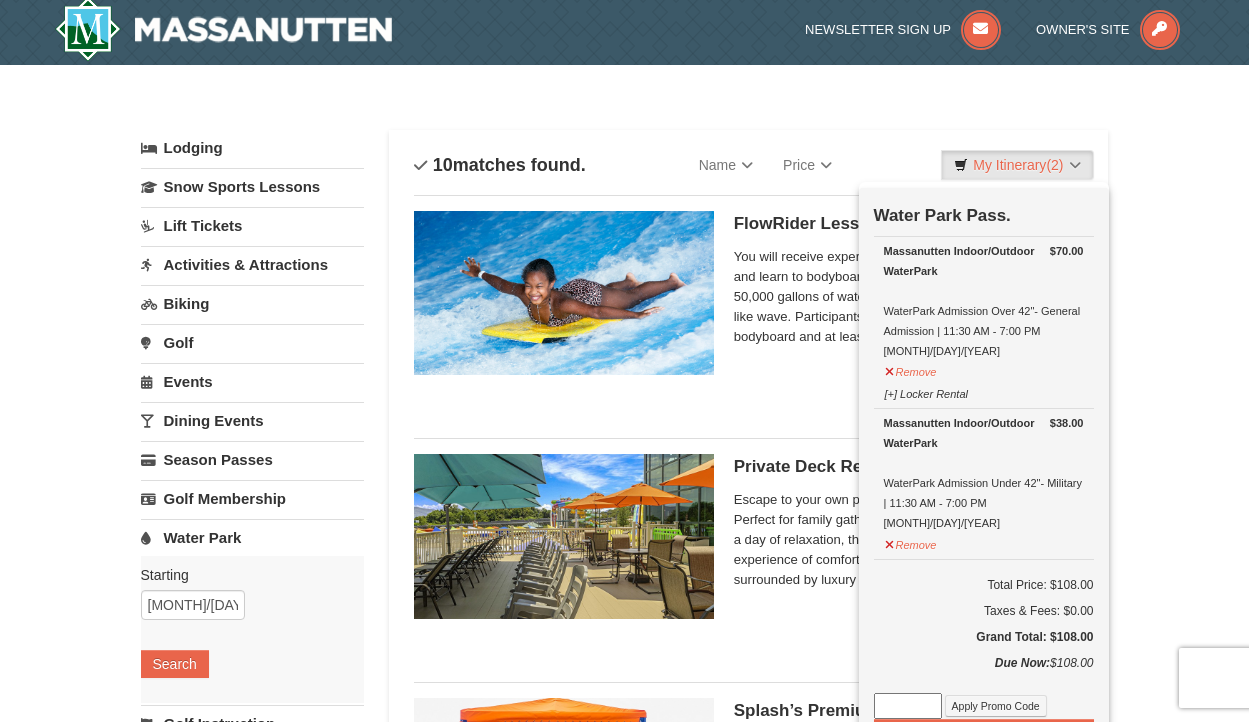 scroll, scrollTop: 6, scrollLeft: 0, axis: vertical 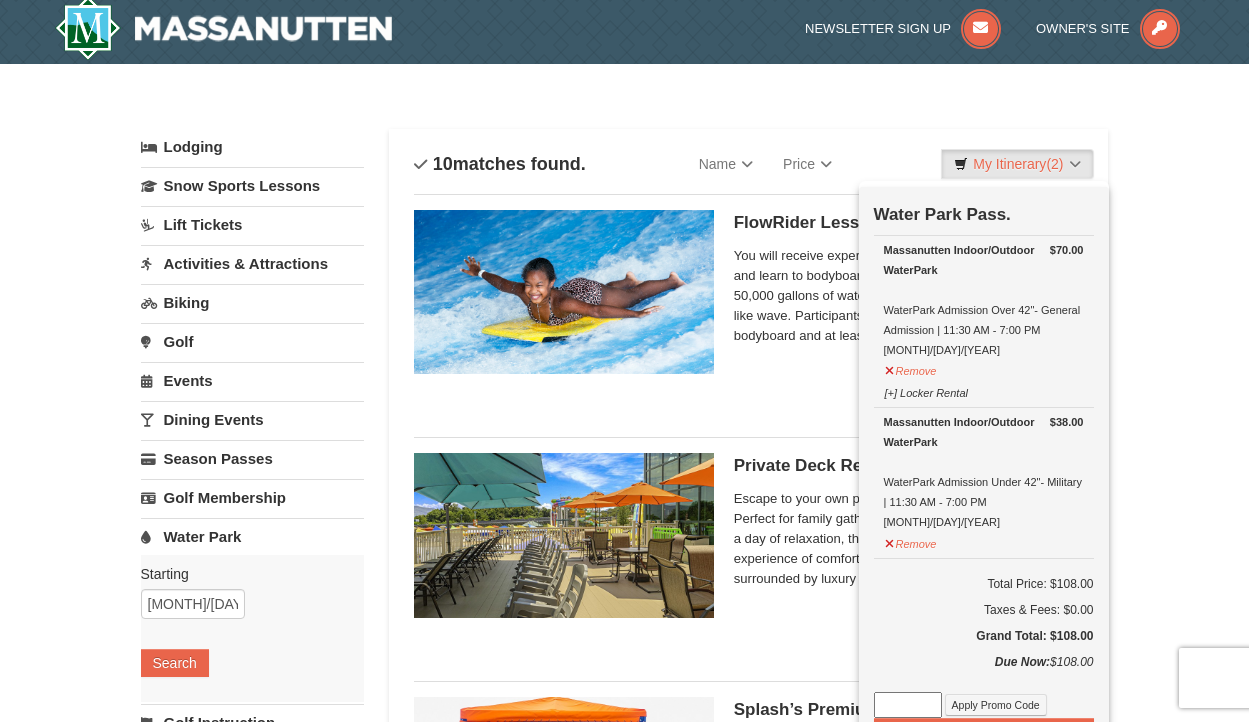click on "×
Categories
List
Filter
My Itinerary (2)
Check Out Now
Water Park Pass.
$70.00
Massanutten Indoor/Outdoor WaterPark
WaterPark Admission Over 42"- General Admission | 11:30 AM - 7:00 PM
8/23/2025
$38.00" at bounding box center (624, 1373) 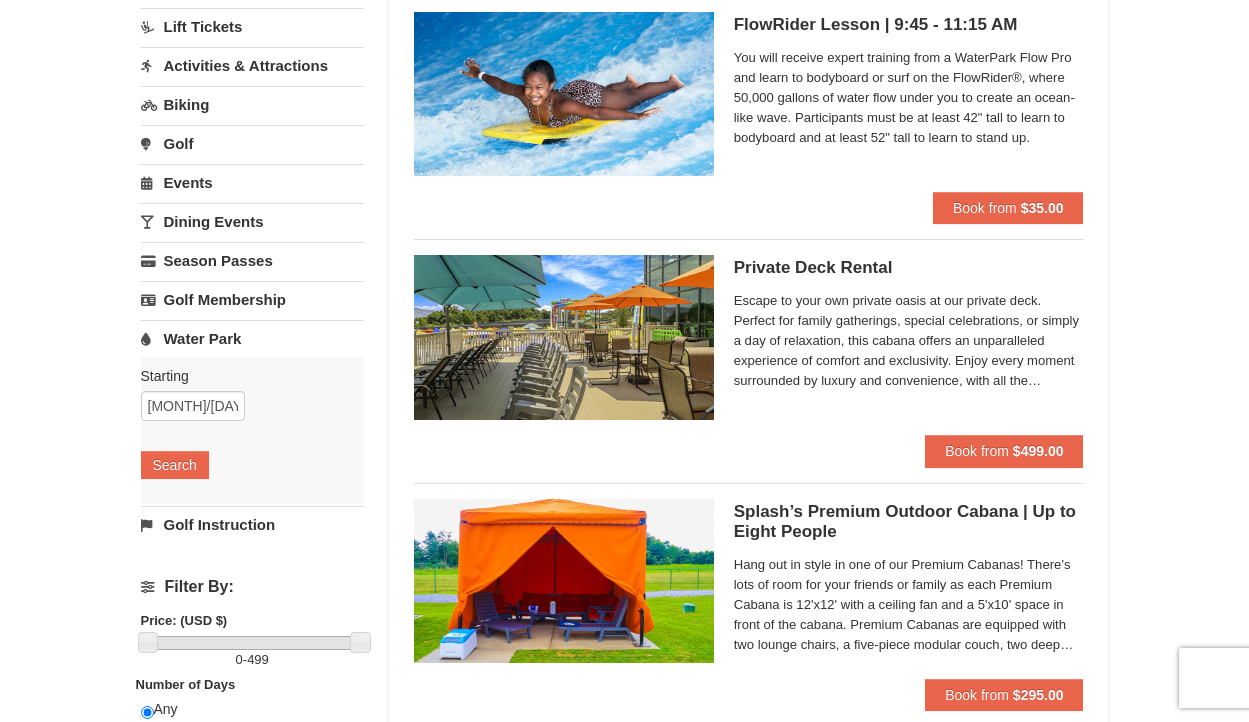 scroll, scrollTop: 0, scrollLeft: 0, axis: both 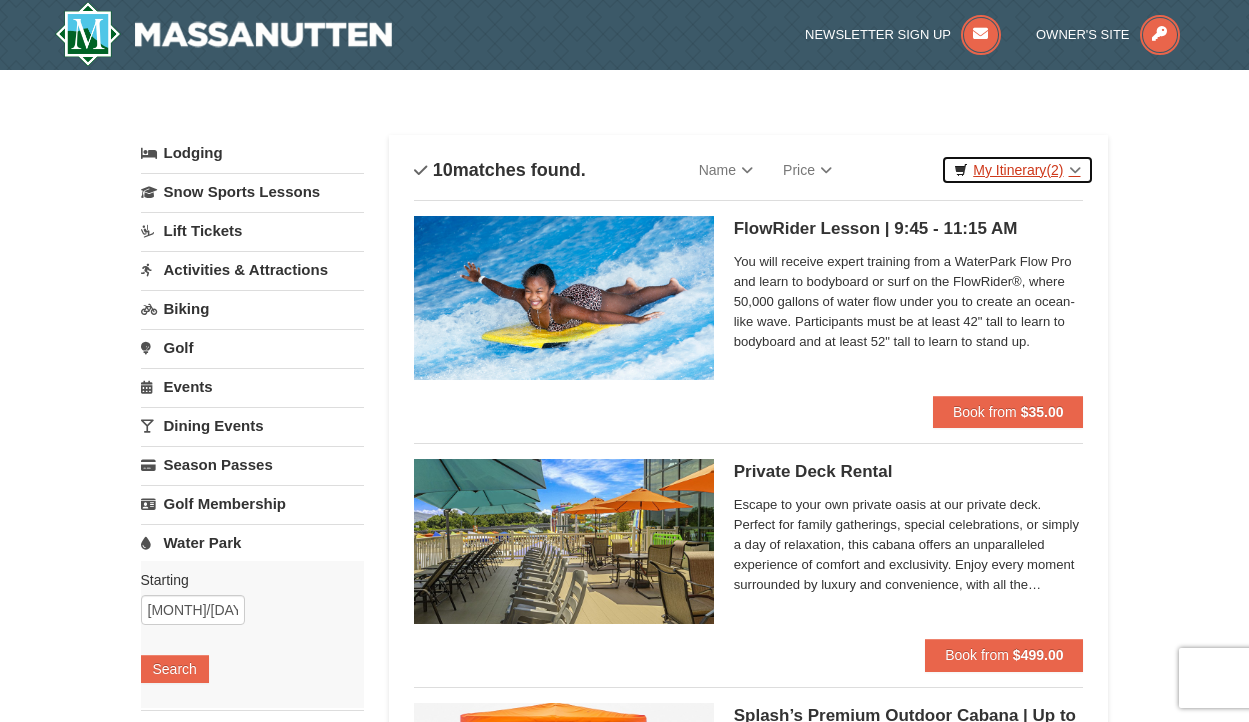 click on "My Itinerary (2)" at bounding box center (1017, 170) 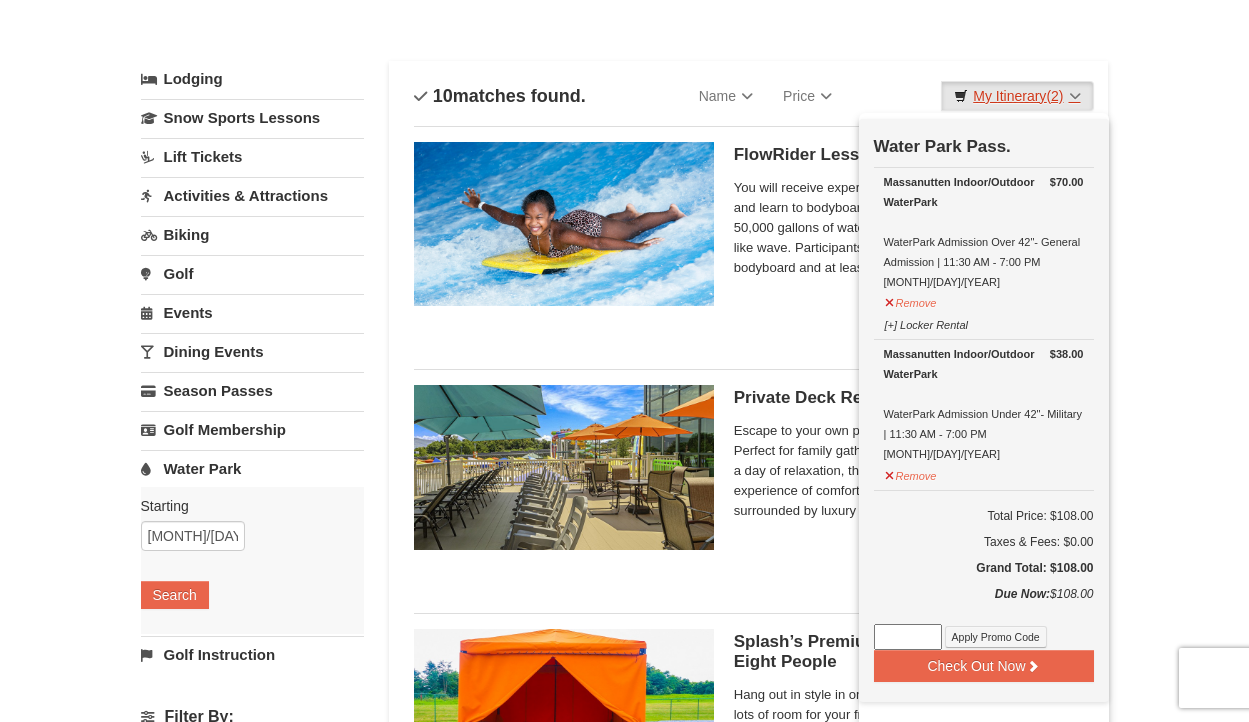 scroll, scrollTop: 77, scrollLeft: 0, axis: vertical 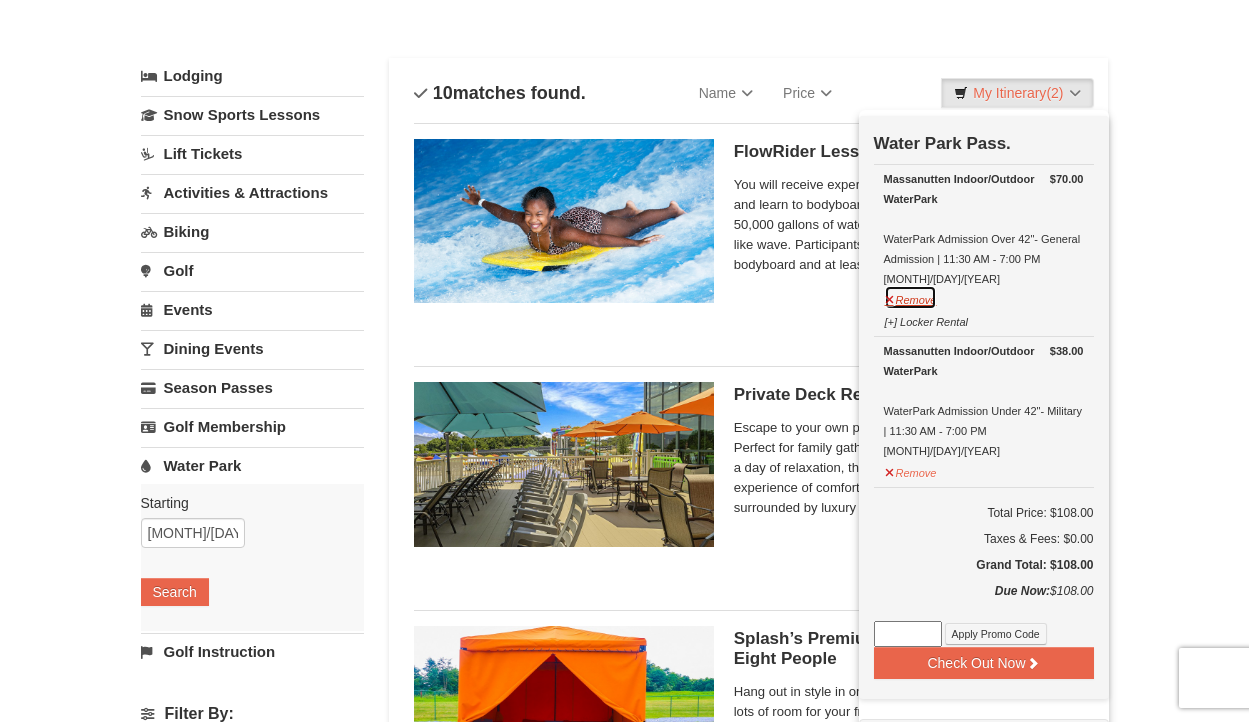 click on "Remove" at bounding box center (911, 297) 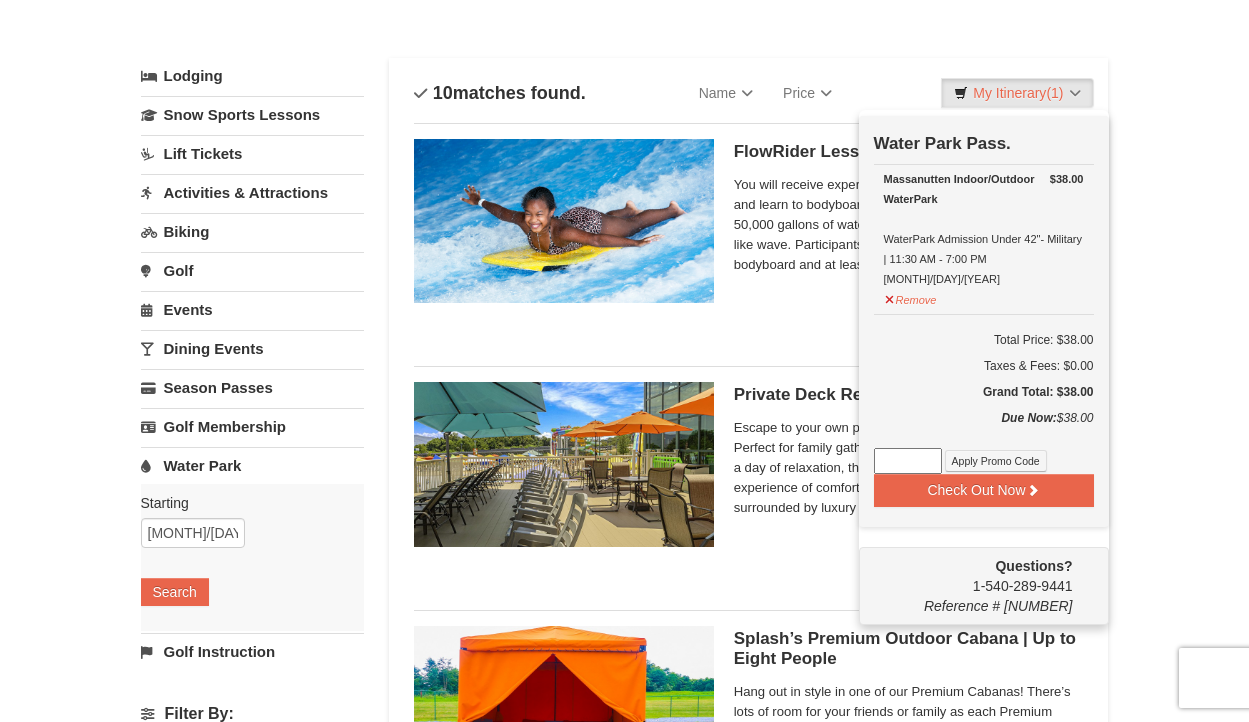 click on "FlowRider Lesson | 9:45 - 11:15 AM  Massanutten Indoor/Outdoor WaterPark
You will receive expert training from a WaterPark Flow Pro and learn to bodyboard or surf on the FlowRider®, where 50,000 gallons of water flow under you to create an ocean-like wave. Participants must be at least 42" tall to learn to bodyboard and at least 52" tall to learn to stand up." at bounding box center [909, 229] 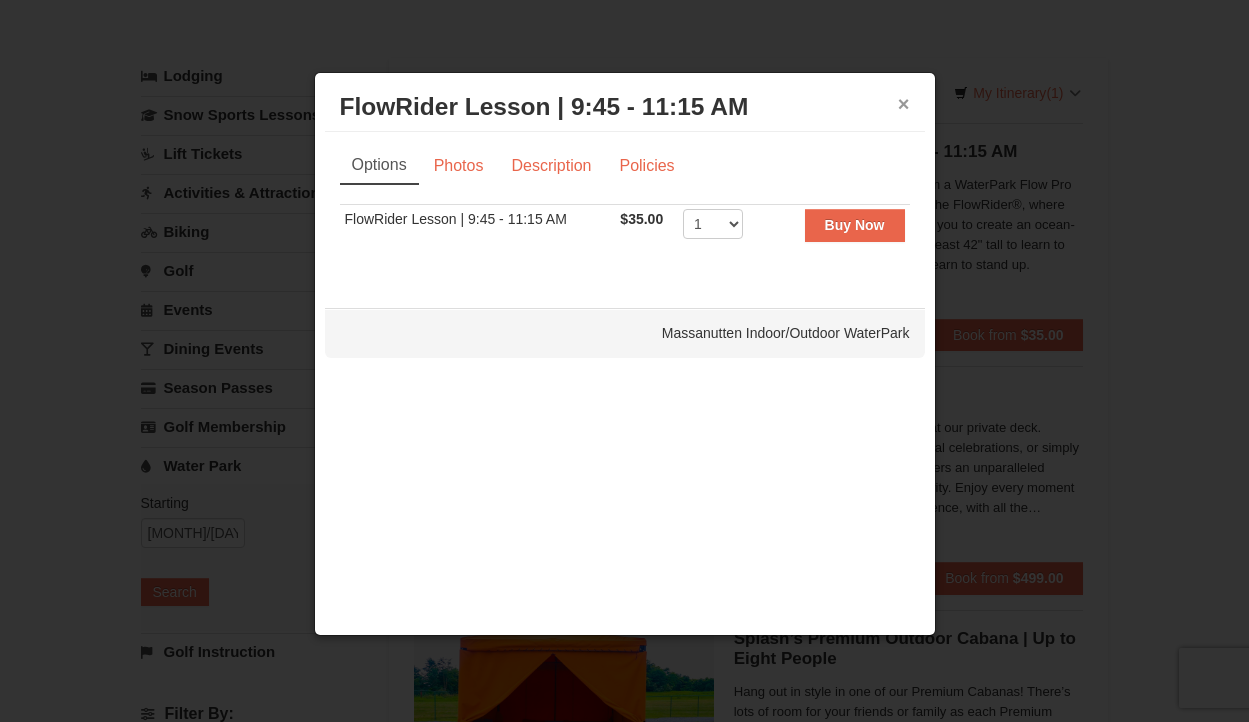 click on "×" at bounding box center (904, 104) 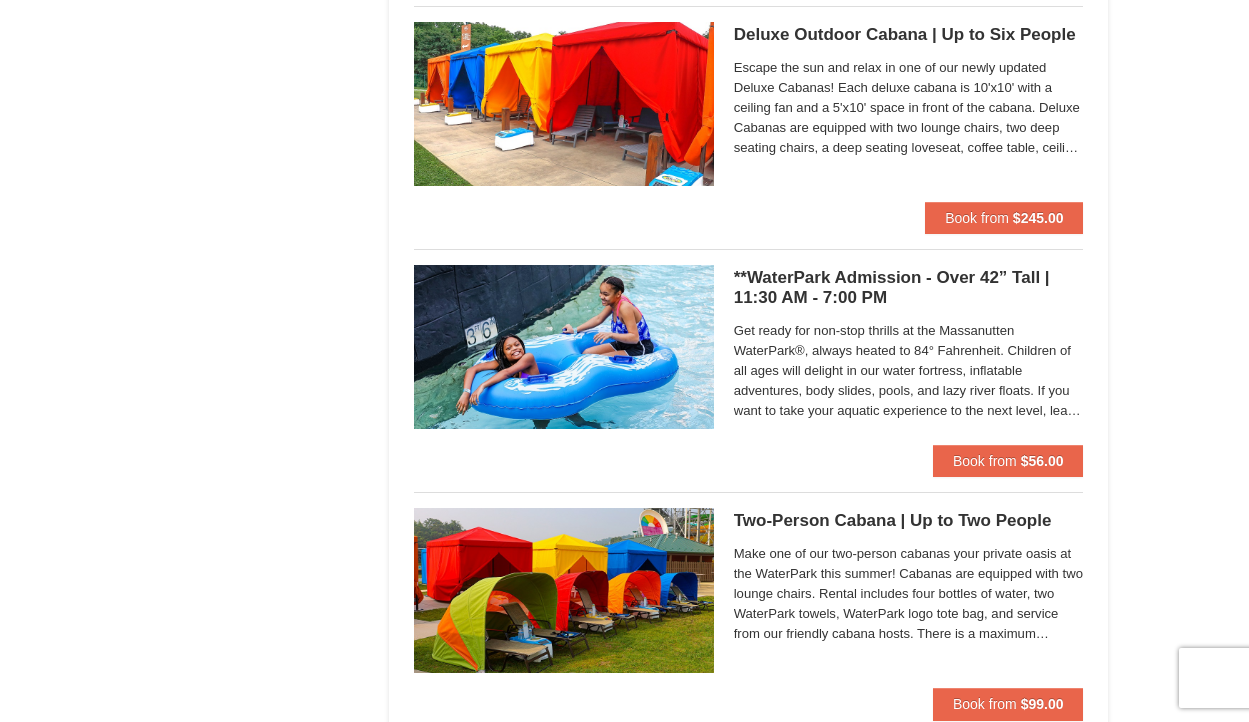 scroll, scrollTop: 1178, scrollLeft: 0, axis: vertical 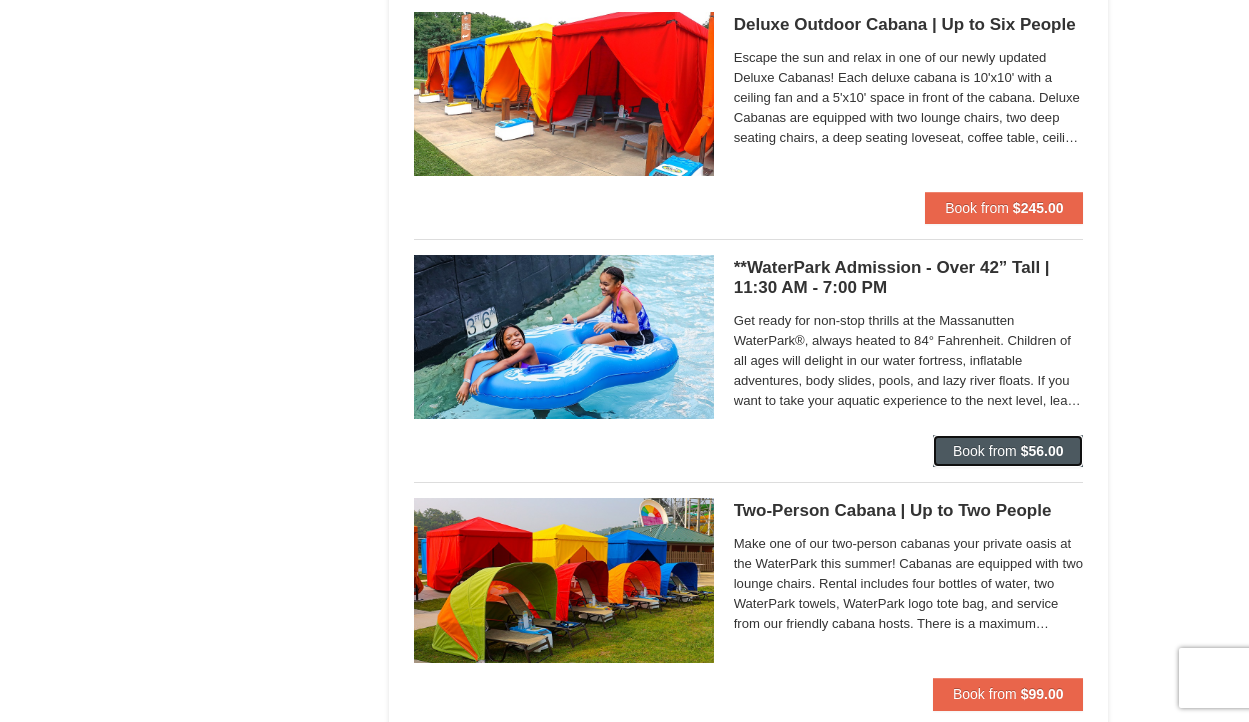 click on "Book from" at bounding box center [985, 451] 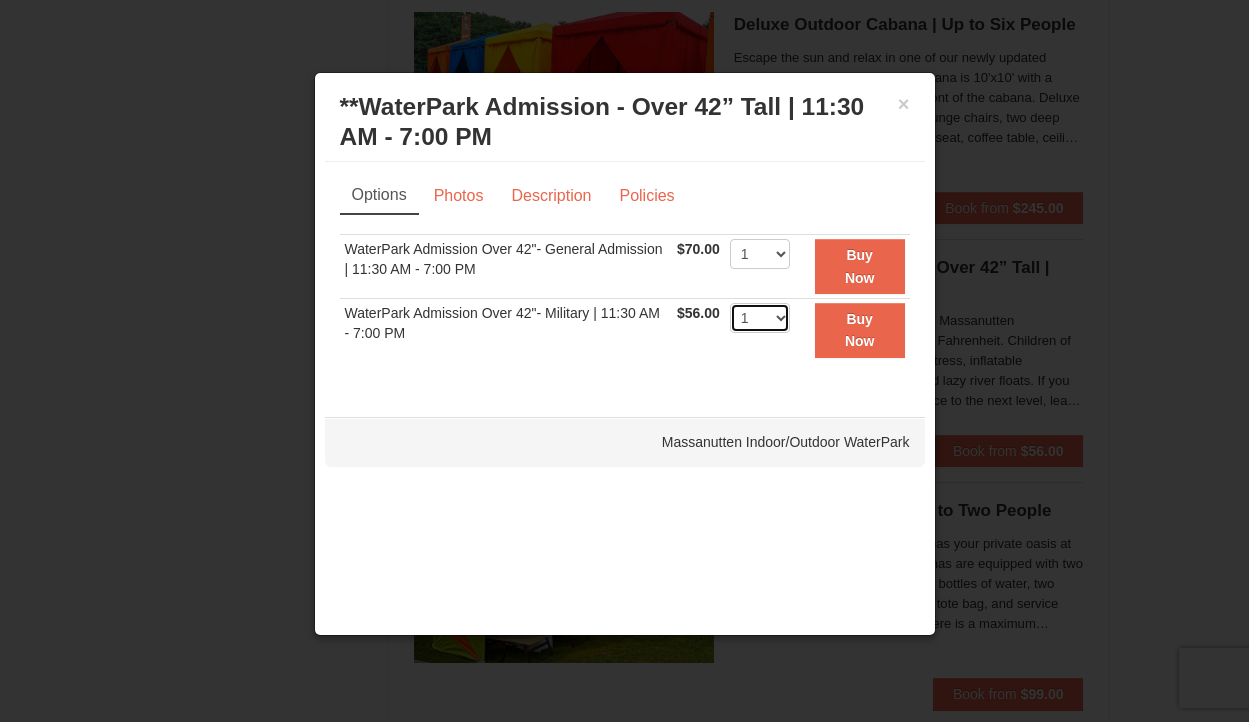 click on "1
2
3
4
5
6
7
8
9
10
11
12
13
14
15
16
17
18
19
20
21 22" at bounding box center (760, 318) 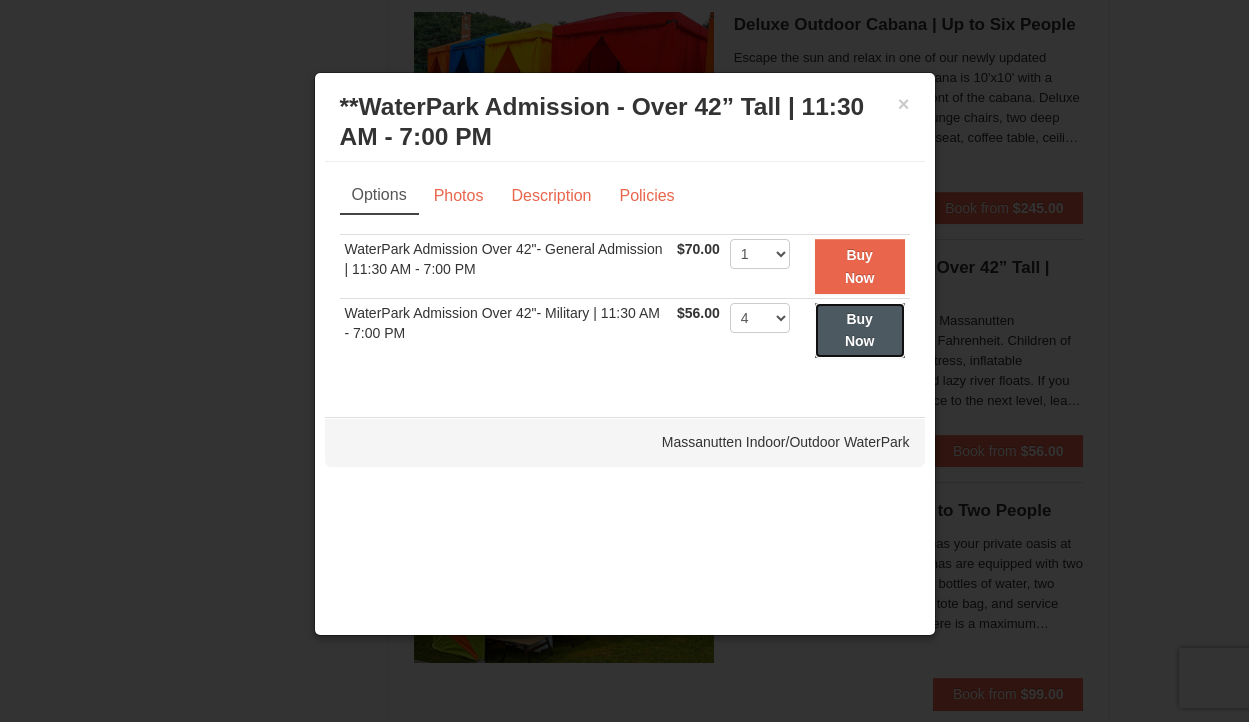 click on "Buy Now" at bounding box center [860, 330] 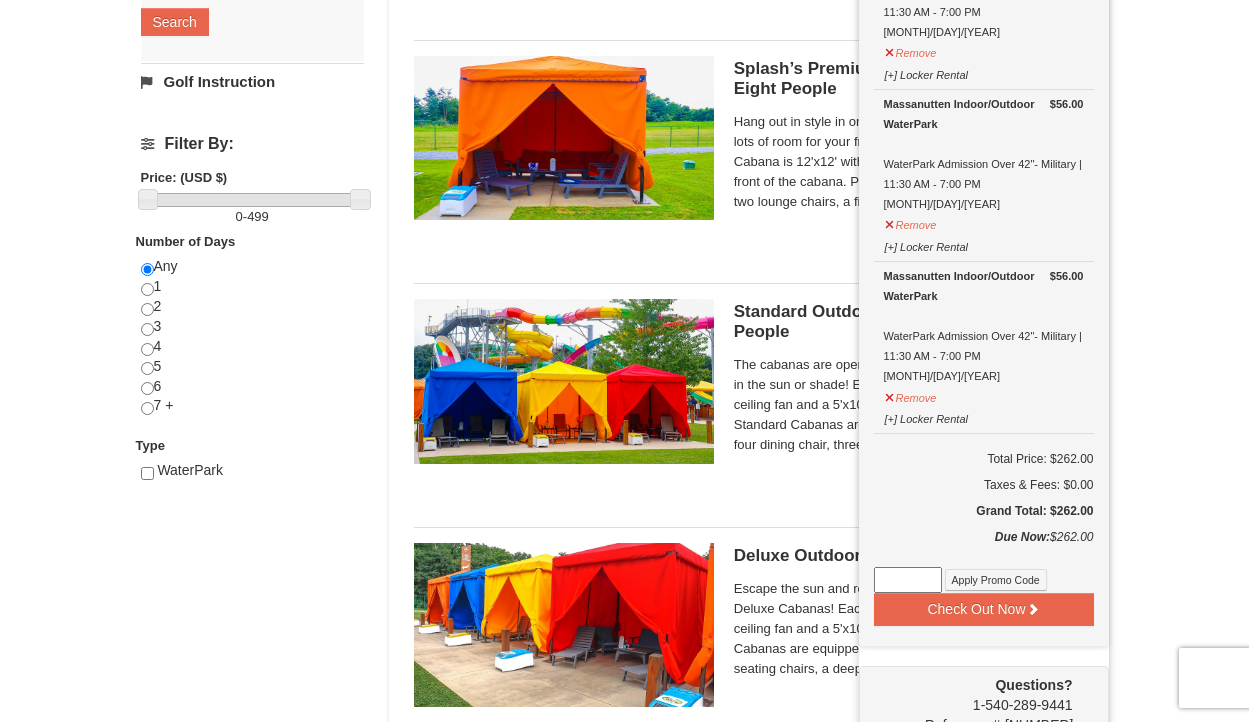 scroll, scrollTop: 663, scrollLeft: 0, axis: vertical 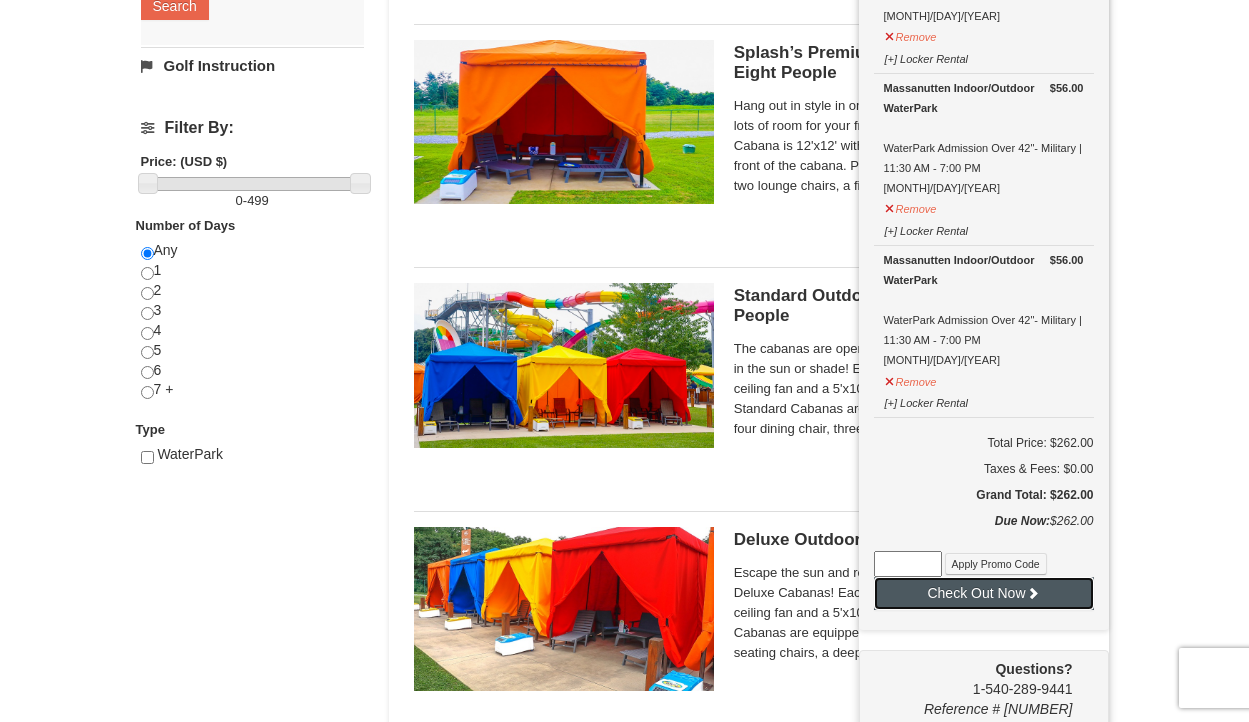 click on "Check Out Now" at bounding box center [984, 593] 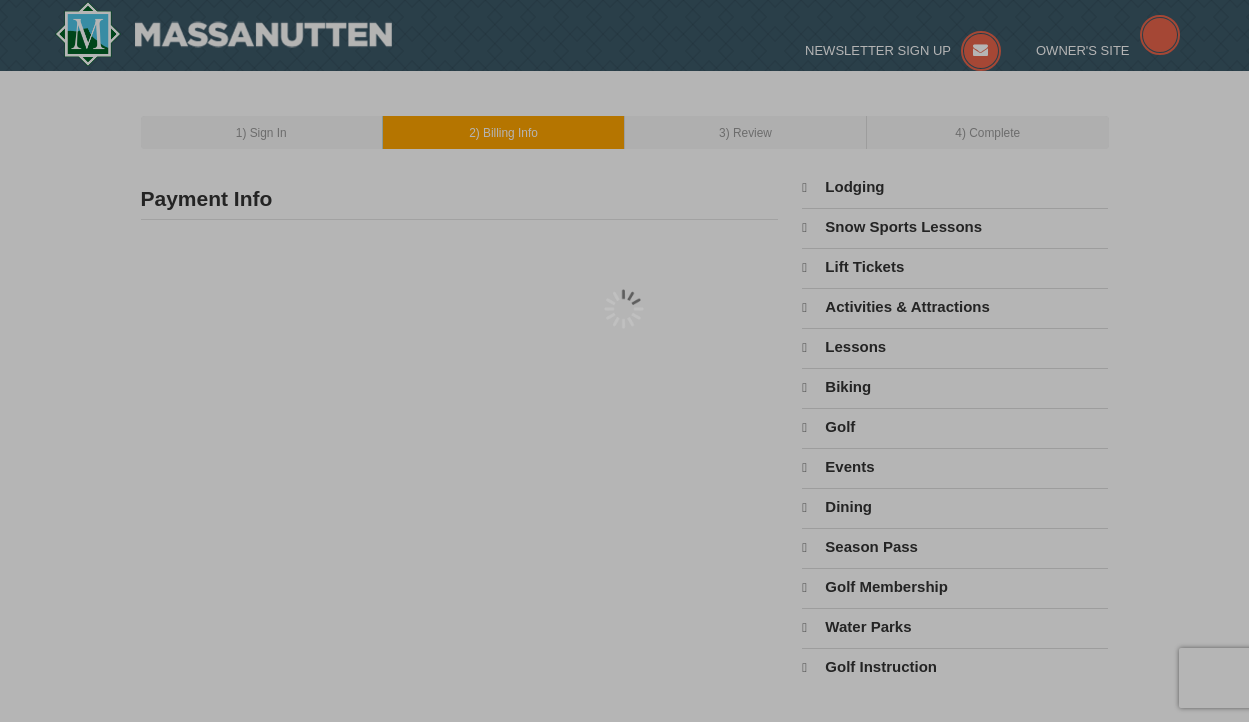 scroll, scrollTop: 0, scrollLeft: 0, axis: both 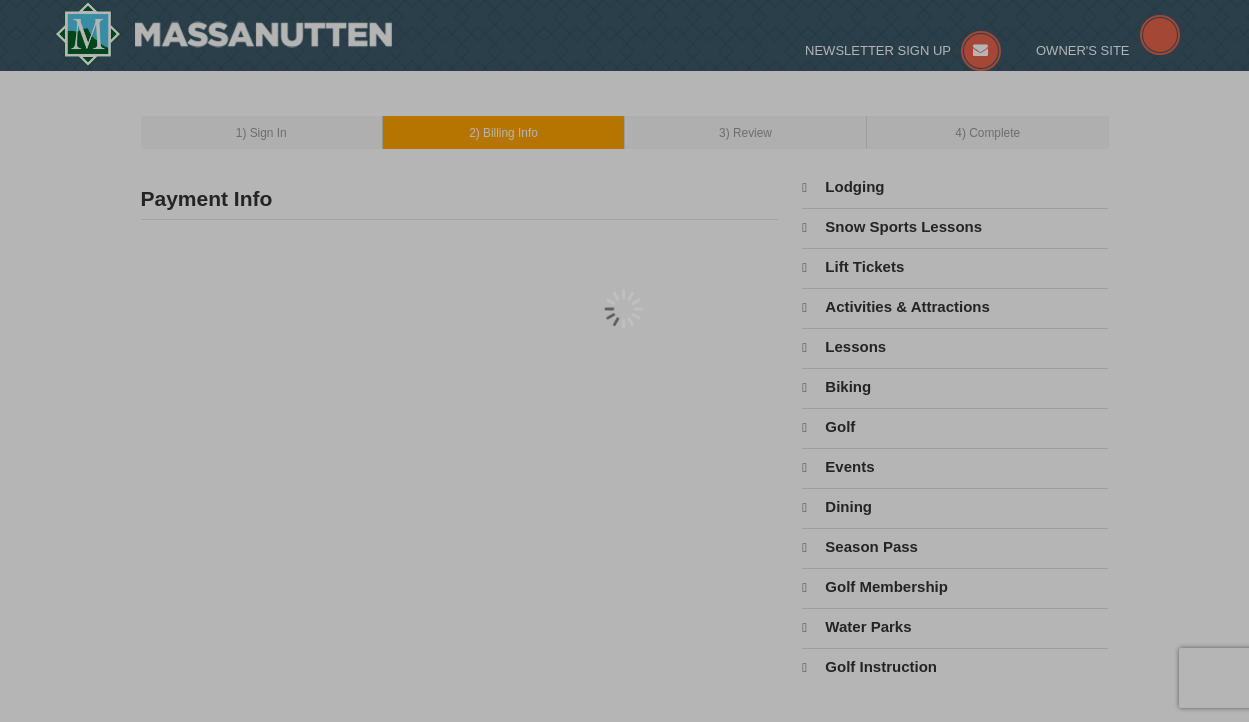 select on "8" 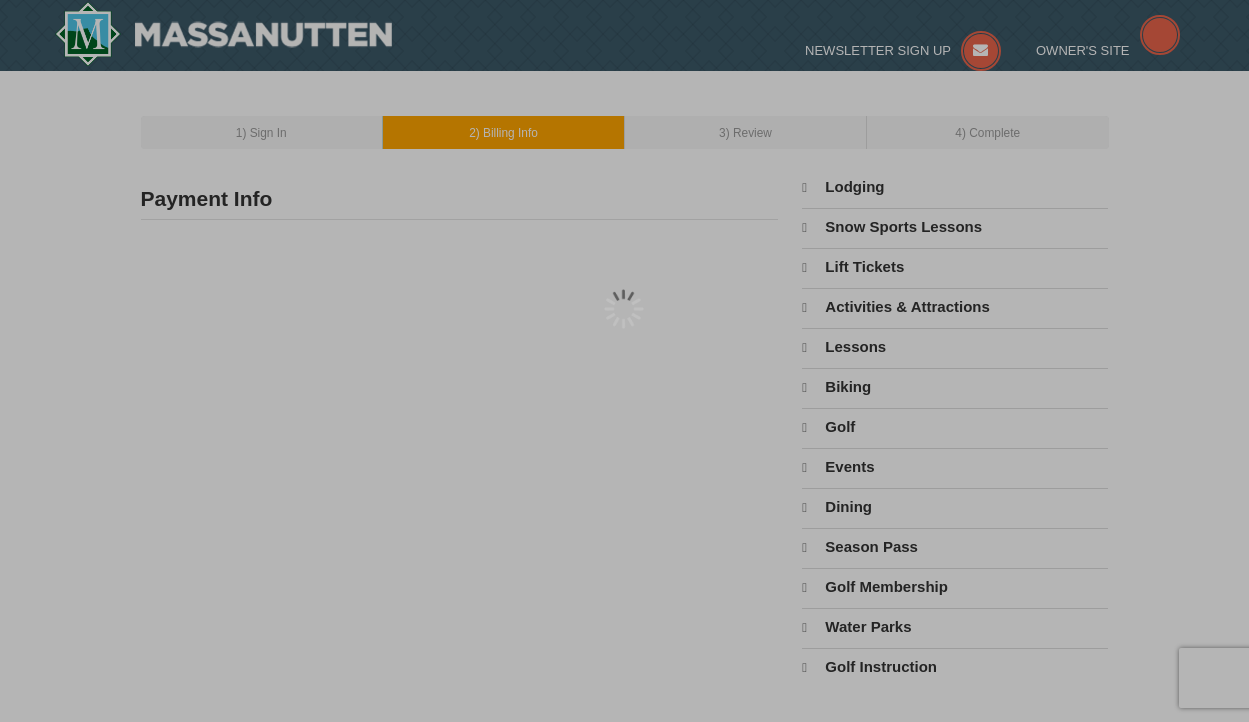 select on "8" 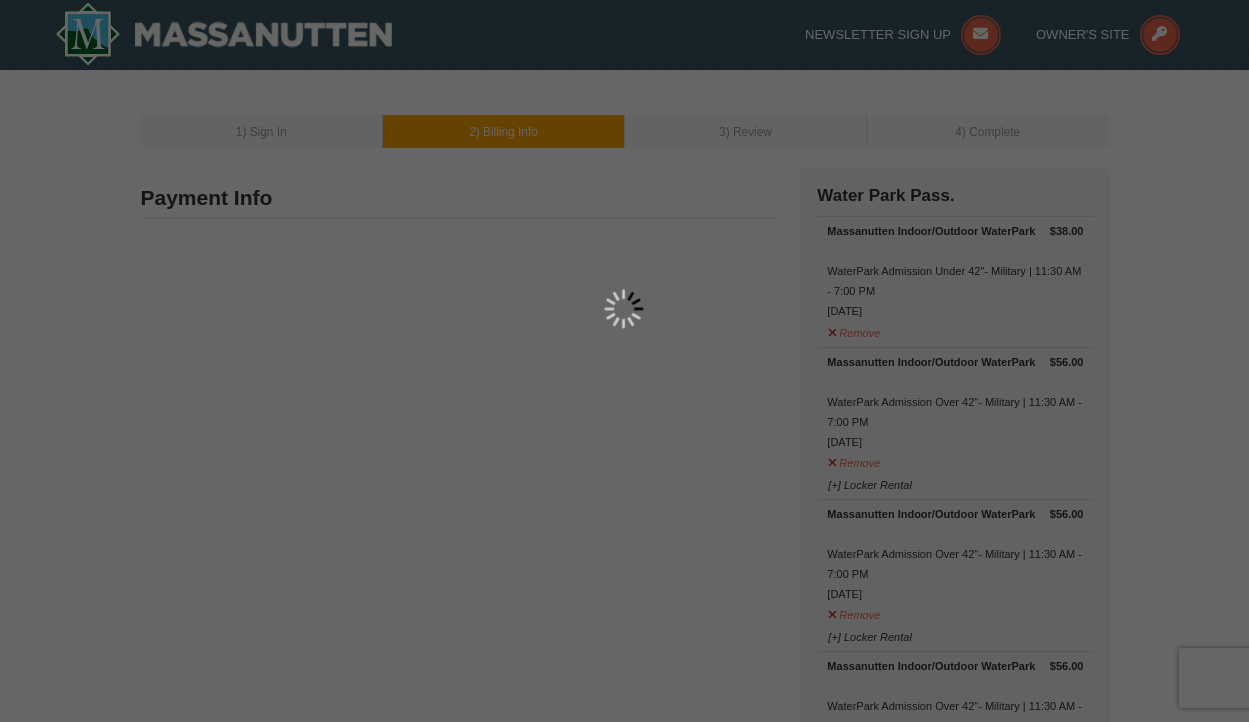 type on "[NUMBER] [STREET]" 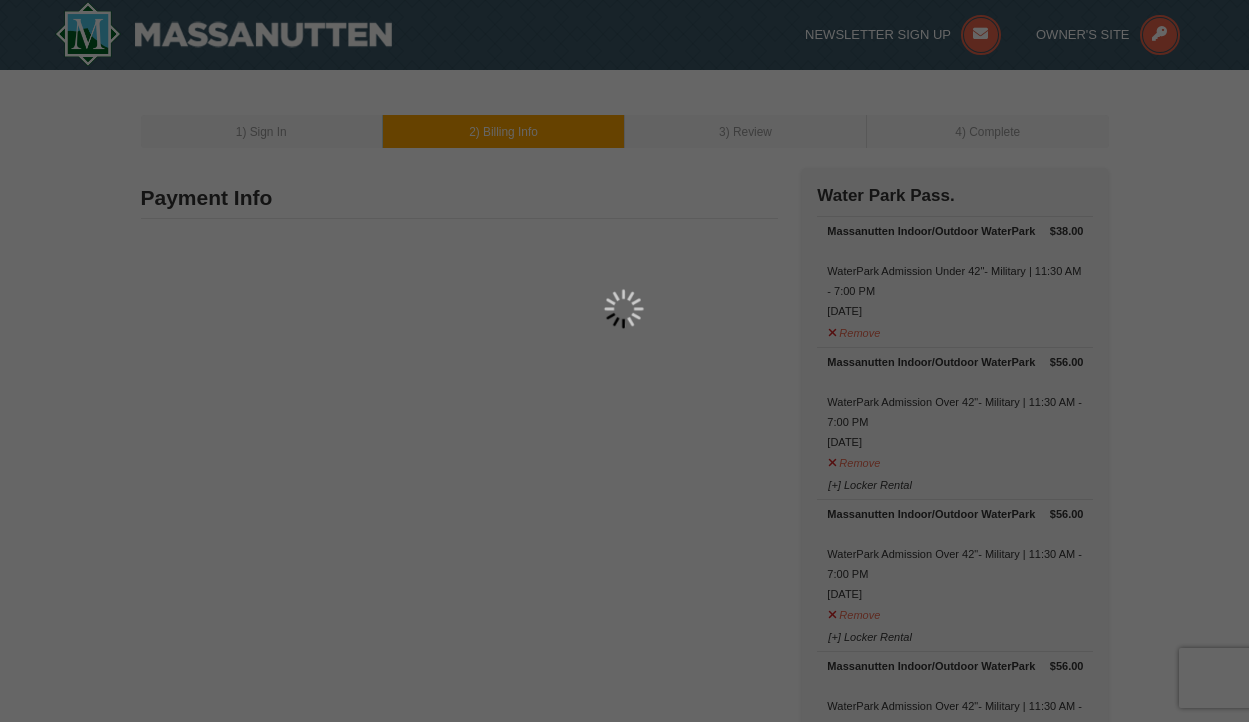 type on "Barboursville" 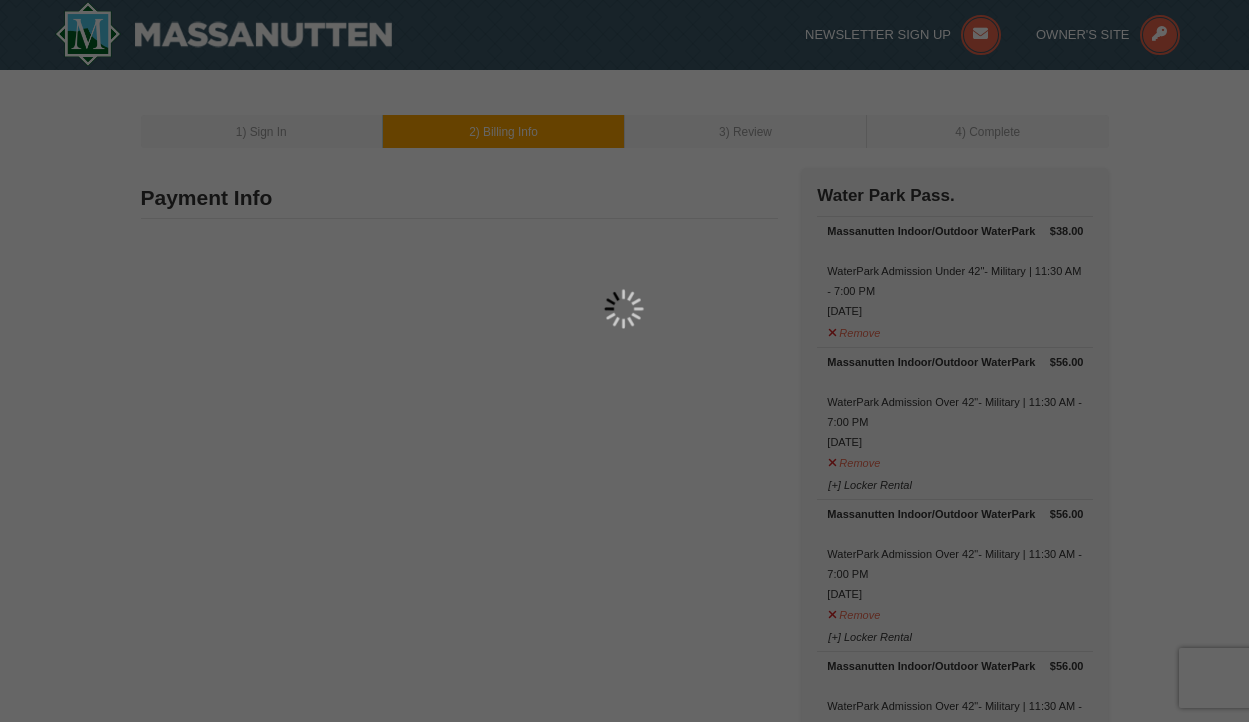 type on "22923" 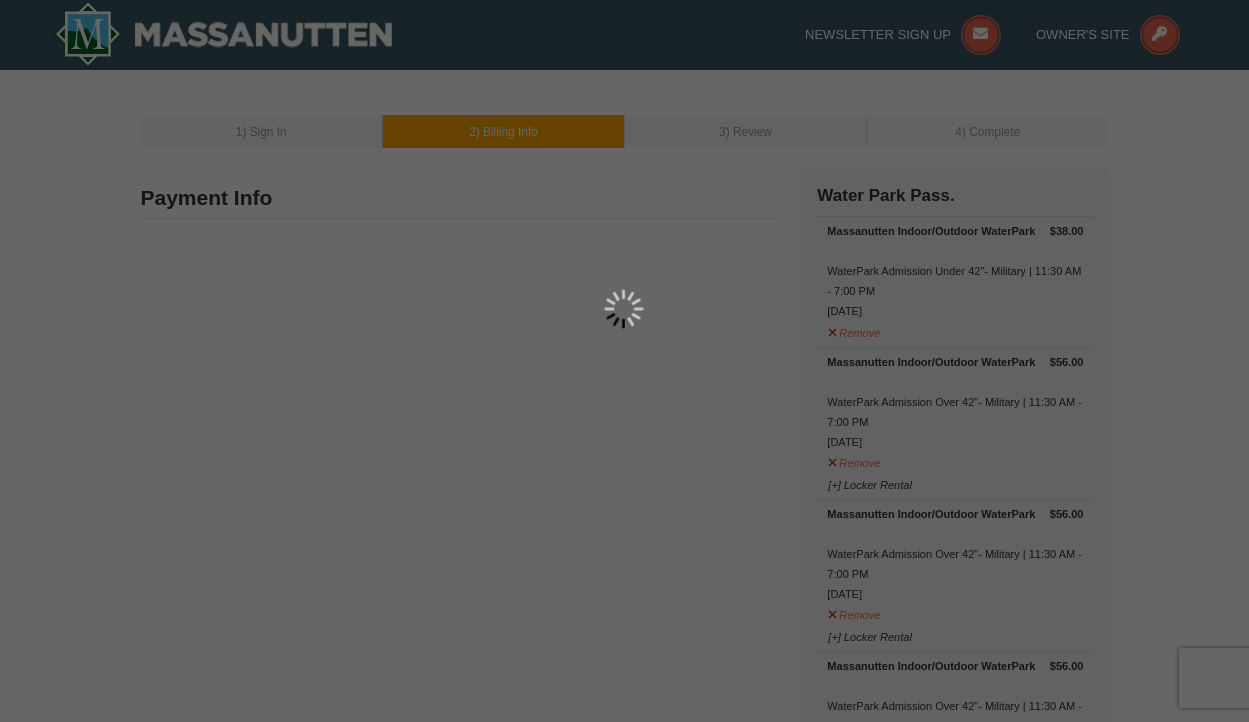 type on "804" 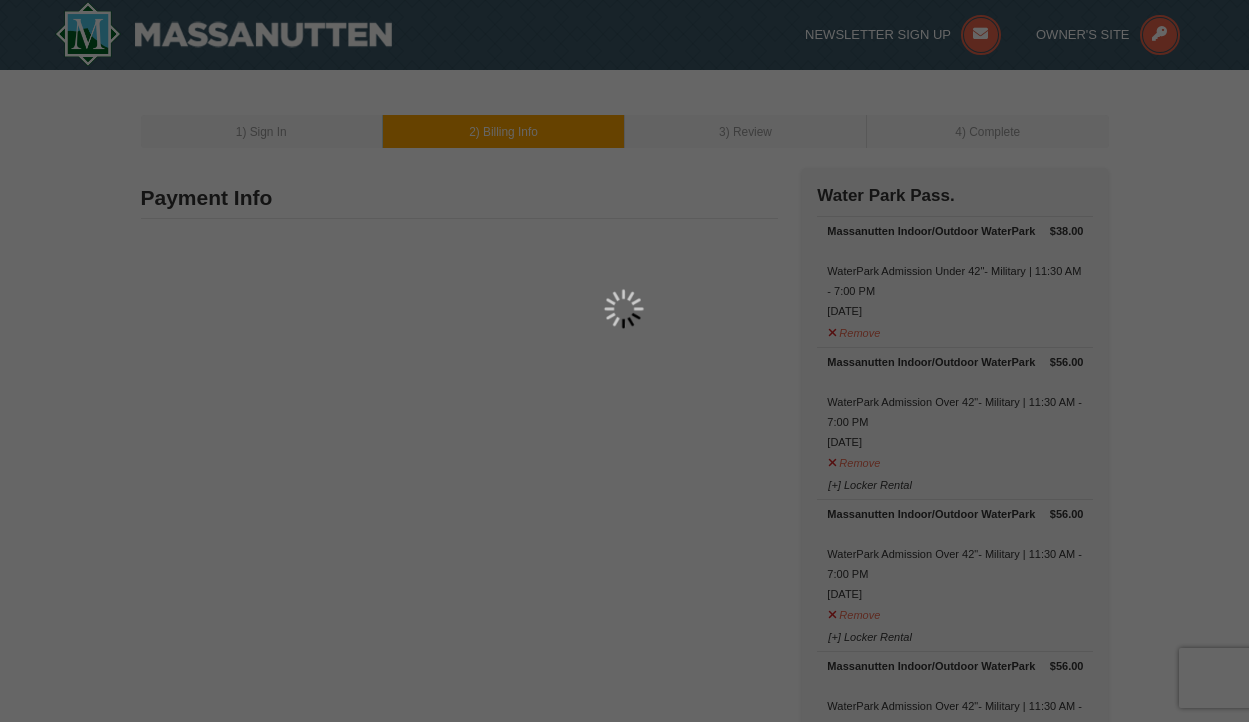 type on "400" 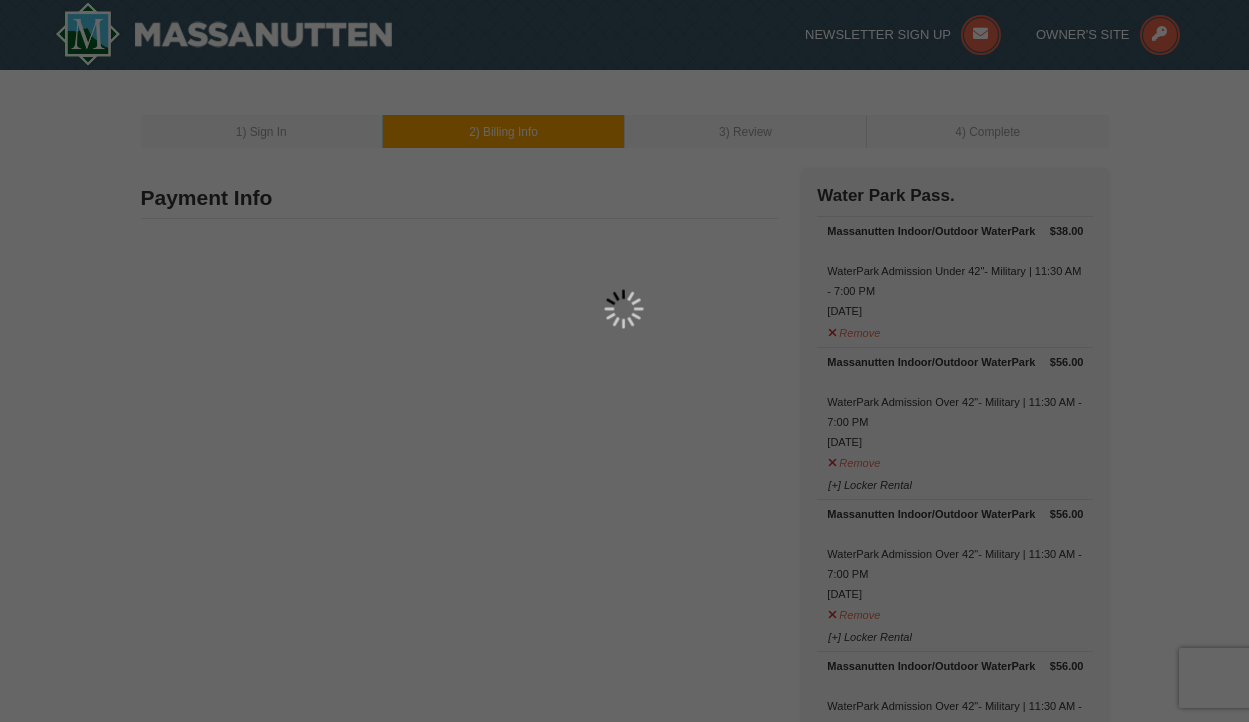 type on "7984" 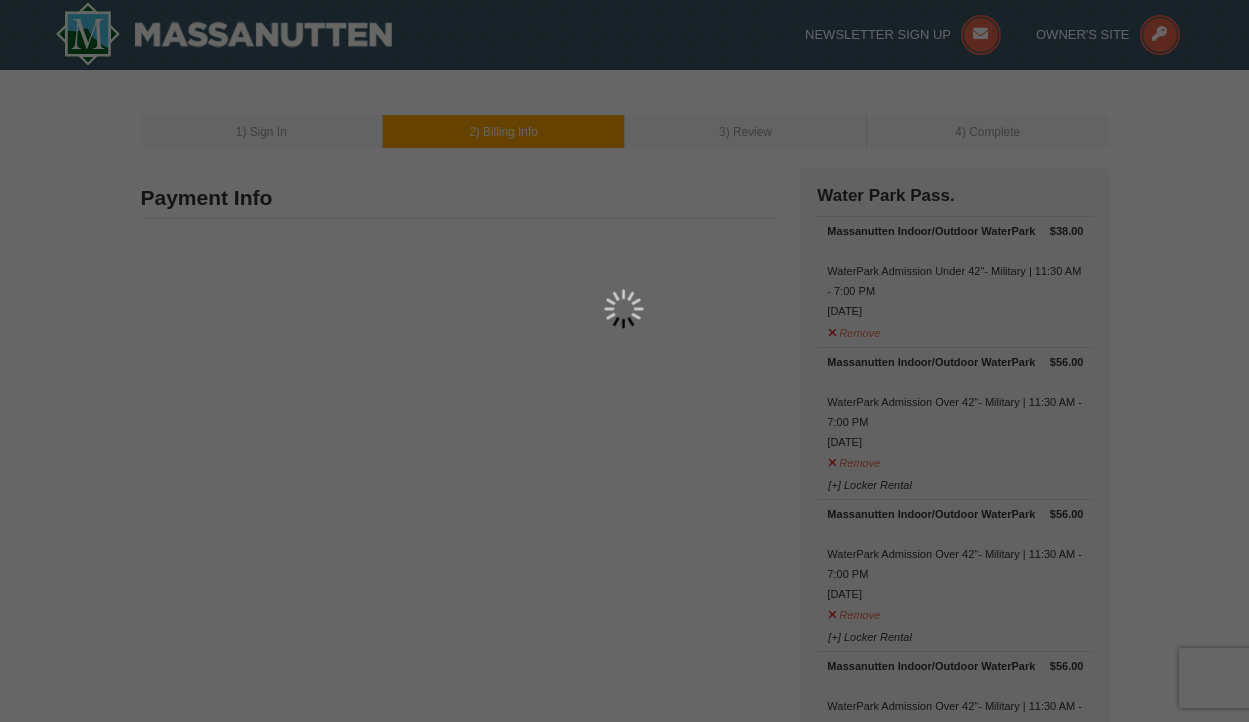type on "[EMAIL]" 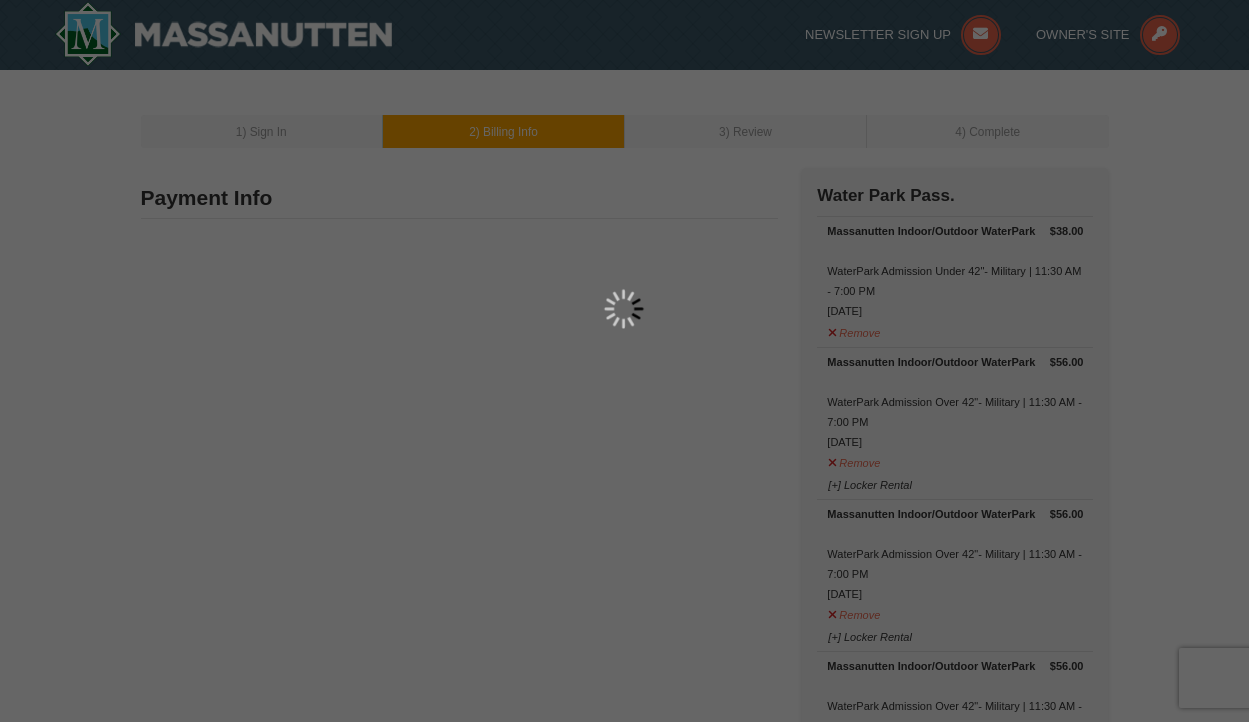 select on "VA" 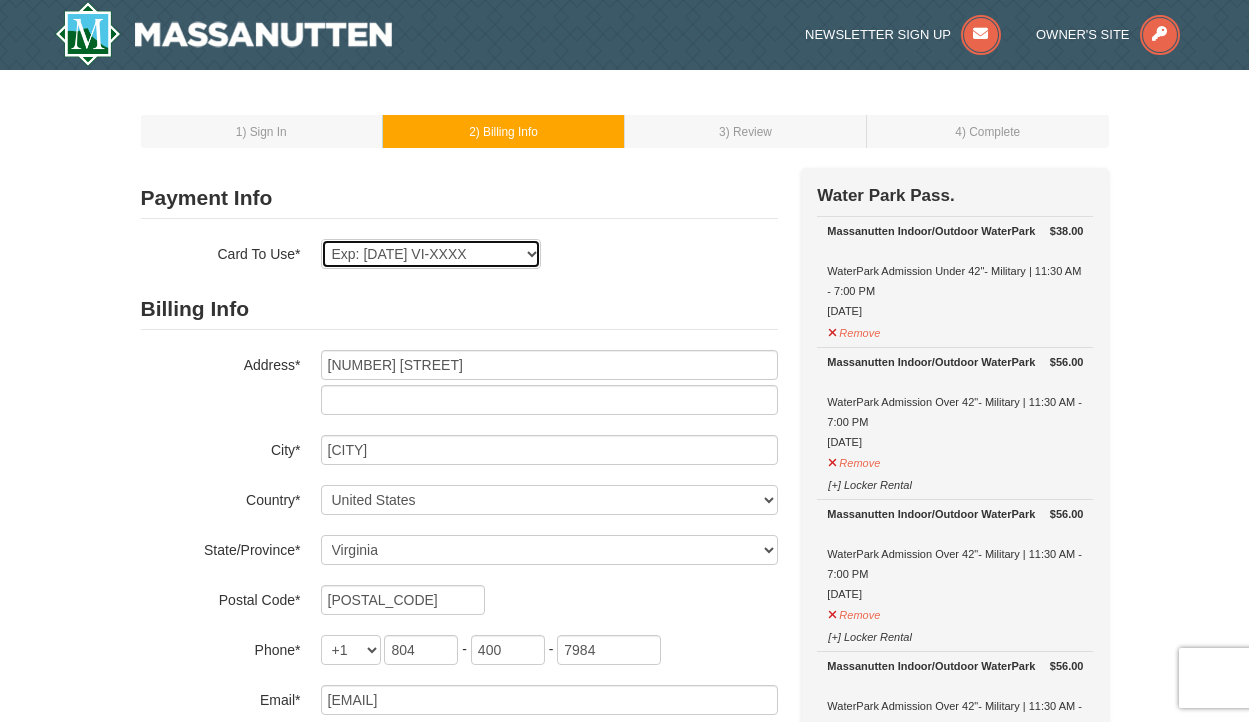 click on "Exp: 07/26      VI-XXXX Exp: 07/30      VI-XXXX New Card" at bounding box center [431, 254] 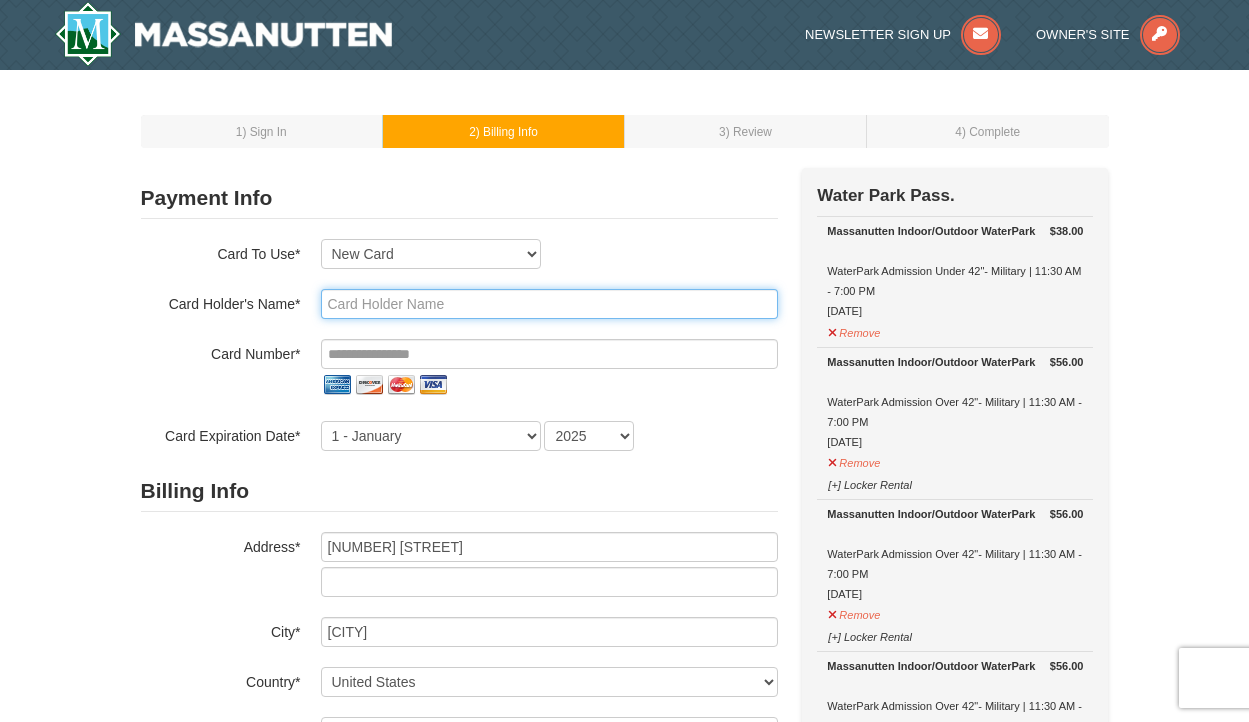 click at bounding box center (549, 304) 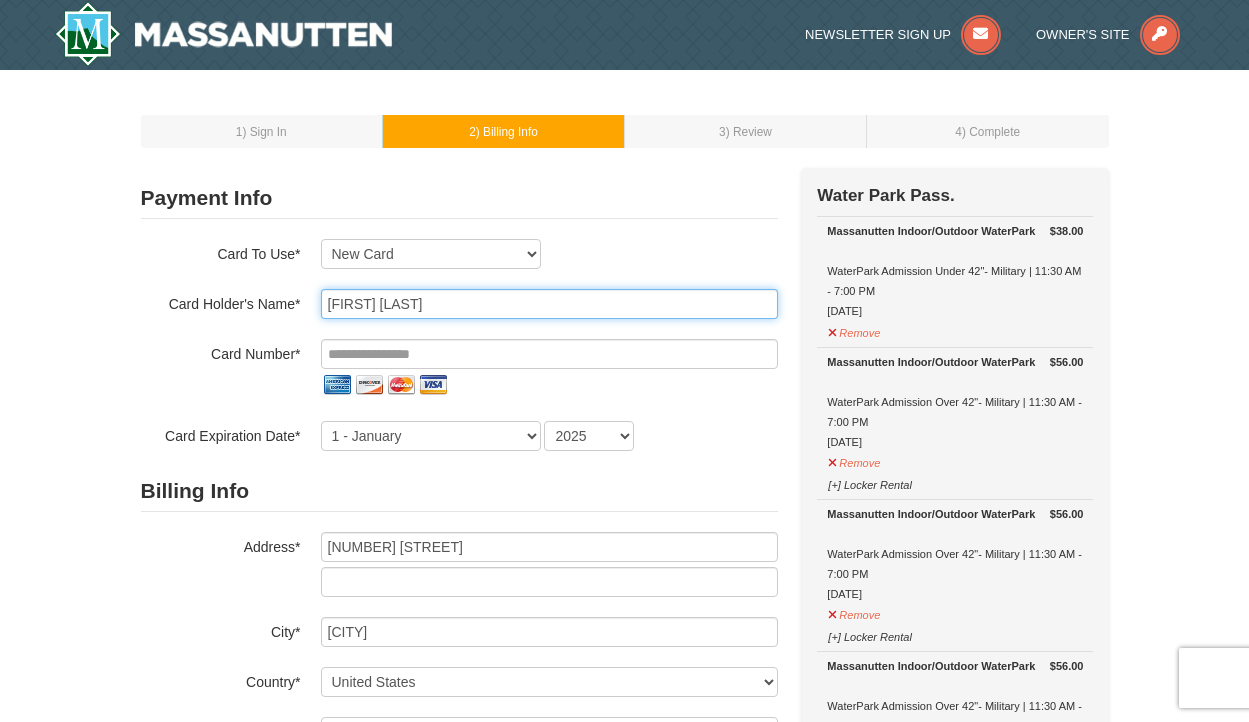 type on "William Sanford" 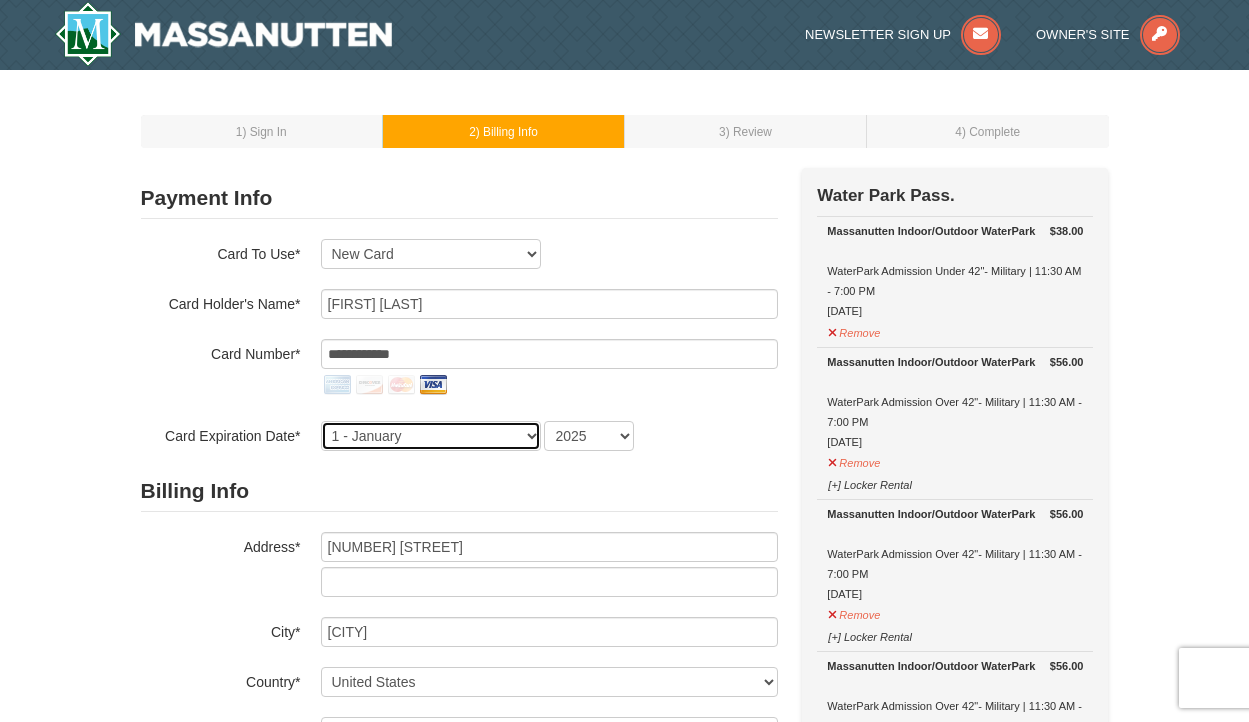click on "1 - January 2 - February 3 - March 4 - April 5 - May 6 - June 7 - July 8 - August 9 - September 10 - October 11 - November 12 - December" at bounding box center (431, 436) 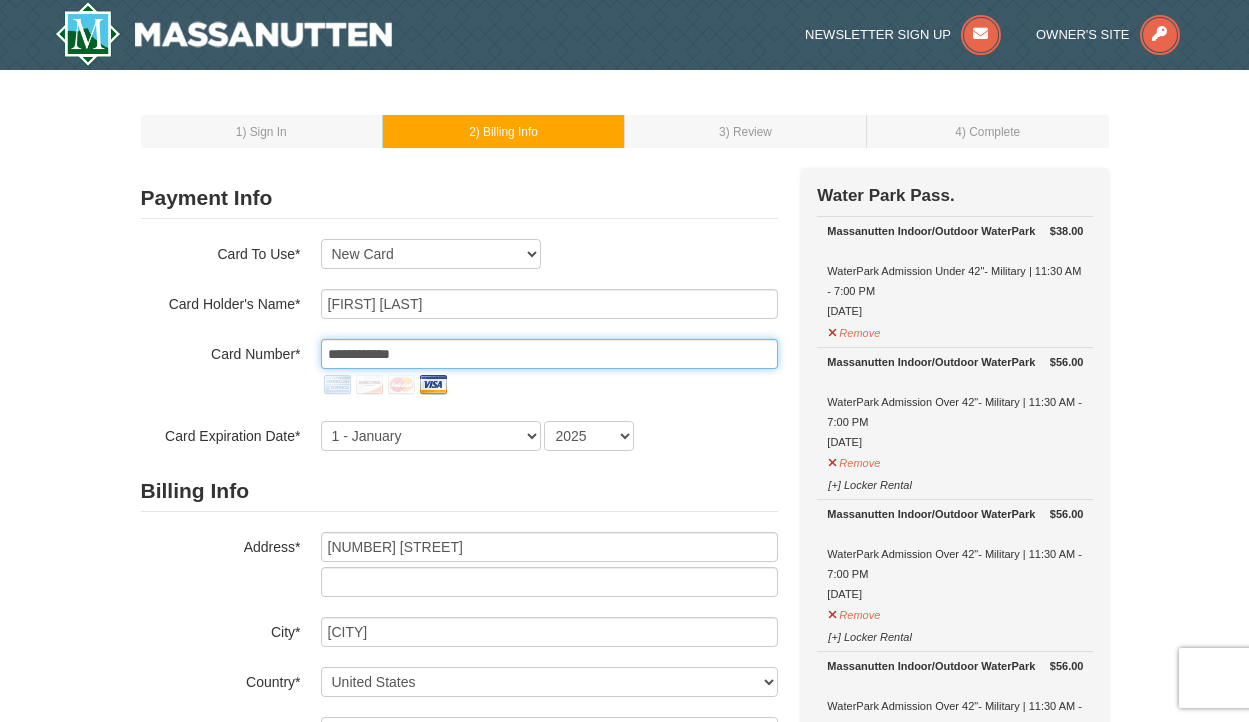 click on "**********" at bounding box center (549, 354) 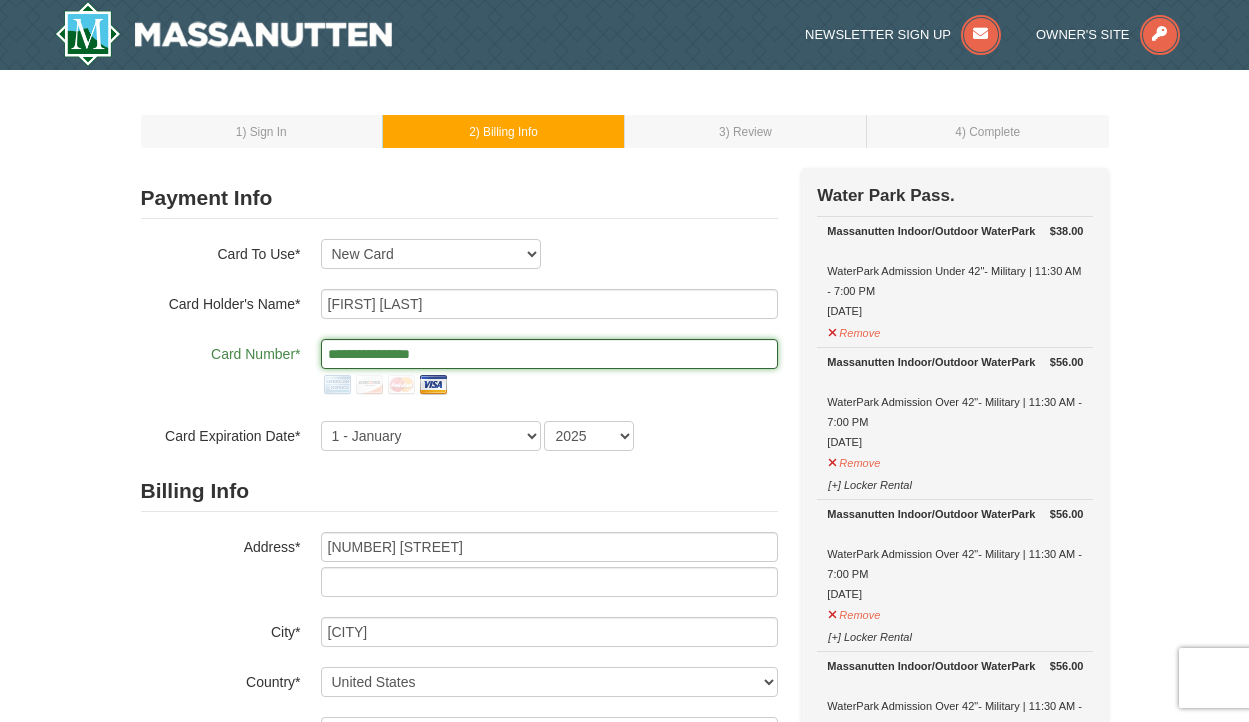 type on "**********" 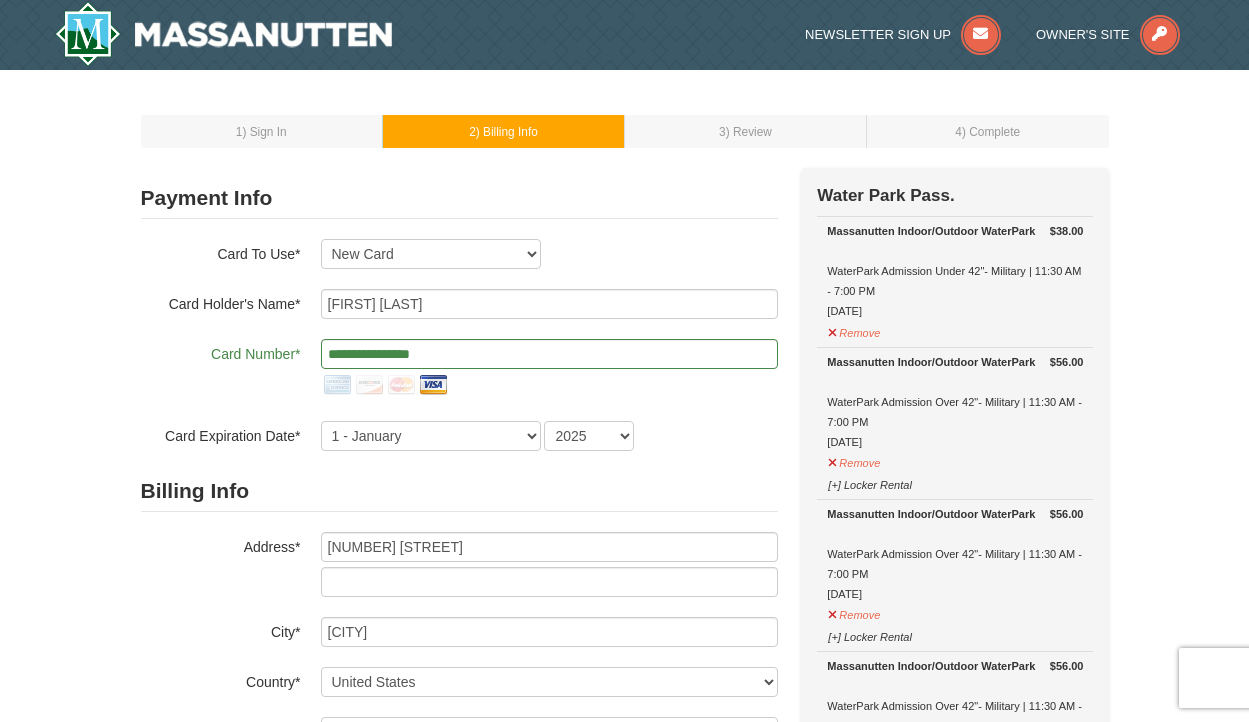 click on "**********" at bounding box center [459, 370] 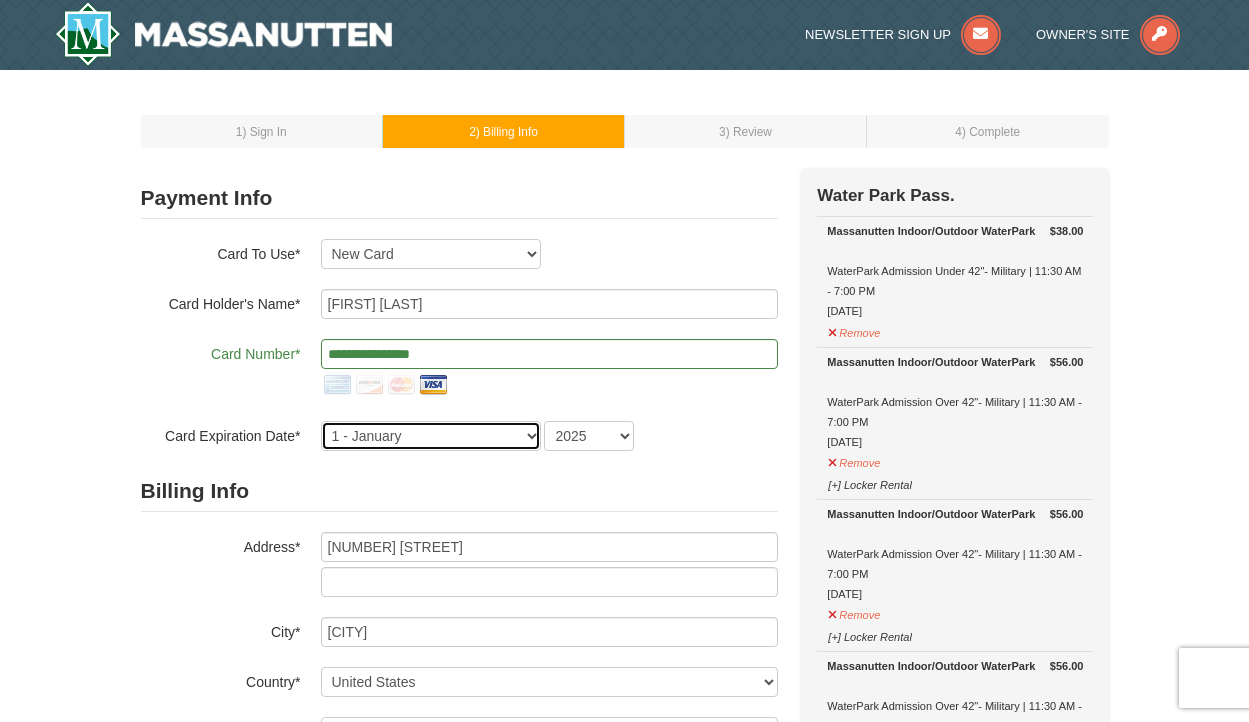 click on "1 - January 2 - February 3 - March 4 - April 5 - May 6 - June 7 - July 8 - August 9 - September 10 - October 11 - November 12 - December" at bounding box center [431, 436] 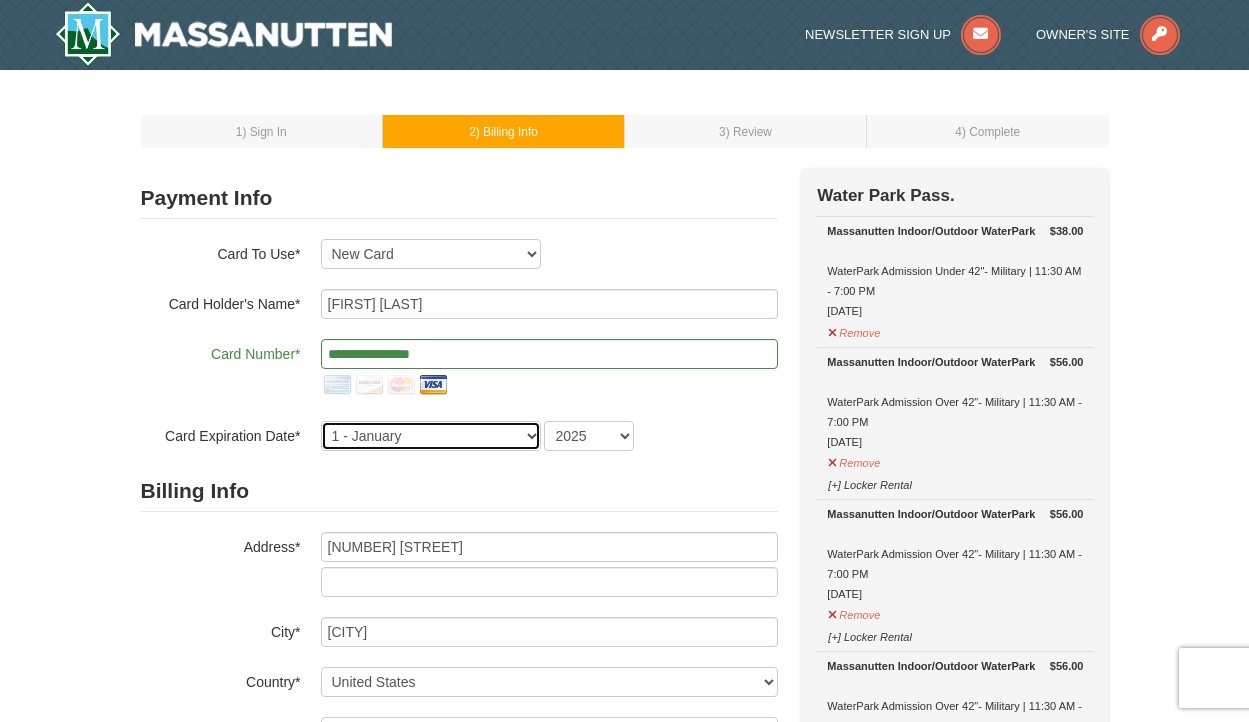 select on "6" 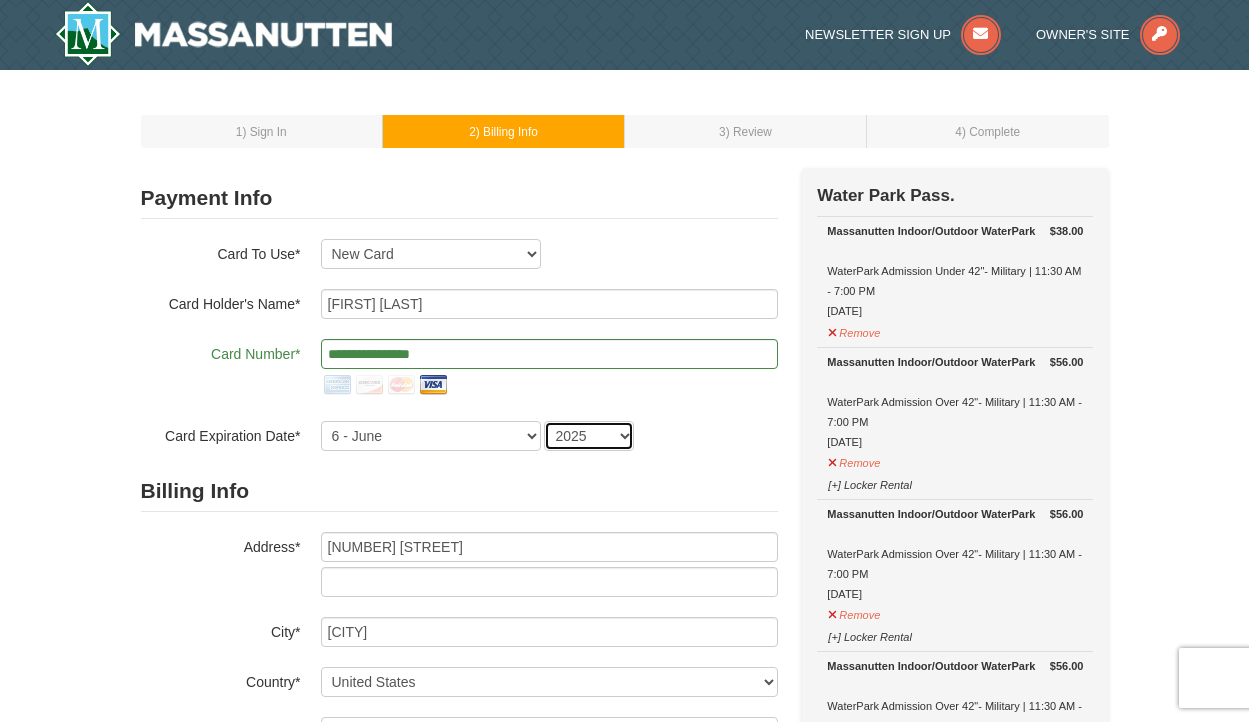 click on "2025 2026 2027 2028 2029 2030 2031 2032 2033 2034" at bounding box center (589, 436) 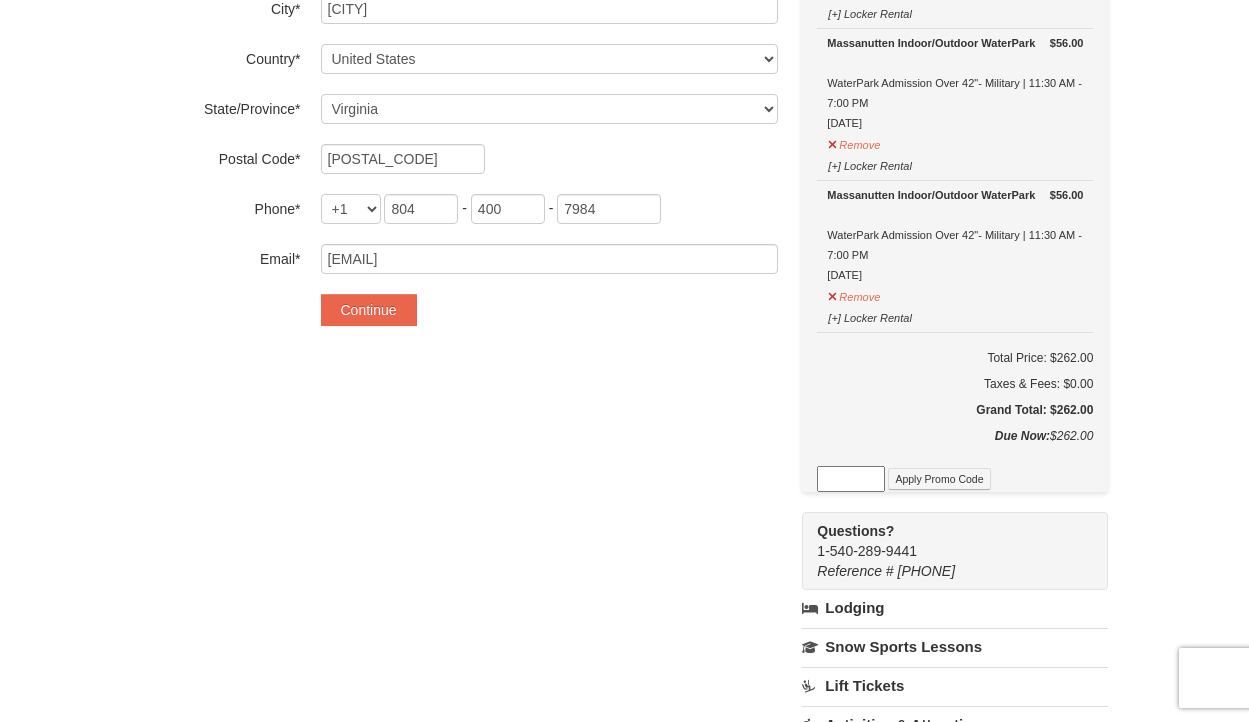 scroll, scrollTop: 628, scrollLeft: 0, axis: vertical 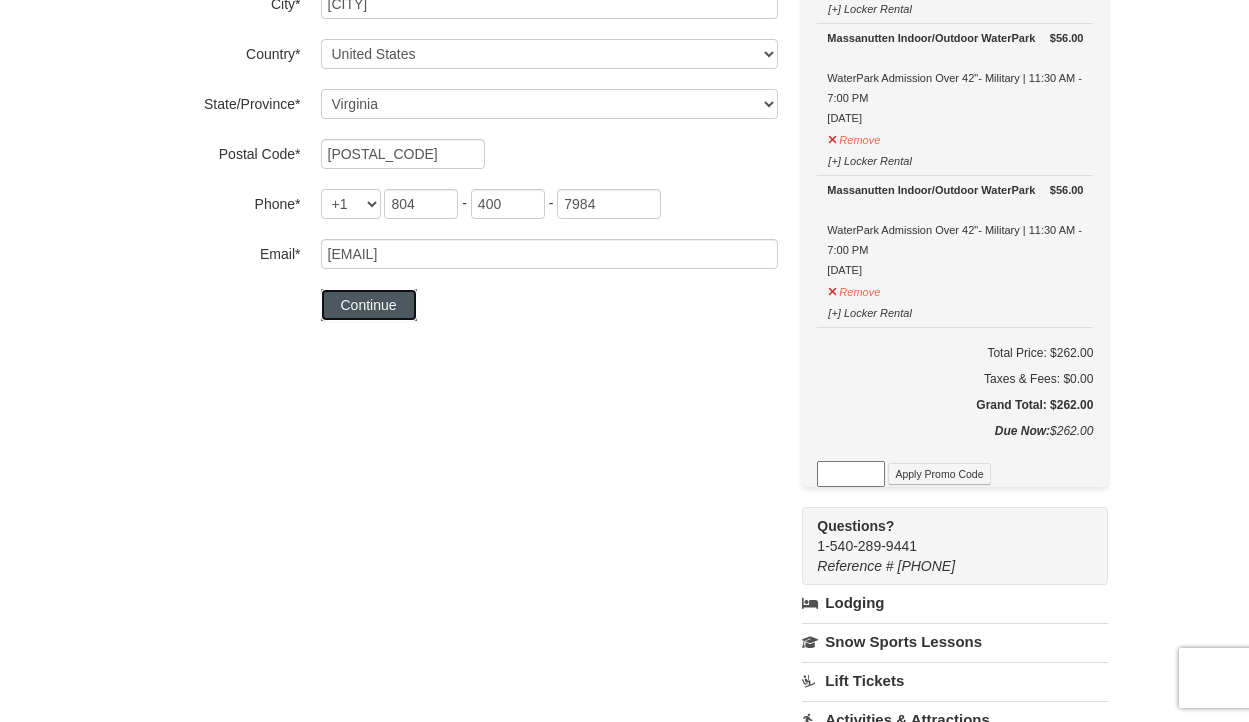 click on "Continue" at bounding box center [369, 305] 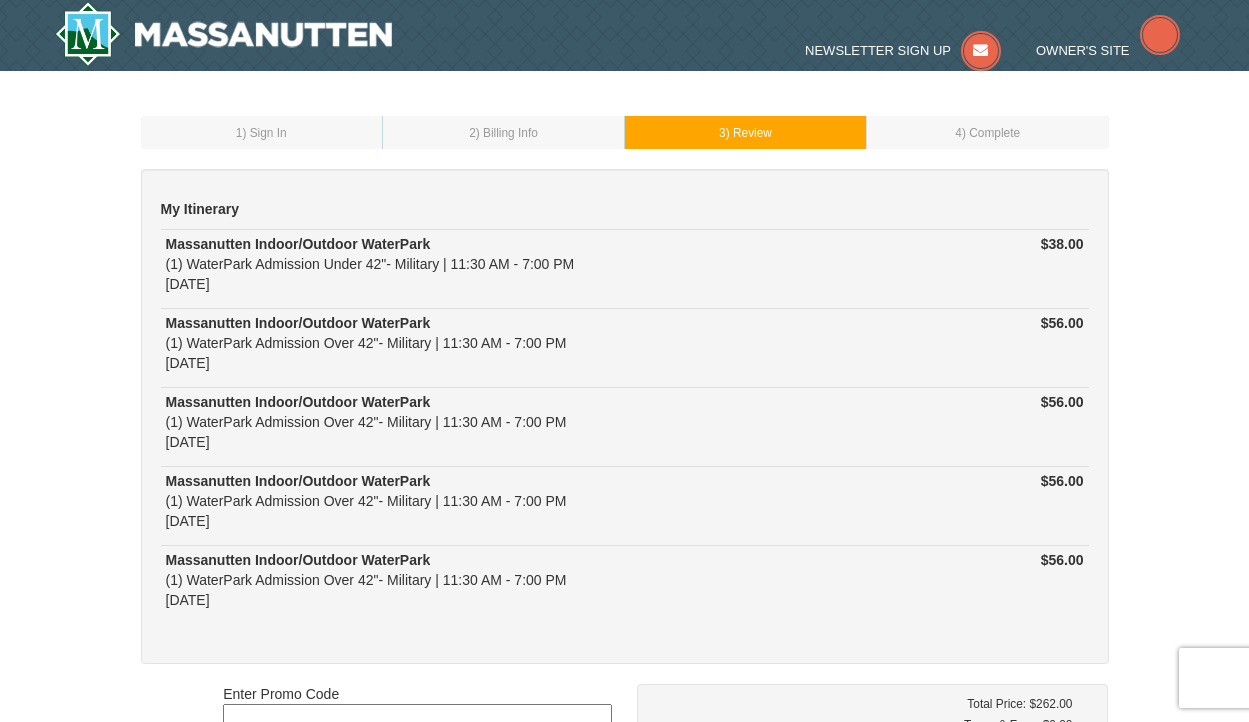 scroll, scrollTop: 0, scrollLeft: 0, axis: both 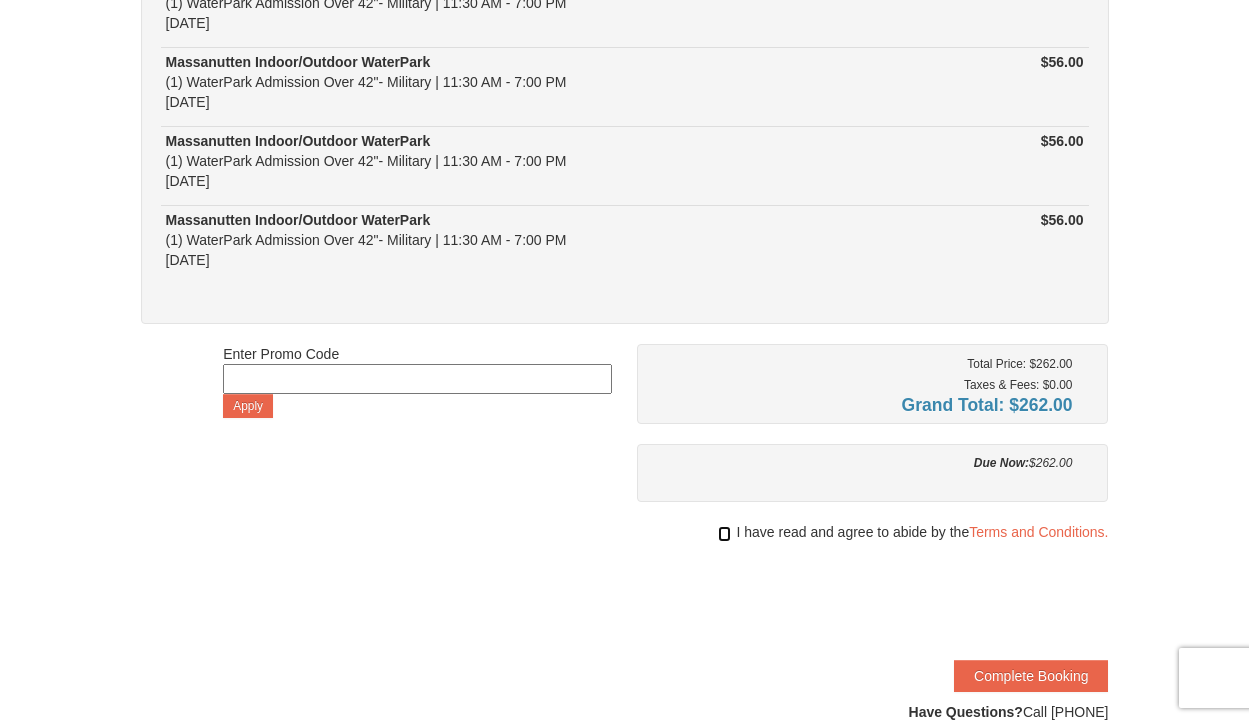 click at bounding box center (724, 534) 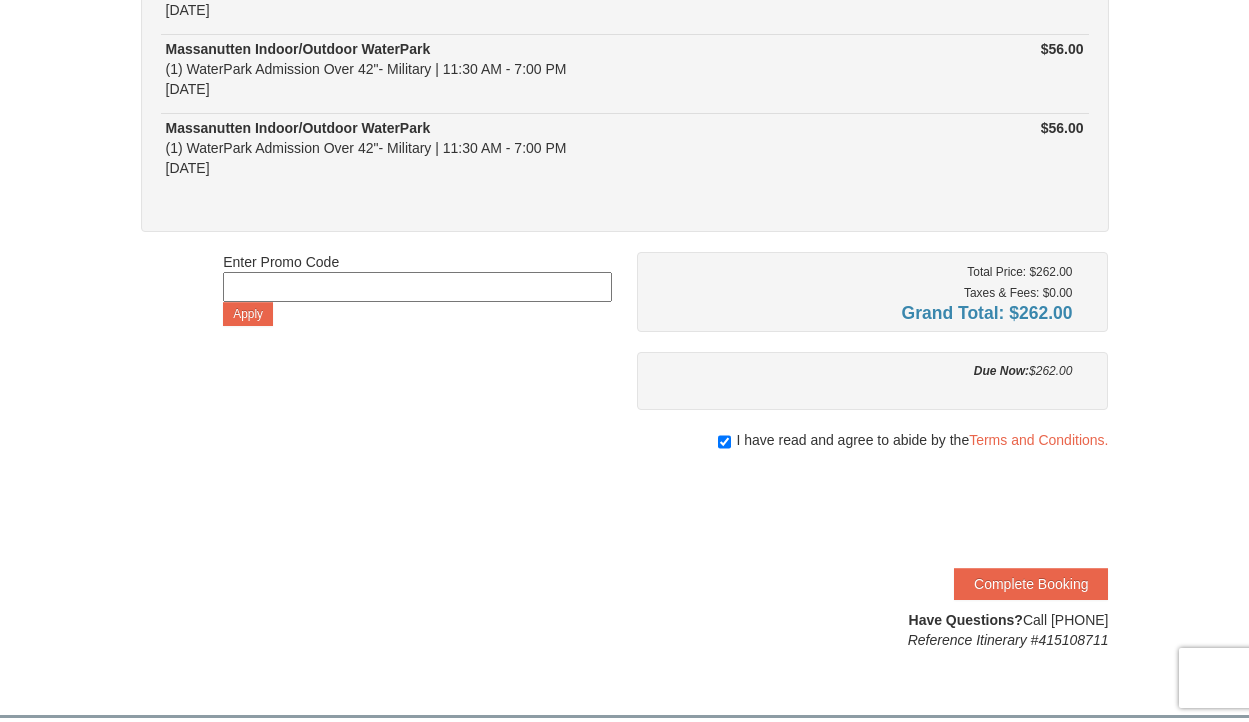 scroll, scrollTop: 437, scrollLeft: 0, axis: vertical 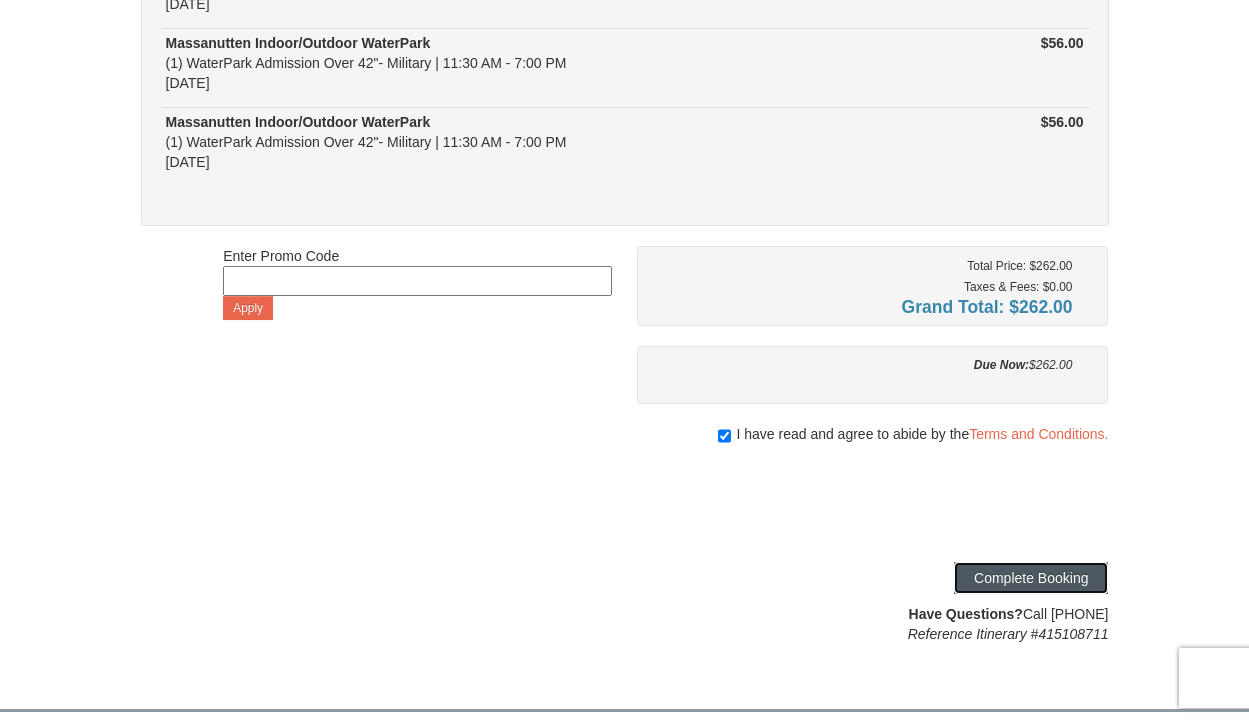 click on "Complete Booking" at bounding box center [1031, 578] 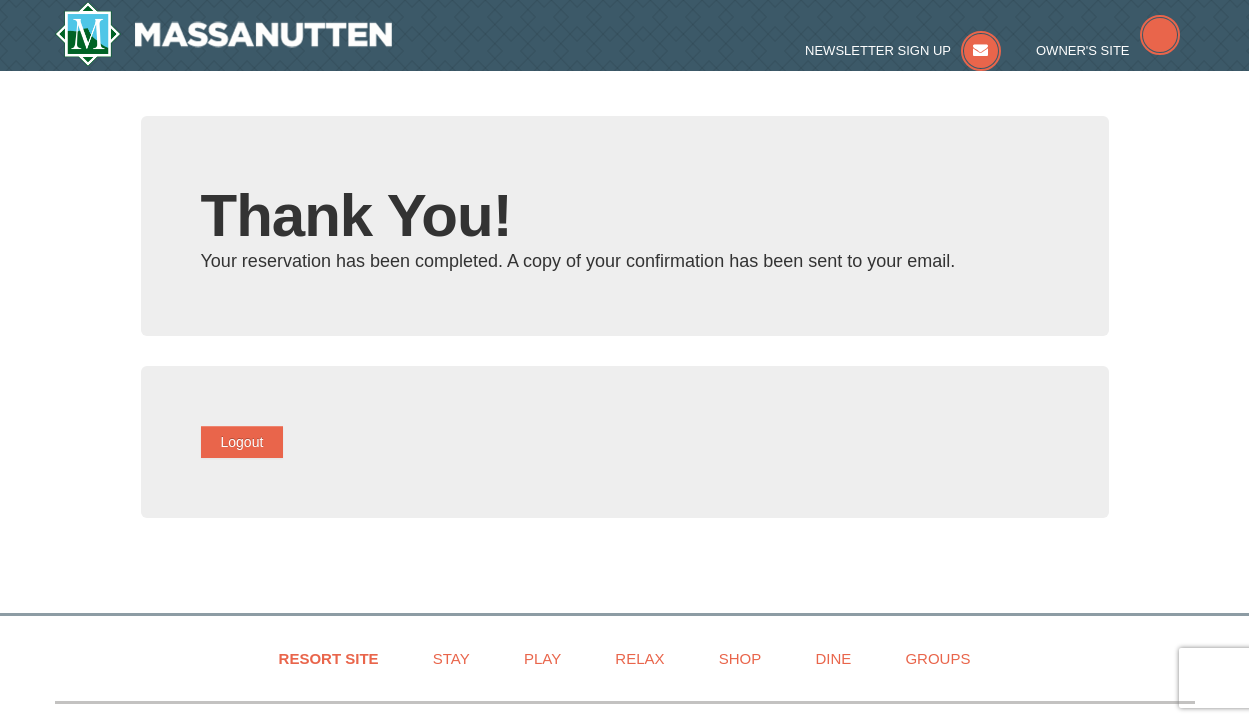 scroll, scrollTop: 0, scrollLeft: 0, axis: both 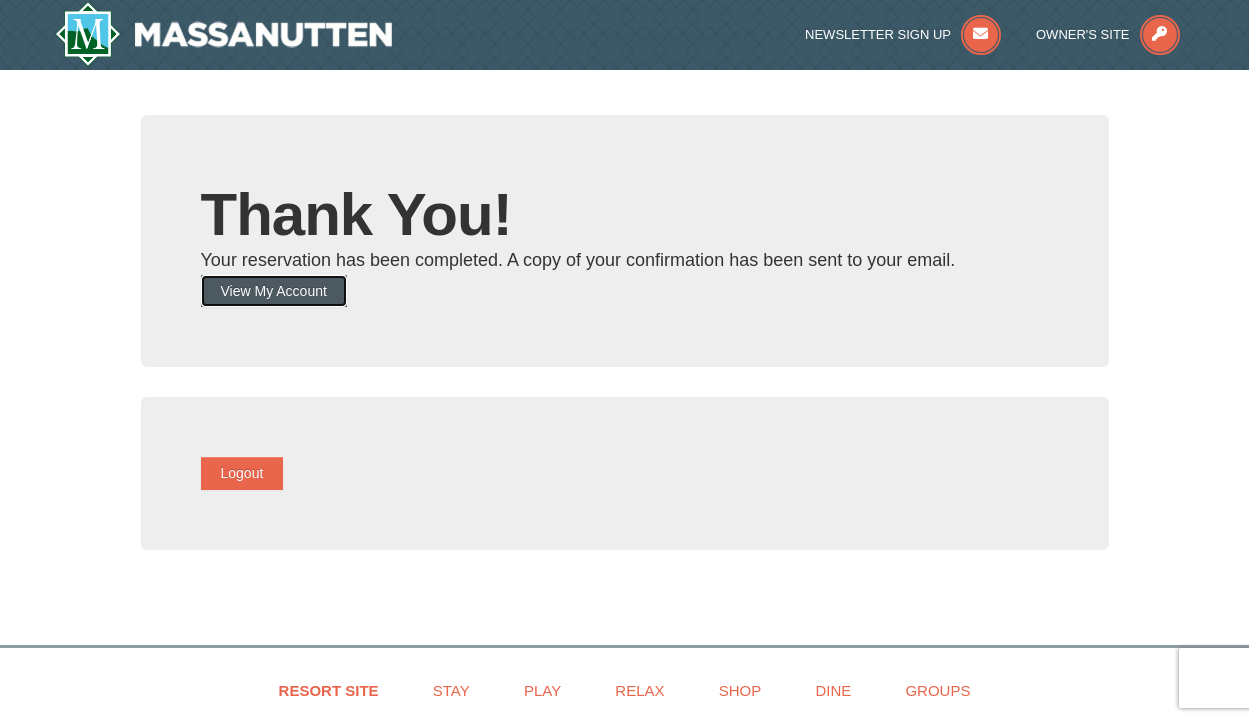 click on "View My Account" at bounding box center [274, 291] 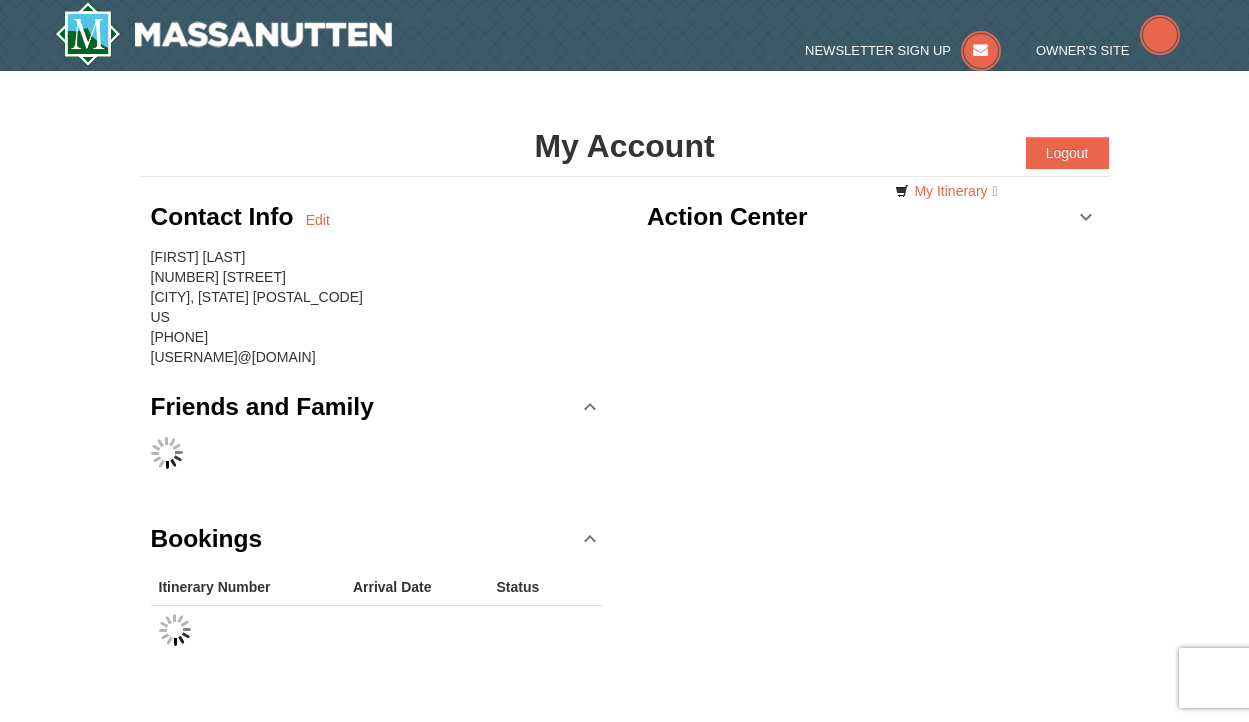scroll, scrollTop: 0, scrollLeft: 0, axis: both 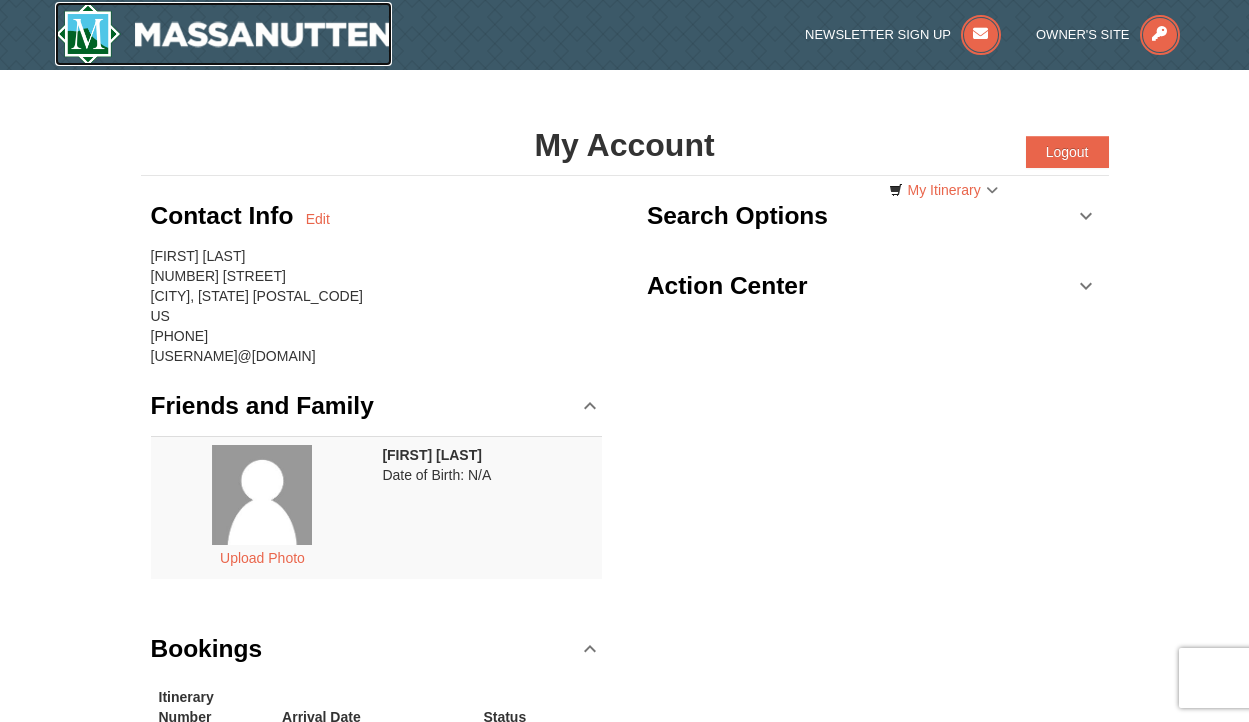 click at bounding box center (224, 34) 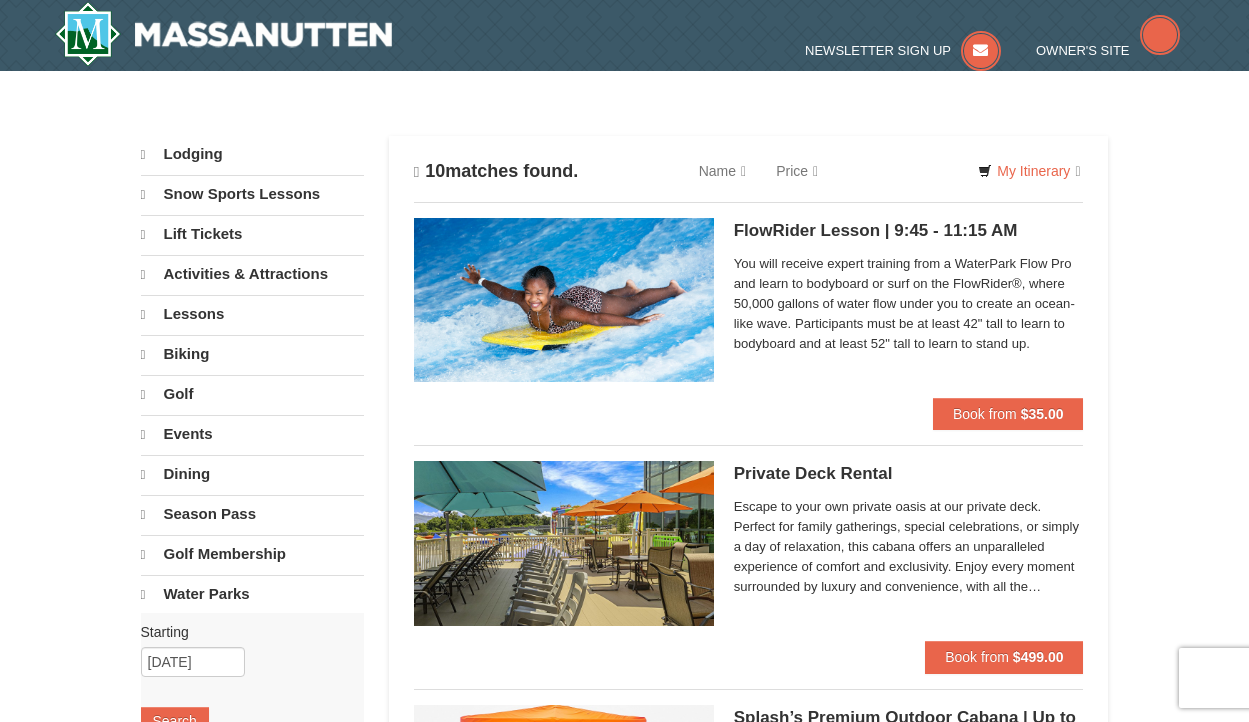 scroll, scrollTop: 0, scrollLeft: 0, axis: both 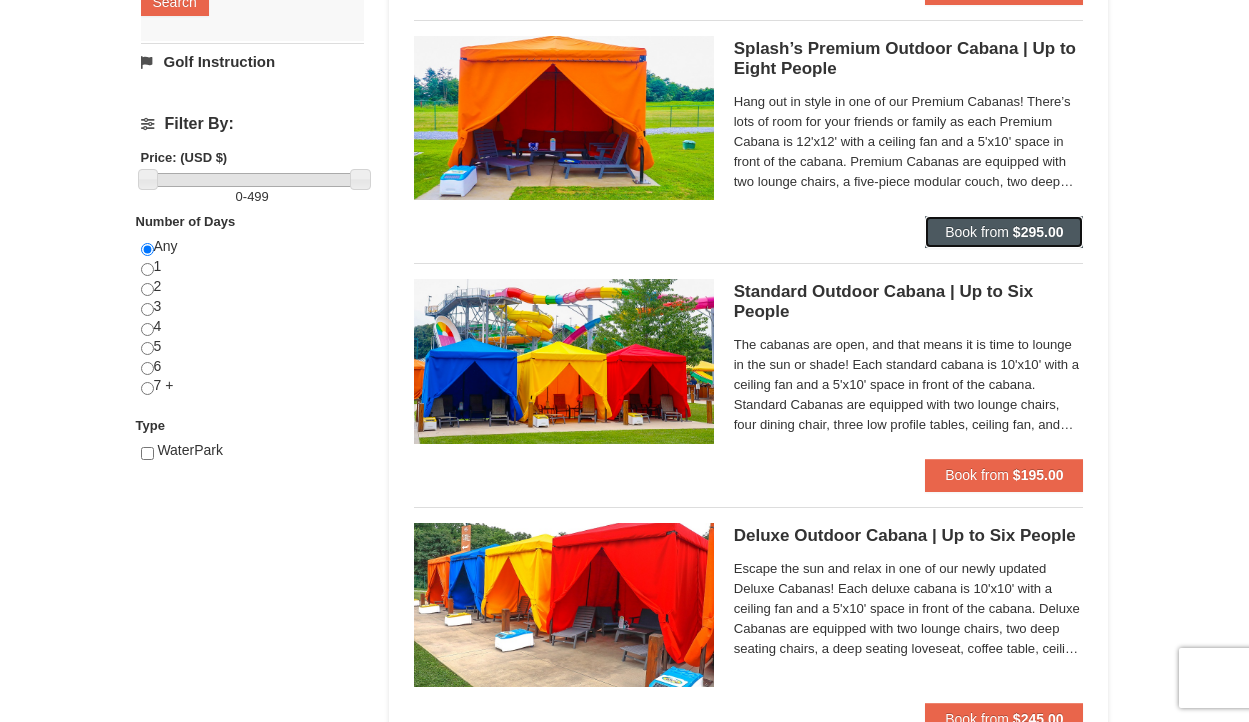 click on "Book from" at bounding box center [977, 232] 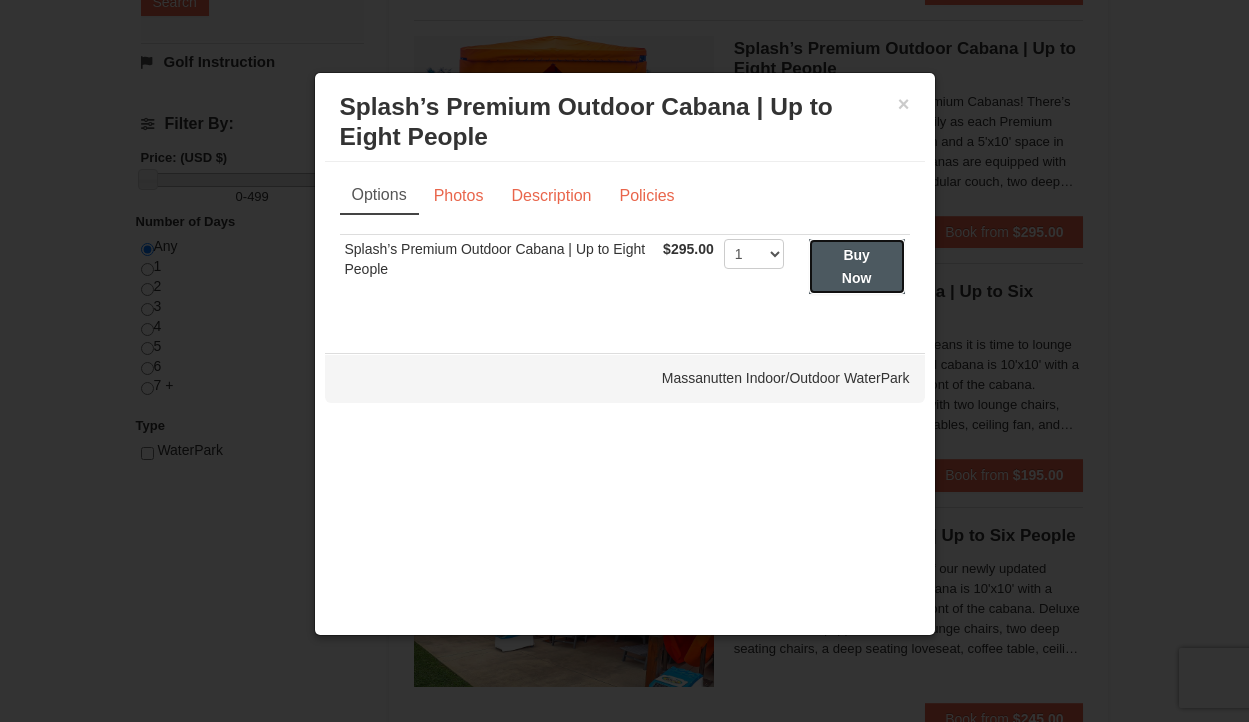 click on "Buy Now" at bounding box center [857, 266] 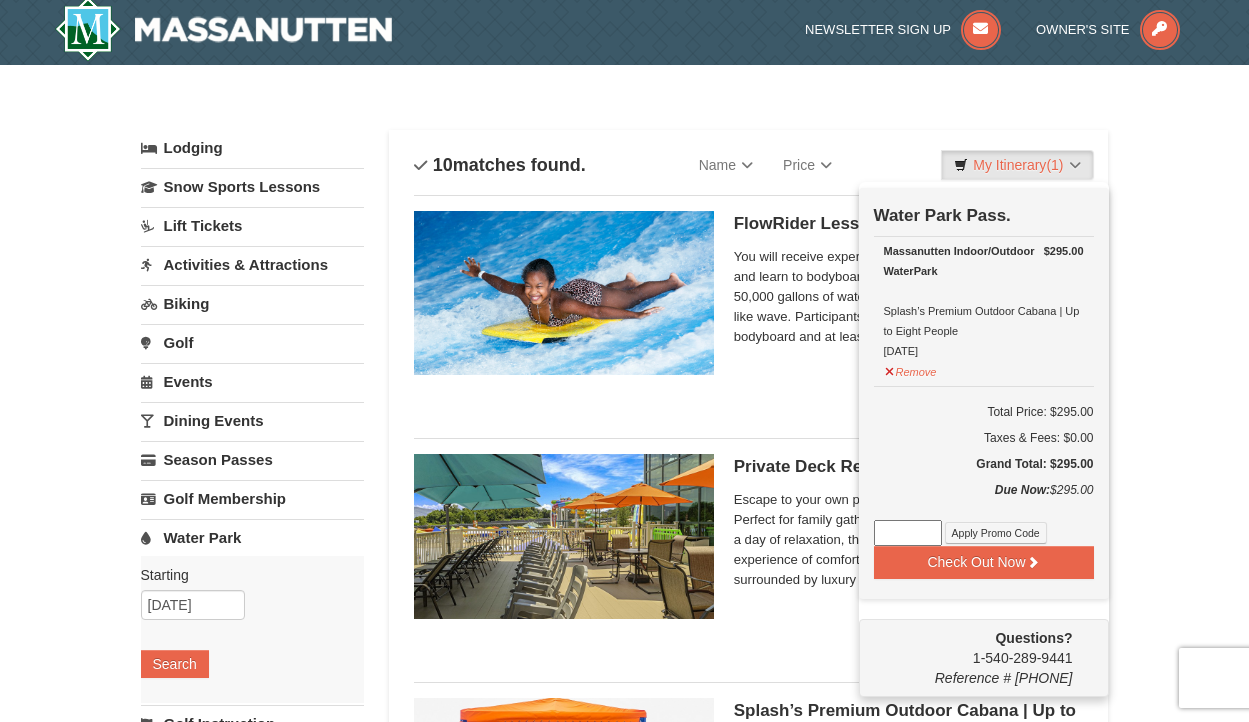 scroll, scrollTop: 6, scrollLeft: 0, axis: vertical 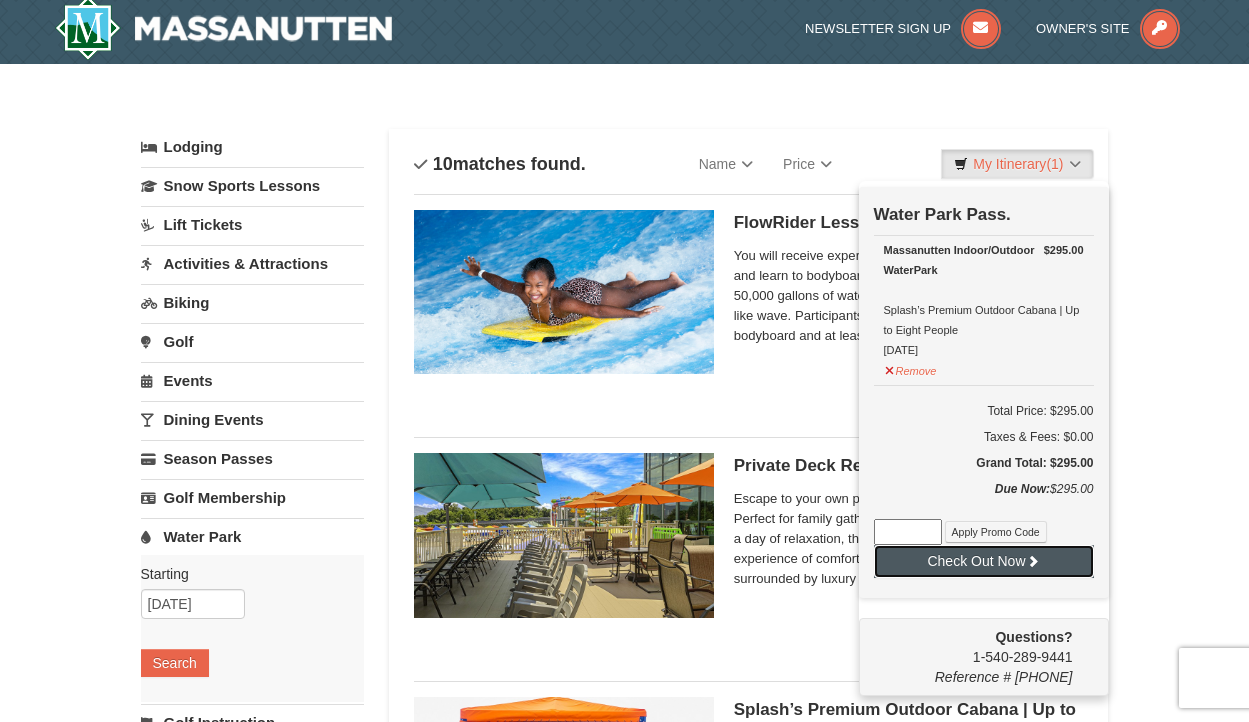 click on "Check Out Now" at bounding box center [984, 561] 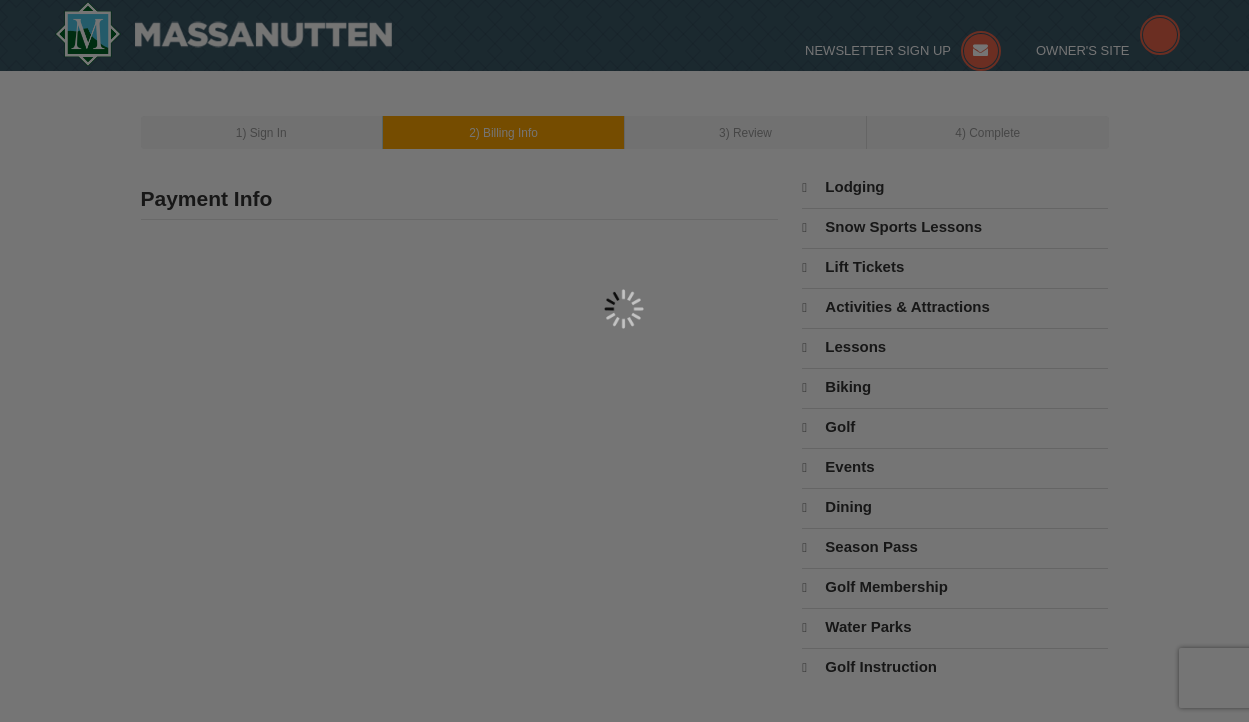 scroll, scrollTop: 0, scrollLeft: 0, axis: both 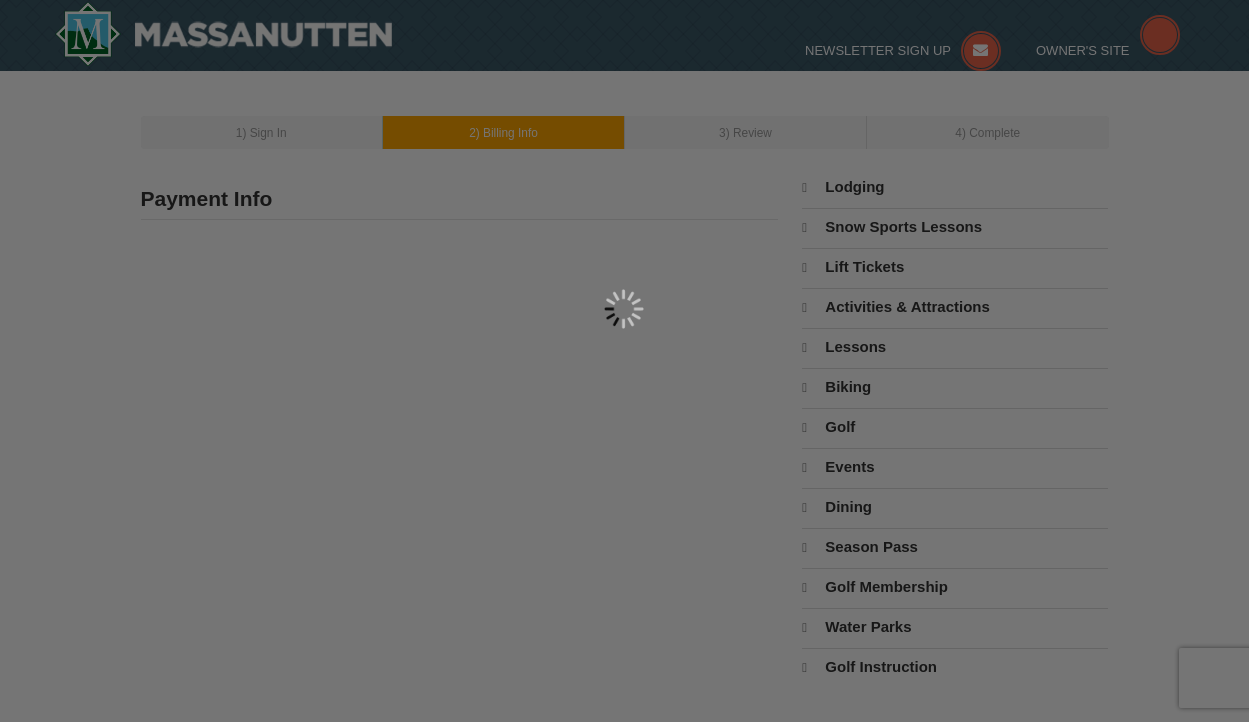 select on "8" 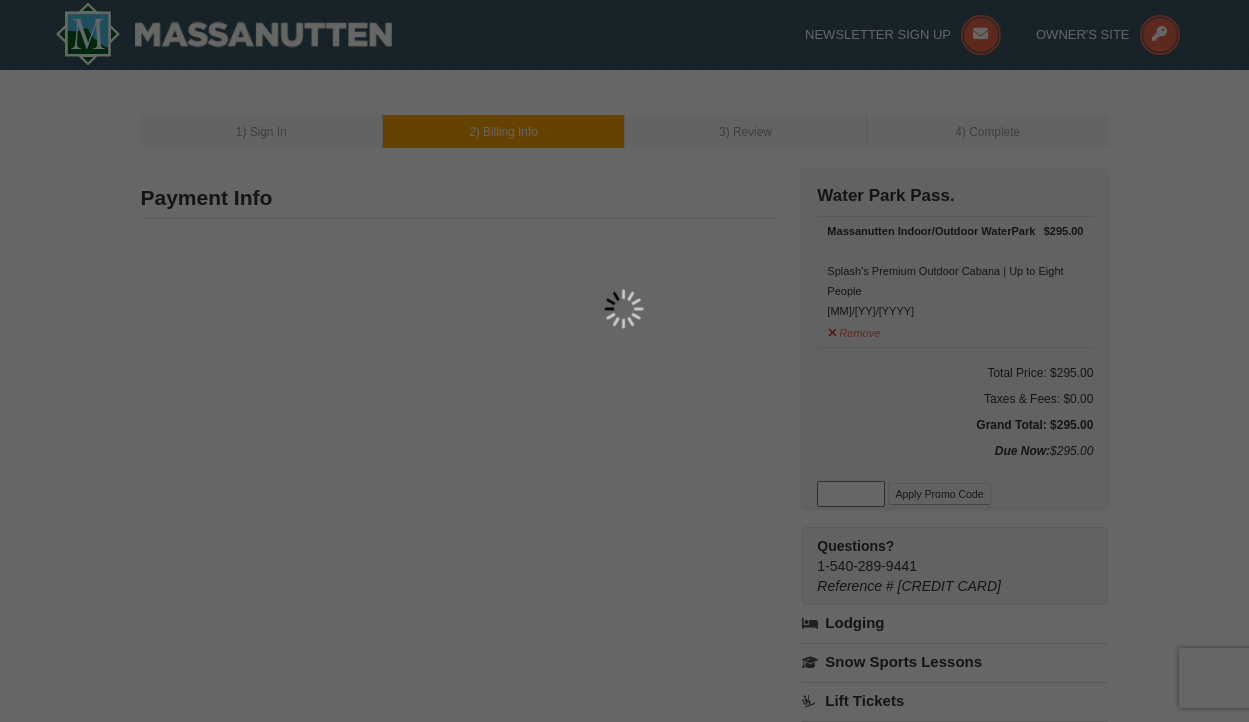 type on "[NUMBER] [STREET]" 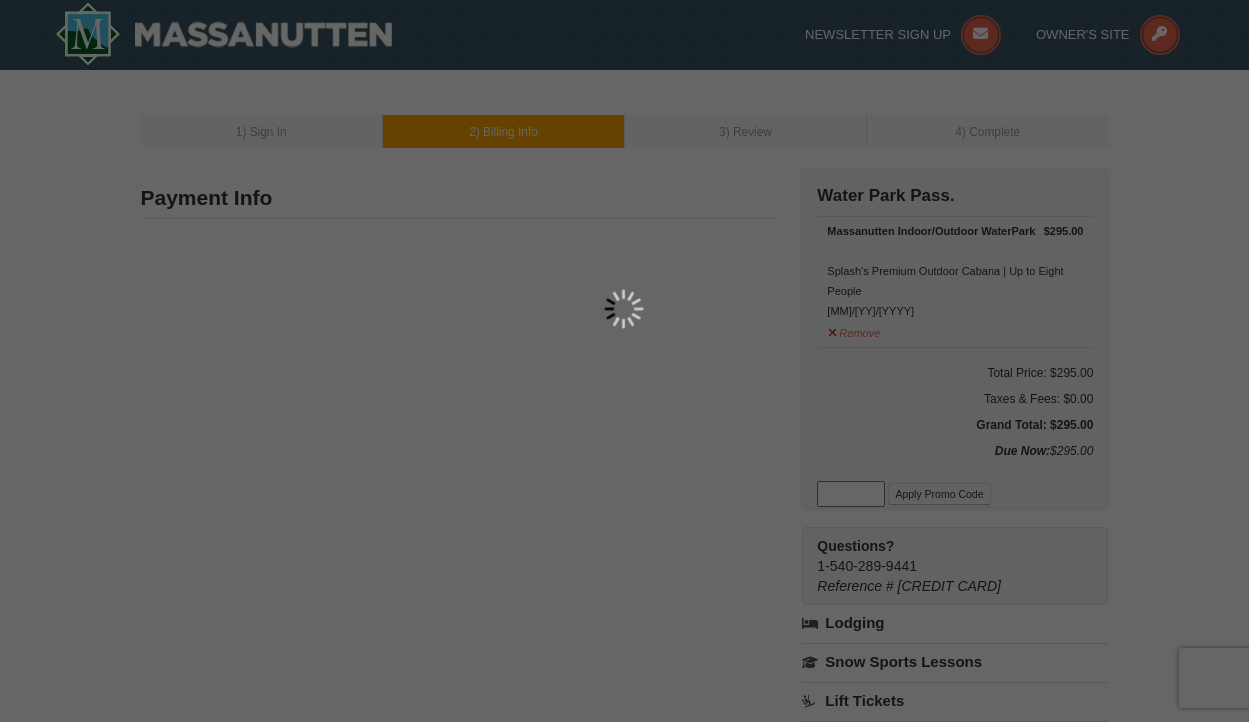 type on "[CITY]" 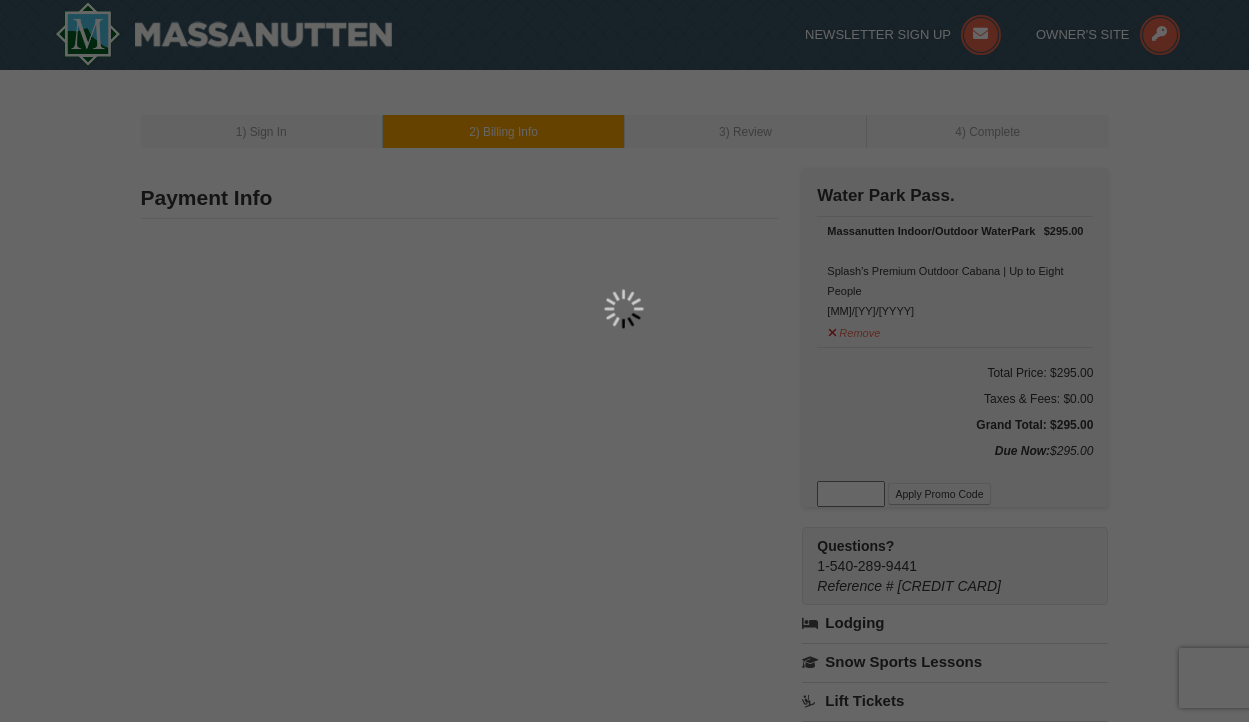 type on "[POSTAL CODE]" 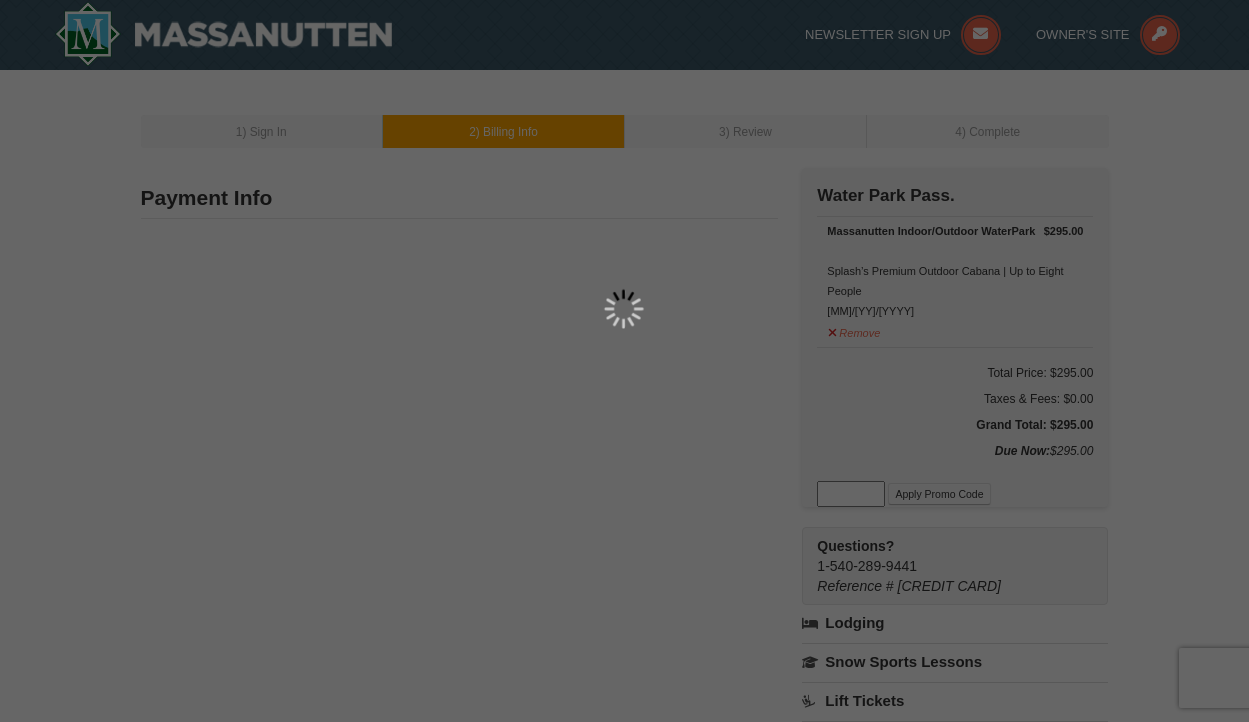 type on "804" 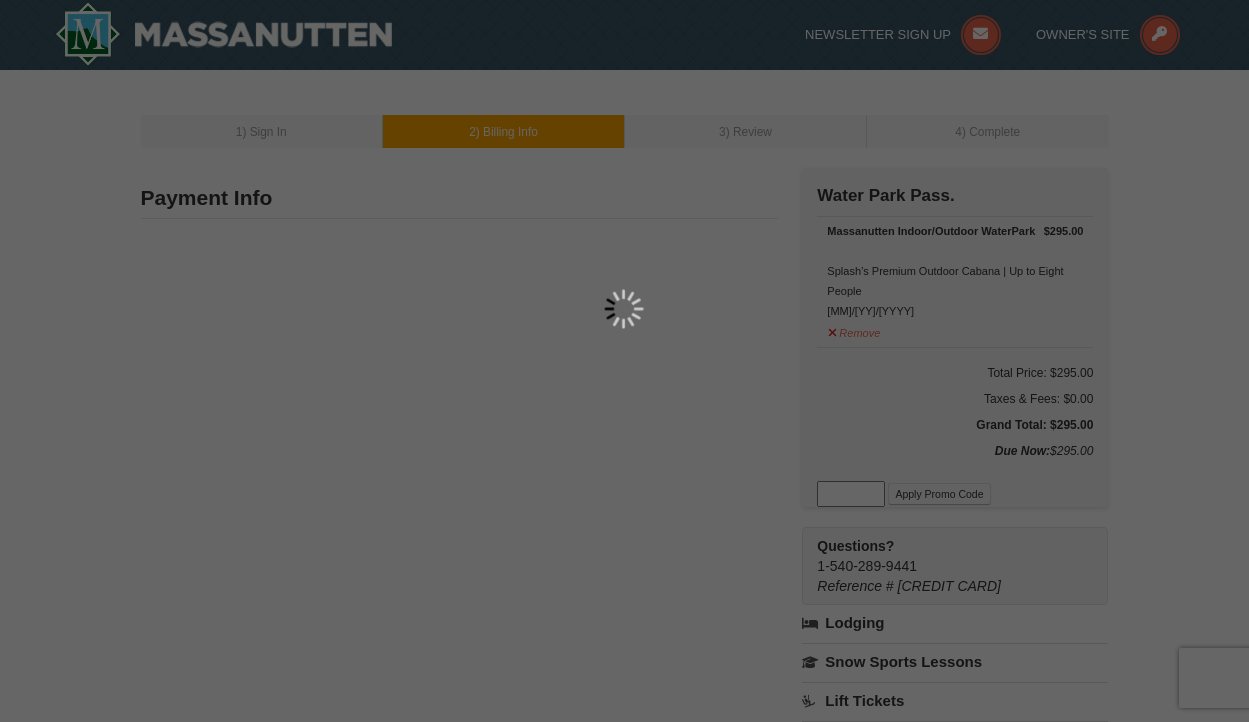 type on "400" 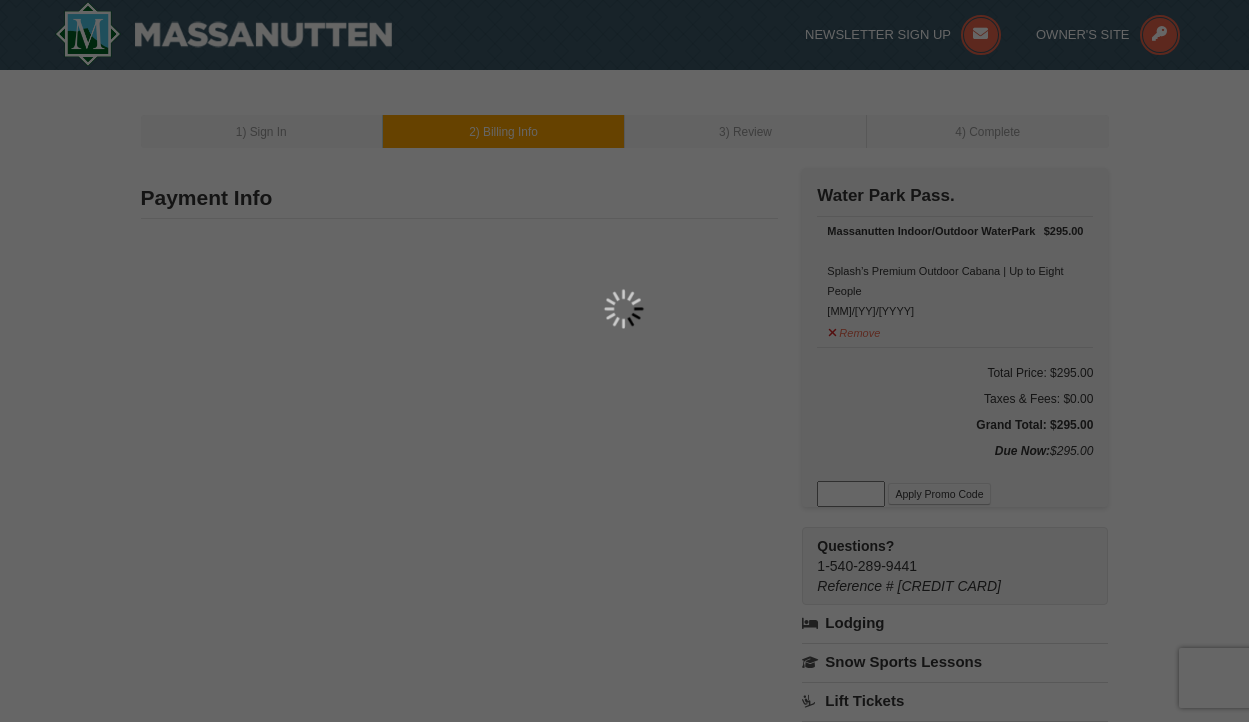 type on "7984" 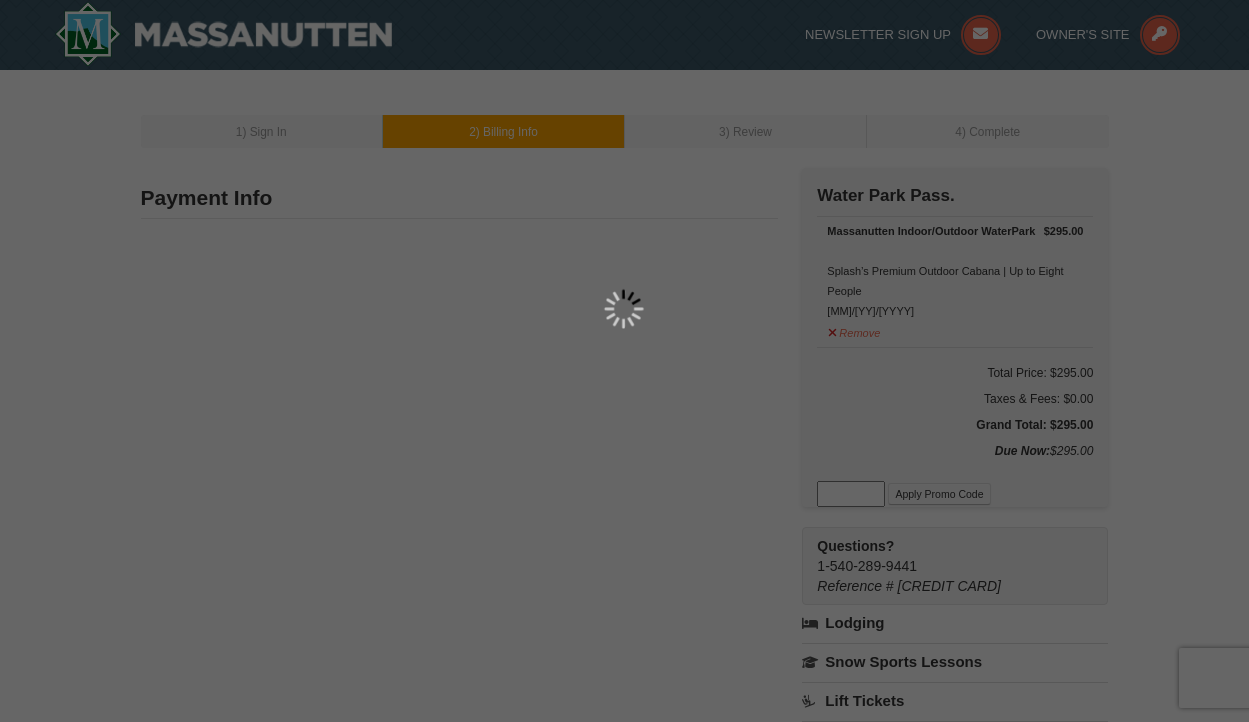 type on "[EMAIL]" 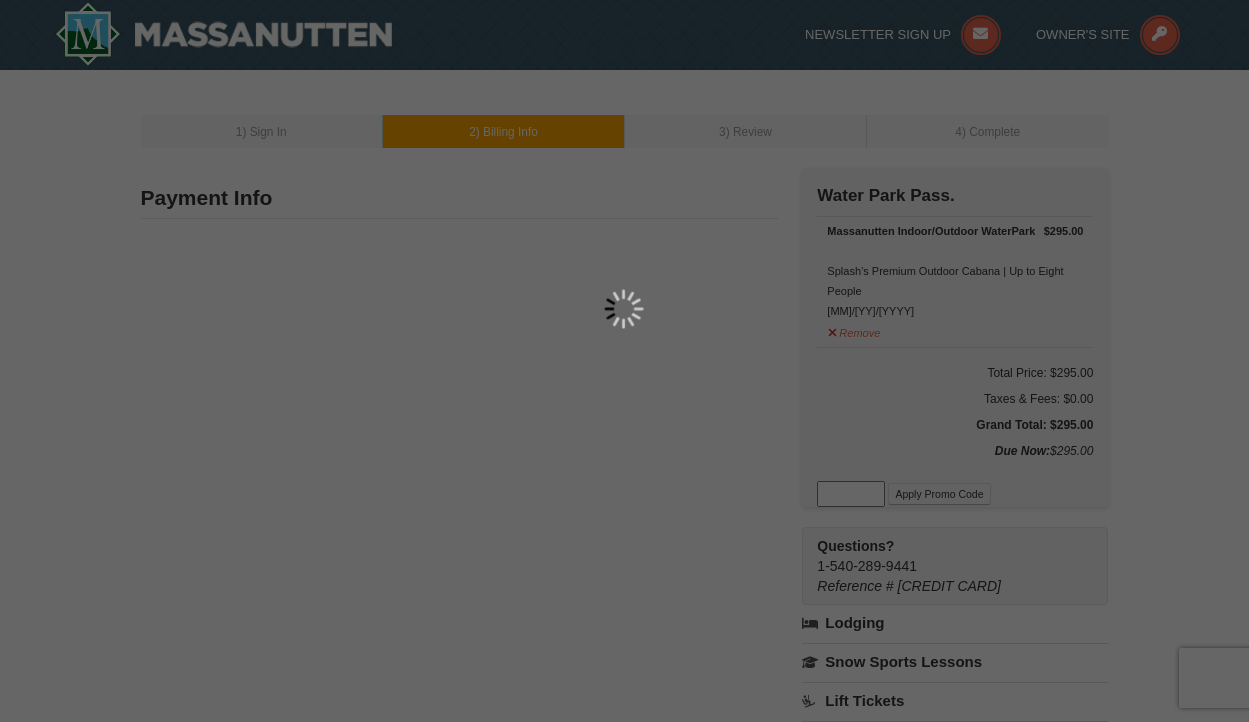 select on "VA" 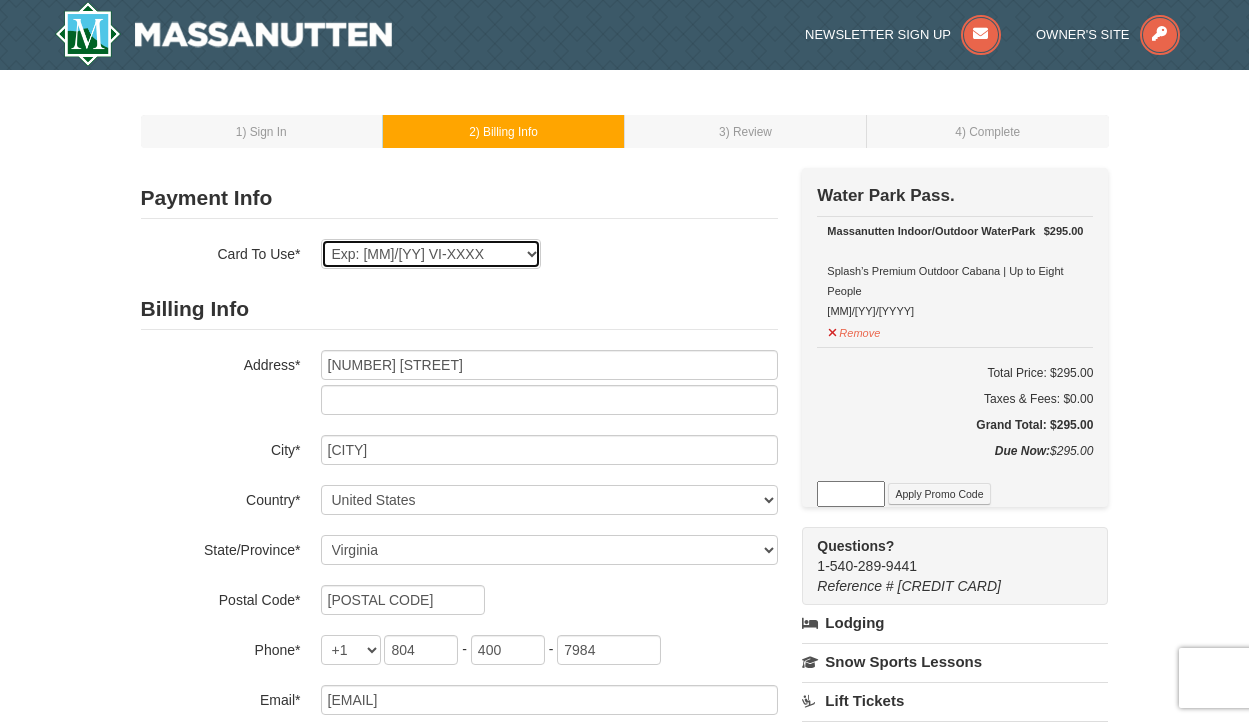 click on "Exp: [MM]/[YY] VI-XXXX Exp: [MM]/[YY] VI-XXXX Exp: [MM]/[YY] VI-XXXX New Card" at bounding box center [431, 254] 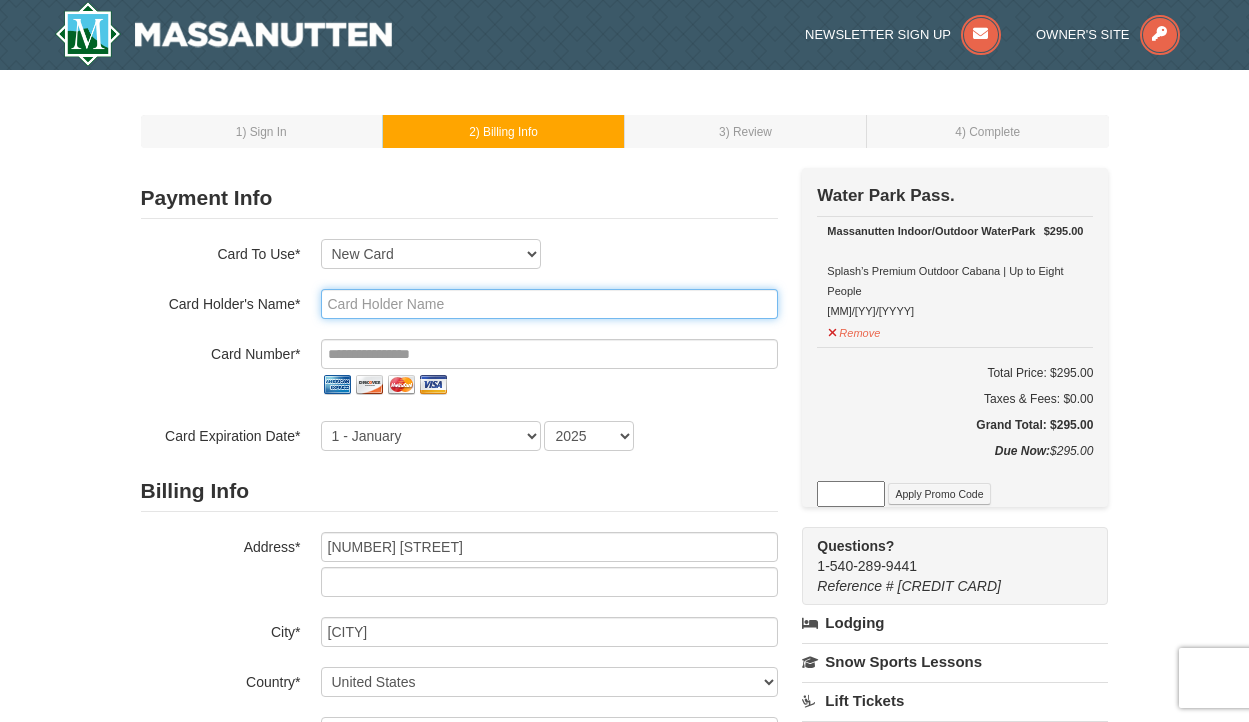 click at bounding box center (549, 304) 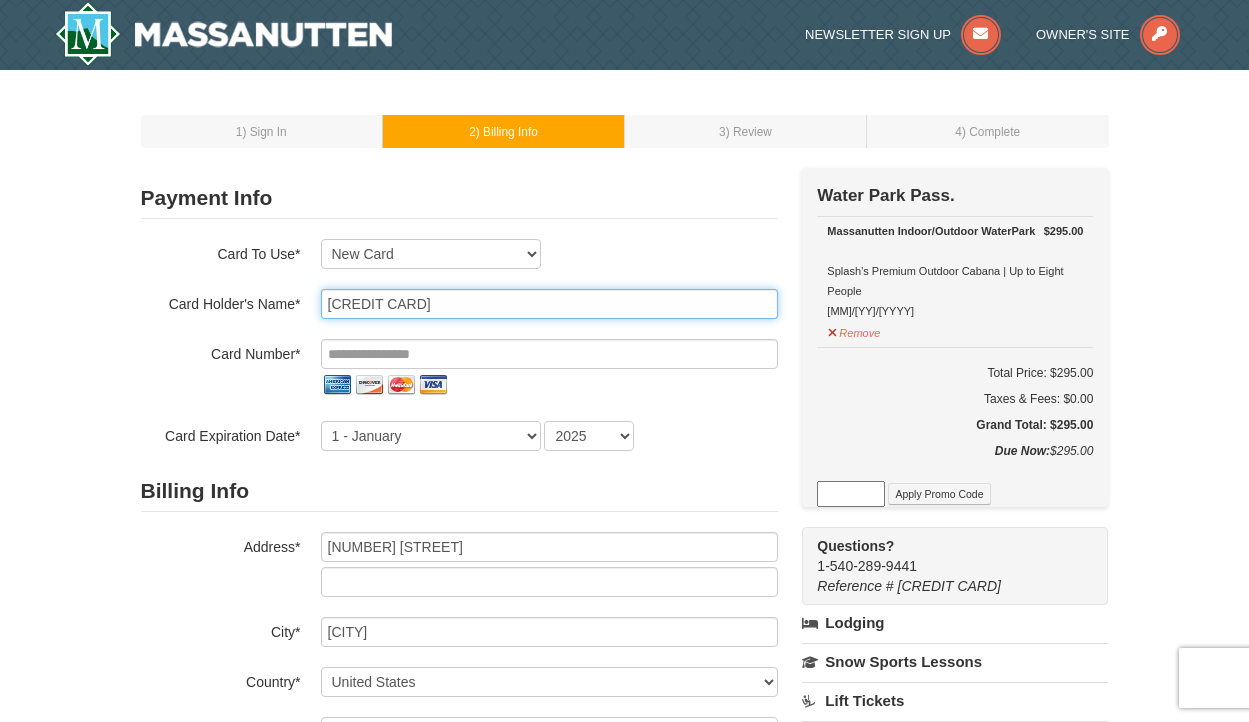 type on "[CREDIT CARD]" 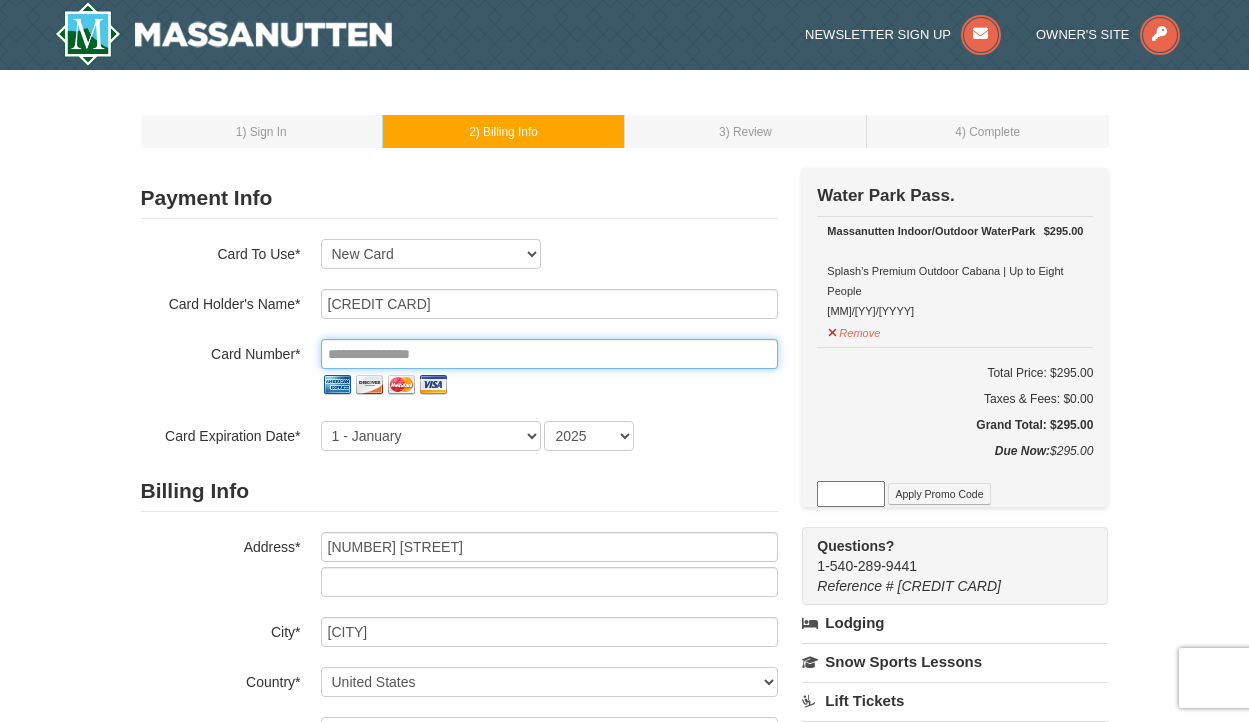 click at bounding box center [549, 354] 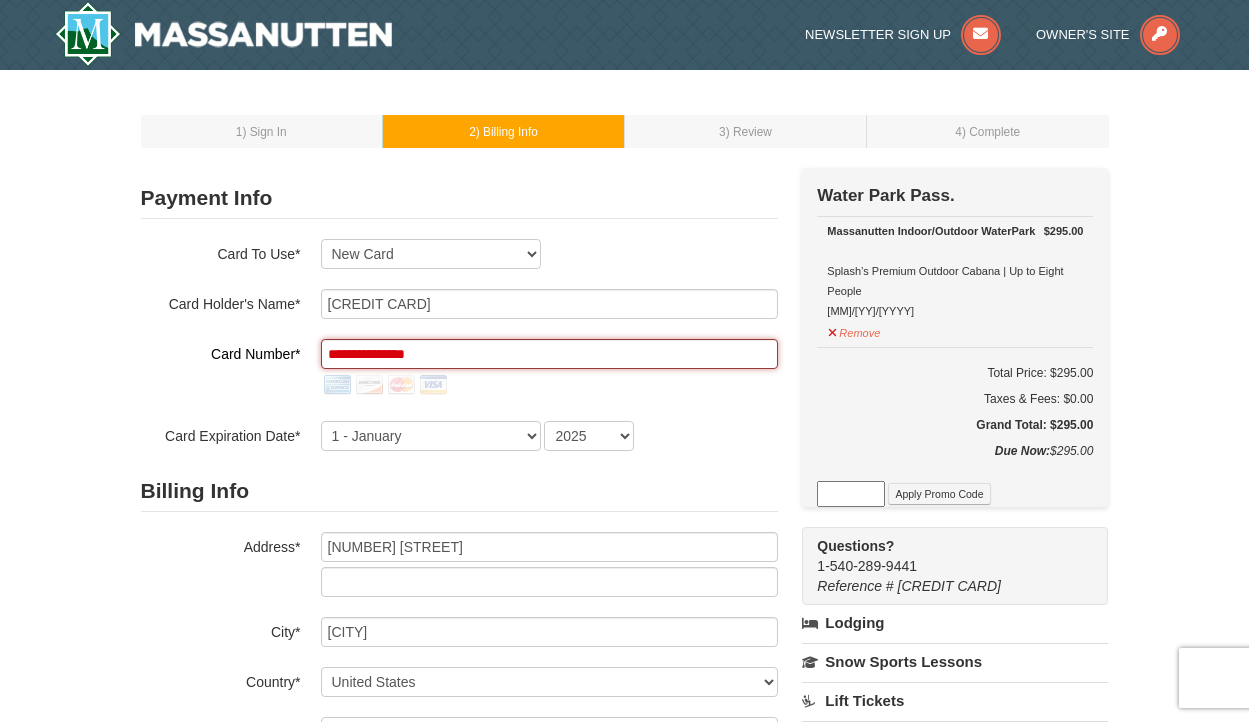 type on "**********" 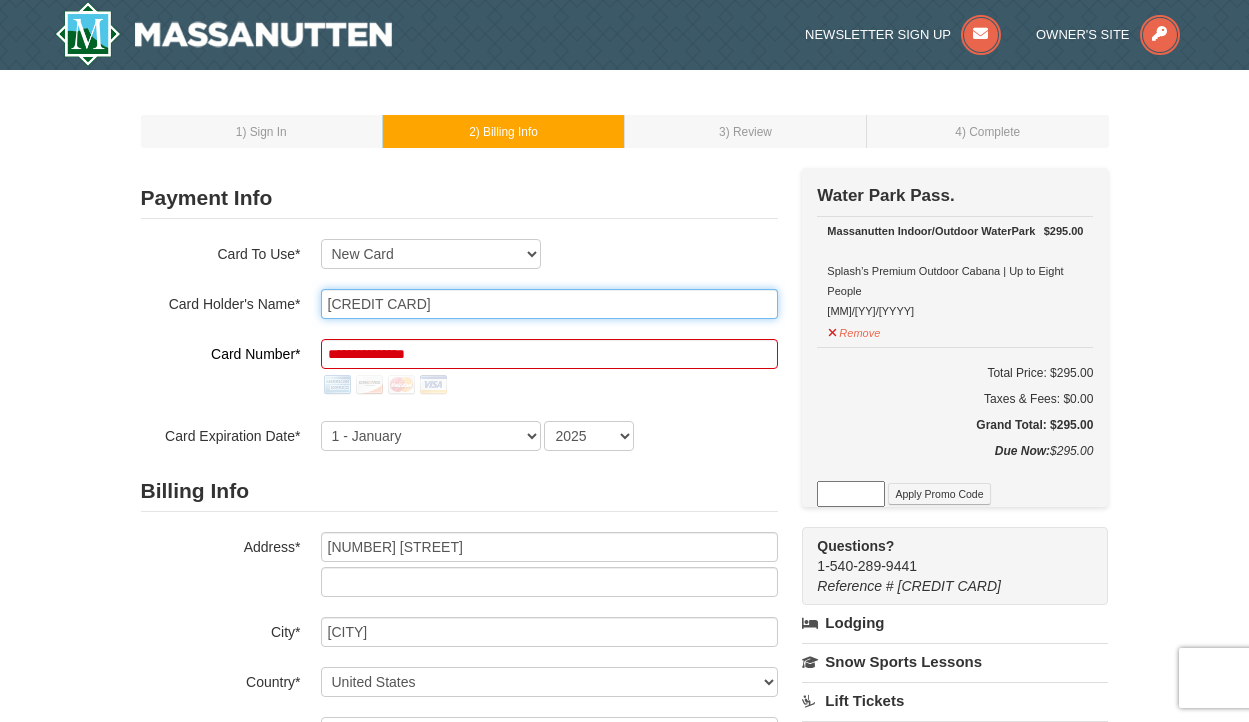 drag, startPoint x: 450, startPoint y: 306, endPoint x: 321, endPoint y: 303, distance: 129.03488 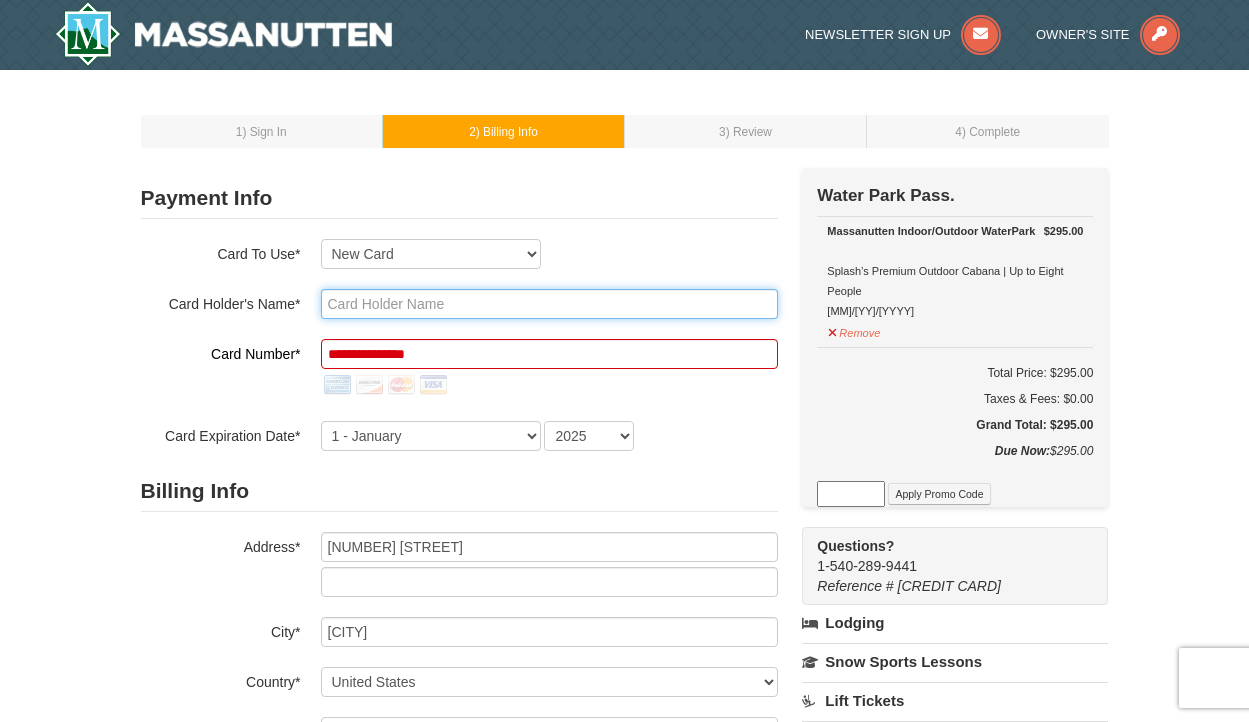 type 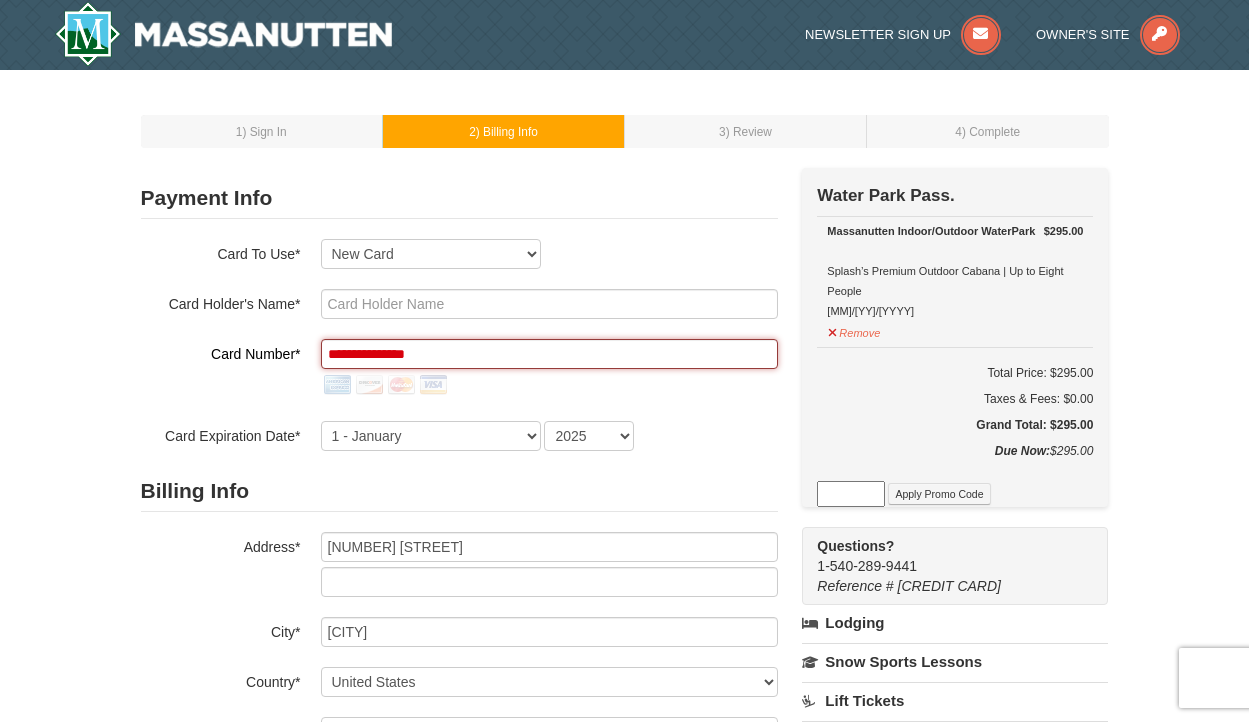 drag, startPoint x: 478, startPoint y: 355, endPoint x: 285, endPoint y: 351, distance: 193.04144 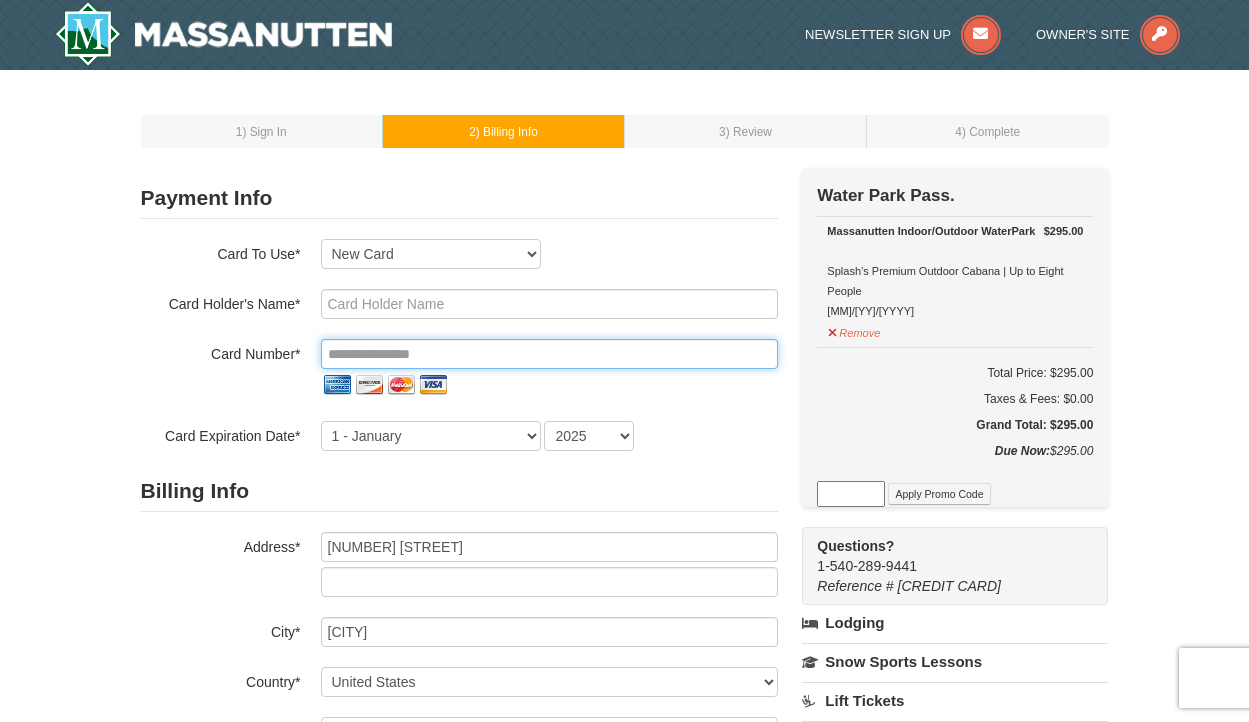 type 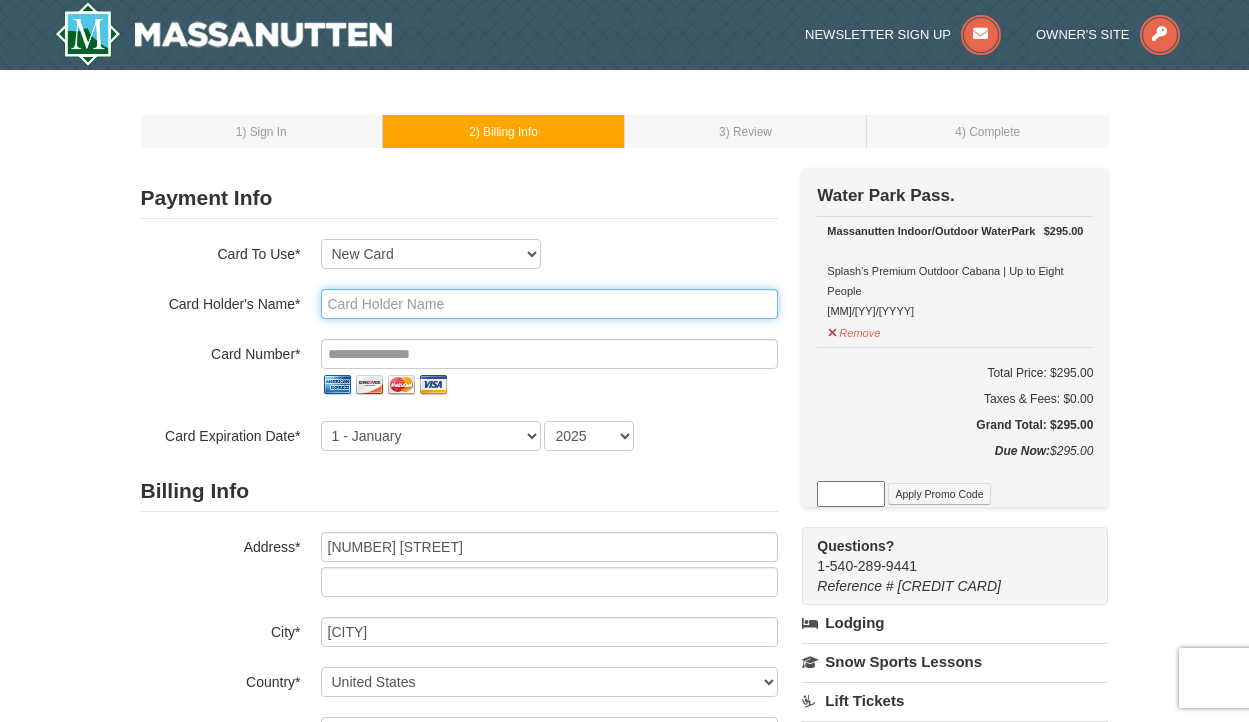 click at bounding box center (549, 304) 